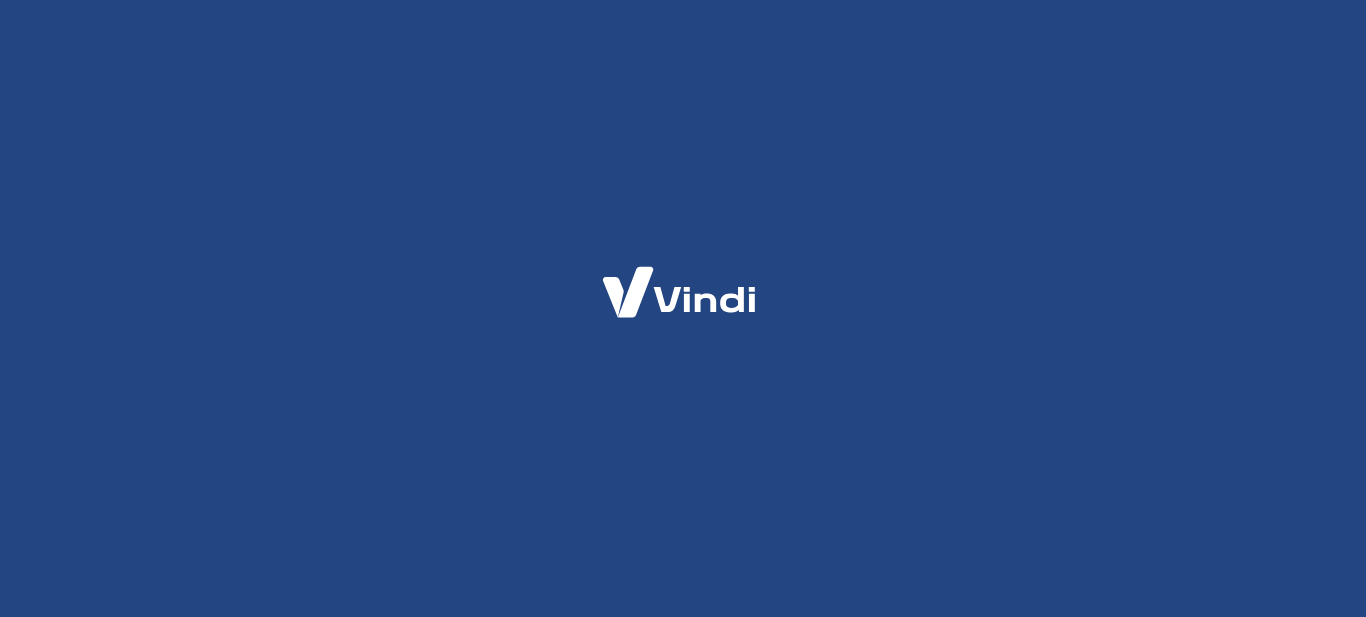 scroll, scrollTop: 0, scrollLeft: 0, axis: both 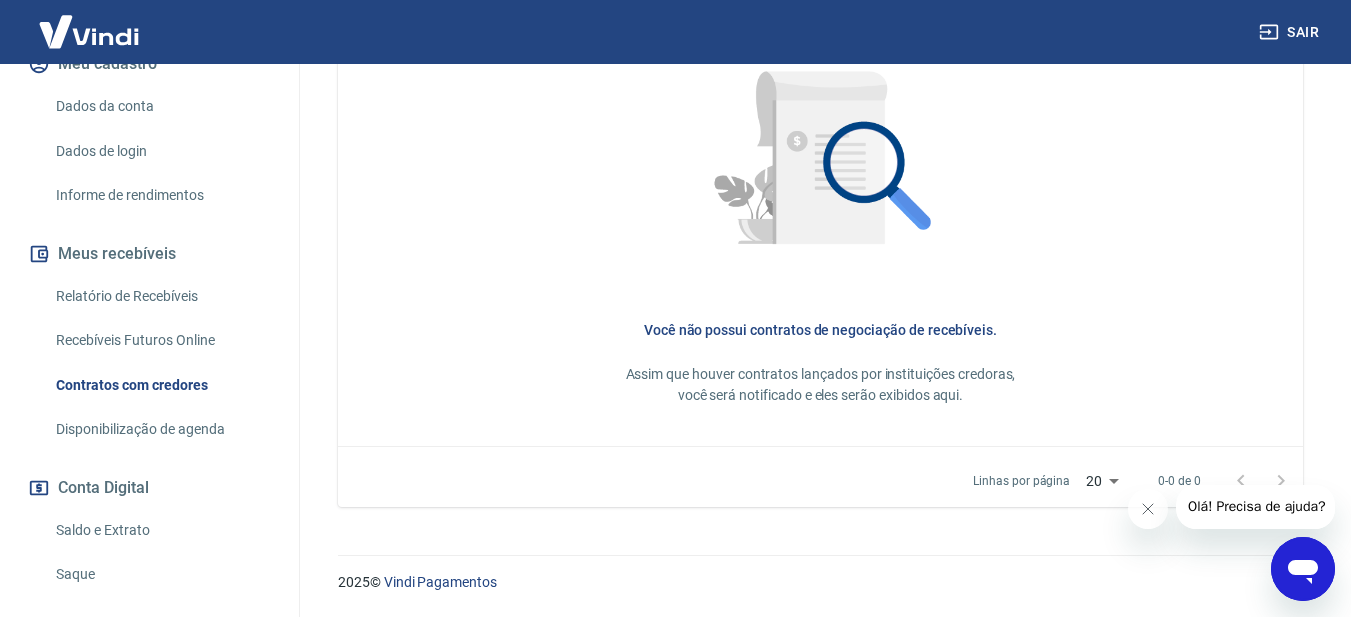 click on "Recebíveis Futuros Online" at bounding box center [161, 340] 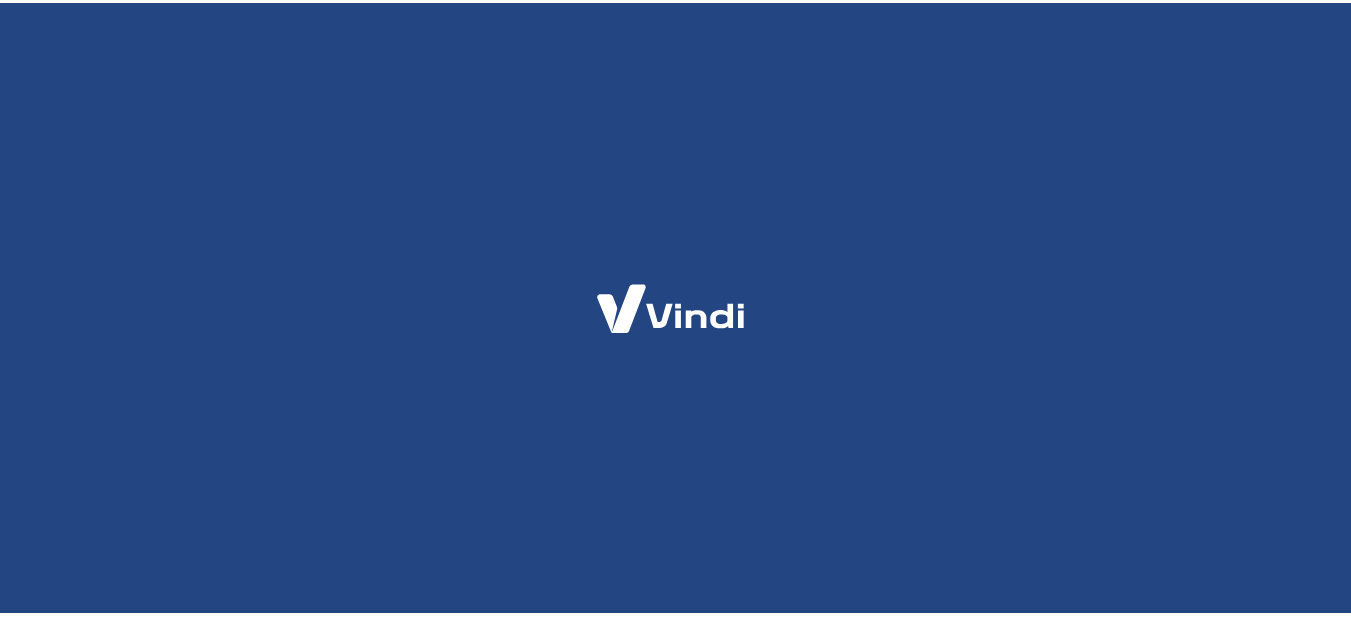 scroll, scrollTop: 0, scrollLeft: 0, axis: both 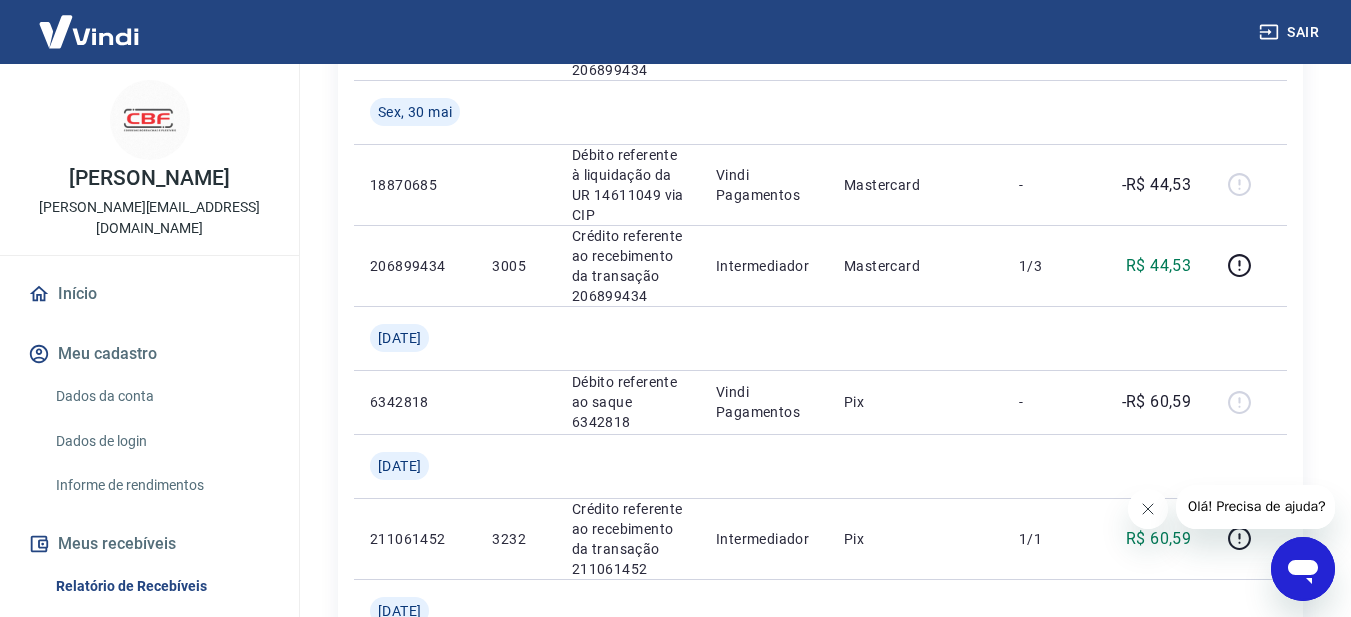 click 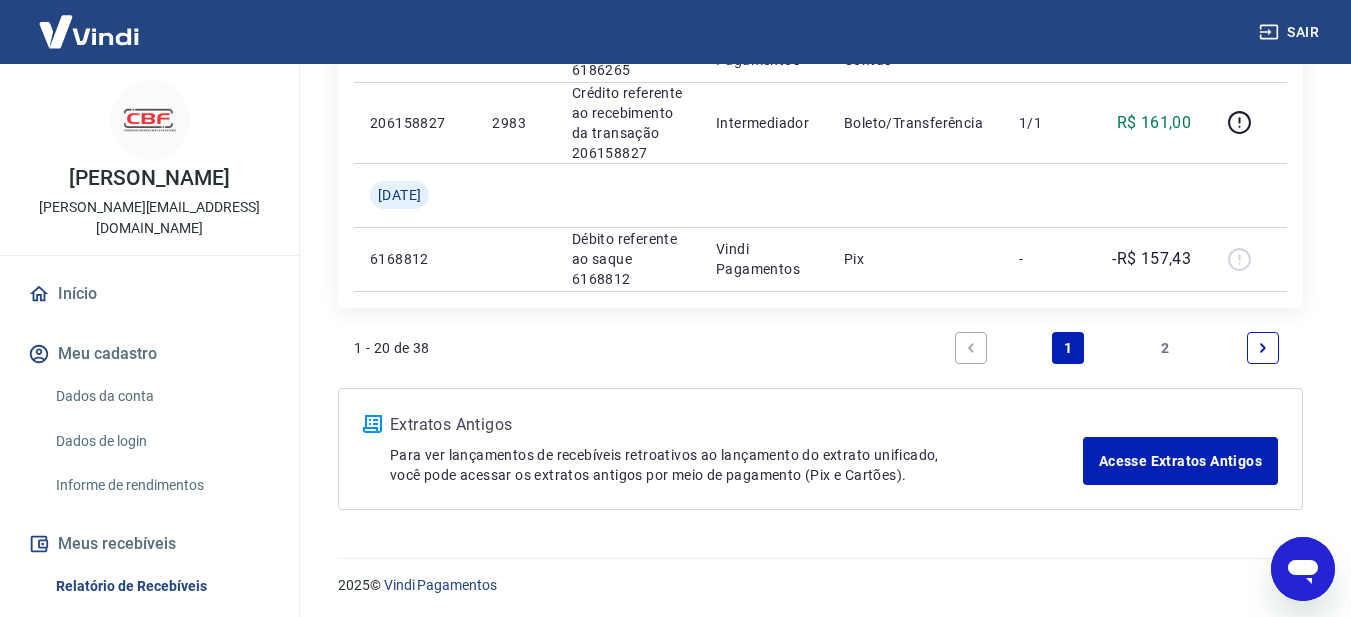 scroll, scrollTop: 2653, scrollLeft: 0, axis: vertical 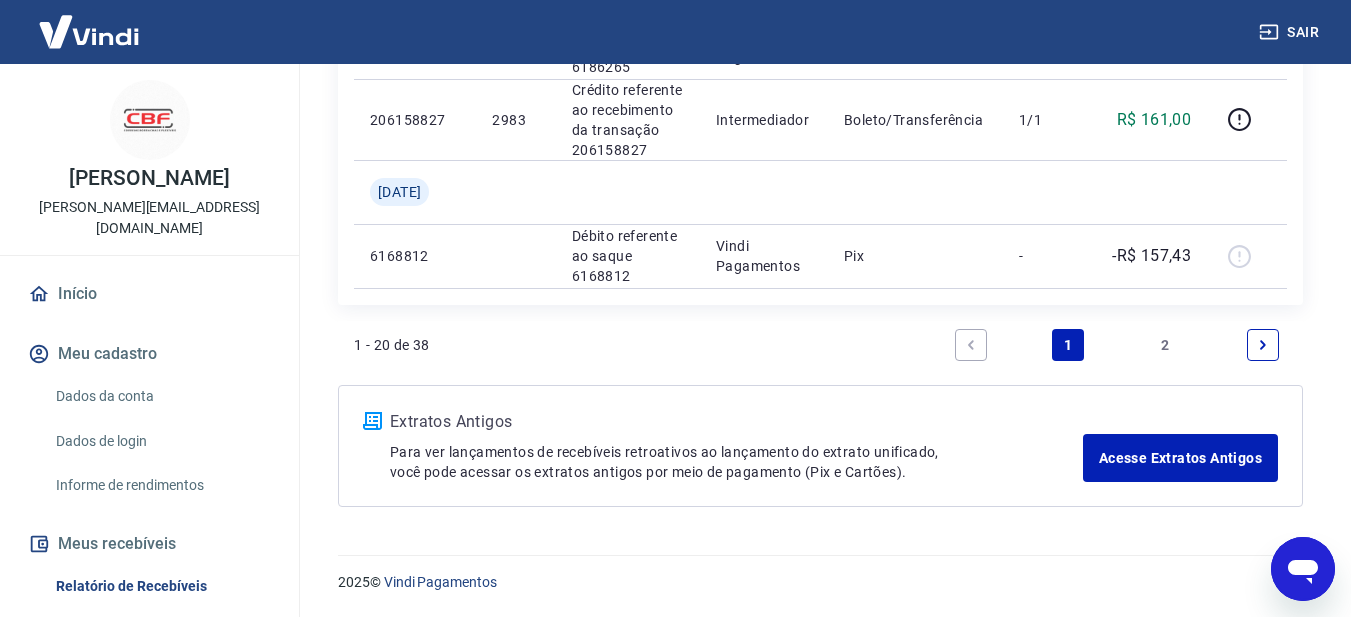 click 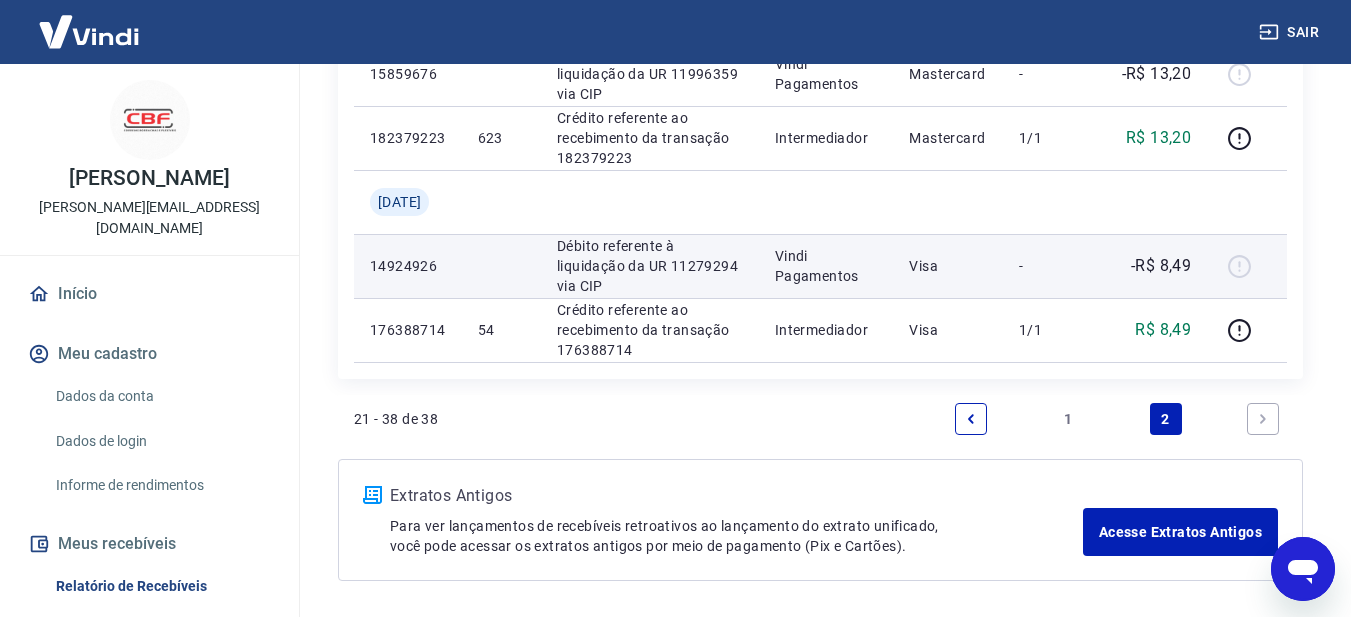 scroll, scrollTop: 2095, scrollLeft: 0, axis: vertical 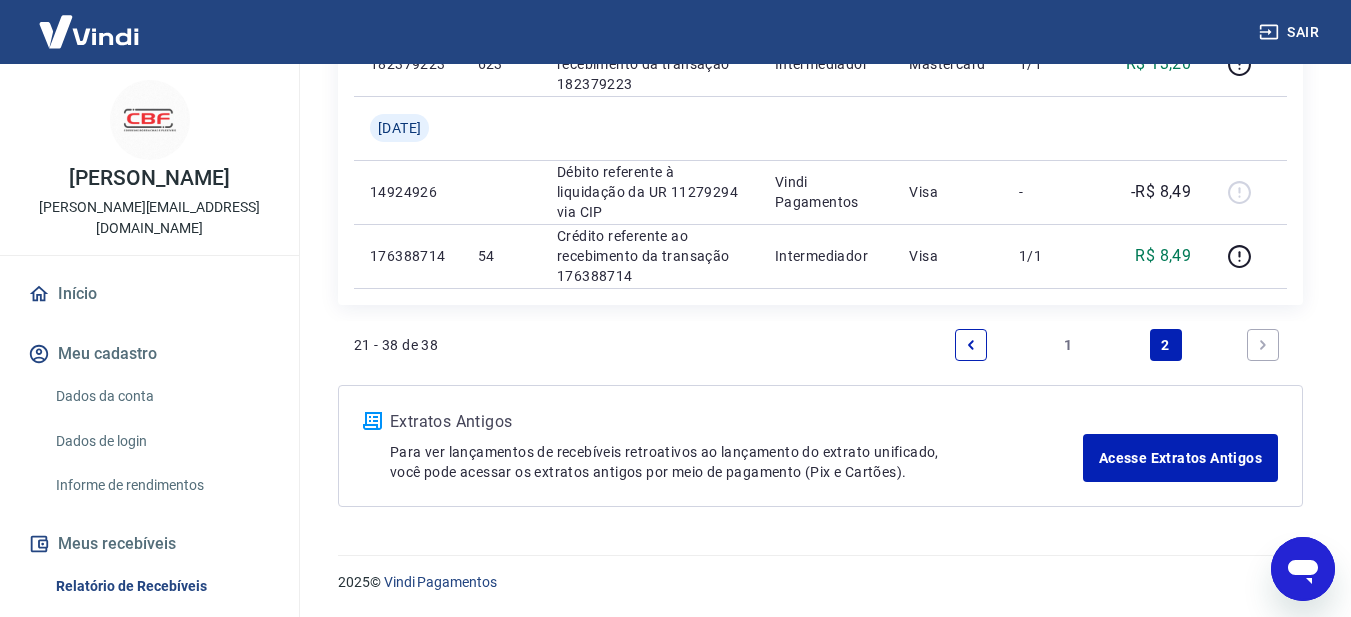 click on "ID Pedido Descrição Origem Pagamento Parcelas Valor Líq. Tarifas Qua, 23 abr 205878353 2939 Crédito referente ao recebimento da transação 205878353 Intermediador Pix 1/1 R$ 84,63 205875323 2914 Crédito referente ao recebimento da transação 205875323 Intermediador Pix 1/1 R$ 72,80 Sex, 11 abr 6114580 Débito referente ao saque 6114580 Vindi Pagamentos Pix - -R$ 42,88 Qui, 10 abr 203969859 2828 Crédito referente ao recebimento da transação 203969859 Intermediador Pix 1/1 R$ 42,88 6106803 Débito referente ao saque 6106803 Vindi Pagamentos Pix - -R$ 75,61 203808994 2787 Crédito referente ao recebimento da transação 203808994 Intermediador Pix 1/1 R$ 75,61 Seg, 07 abr 6085060 Débito referente ao saque 6085060 Vindi Pagamentos Pix - -R$ 80,56 Sex, 04 abr 202986296 2720 Crédito referente ao recebimento da transação 202986296 Intermediador Pix 1/1 R$ 80,56 Ter, 01 abr 6055316 Débito referente ao saque 6055316 Vindi Pagamentos Pix - -R$ 0,02 Seg, 31 mar 202254923 2573 Intermediador Pix -" at bounding box center [820, -632] 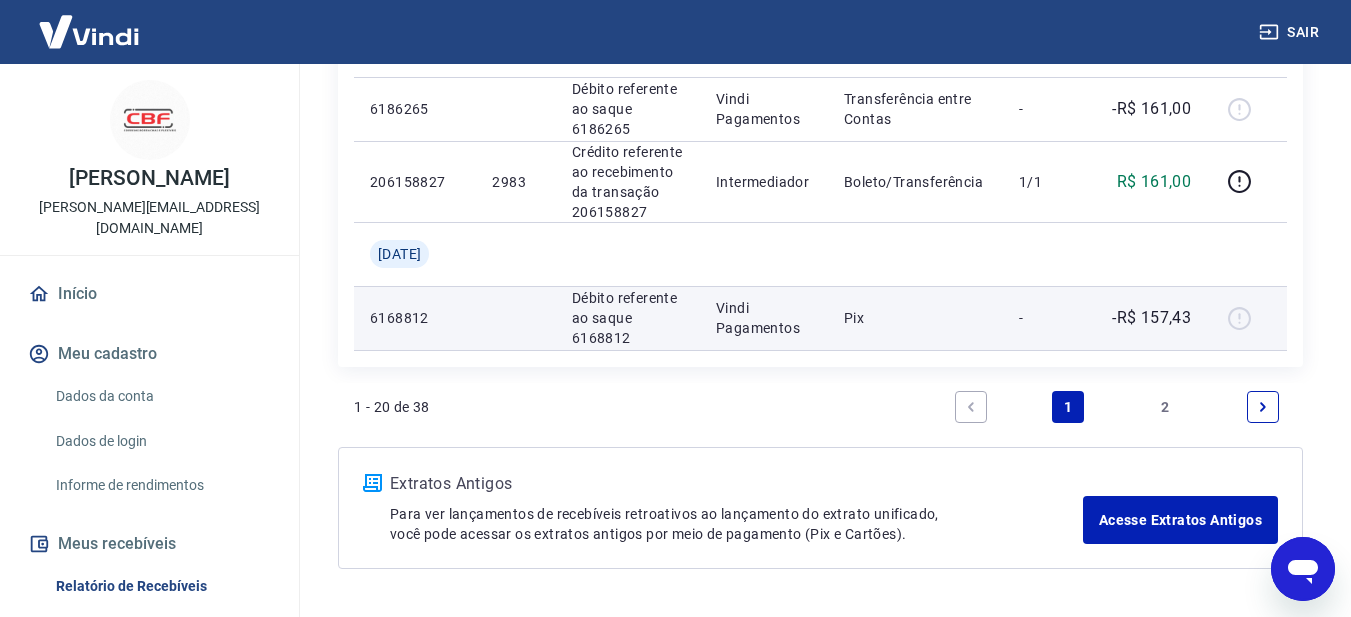 scroll, scrollTop: 2653, scrollLeft: 0, axis: vertical 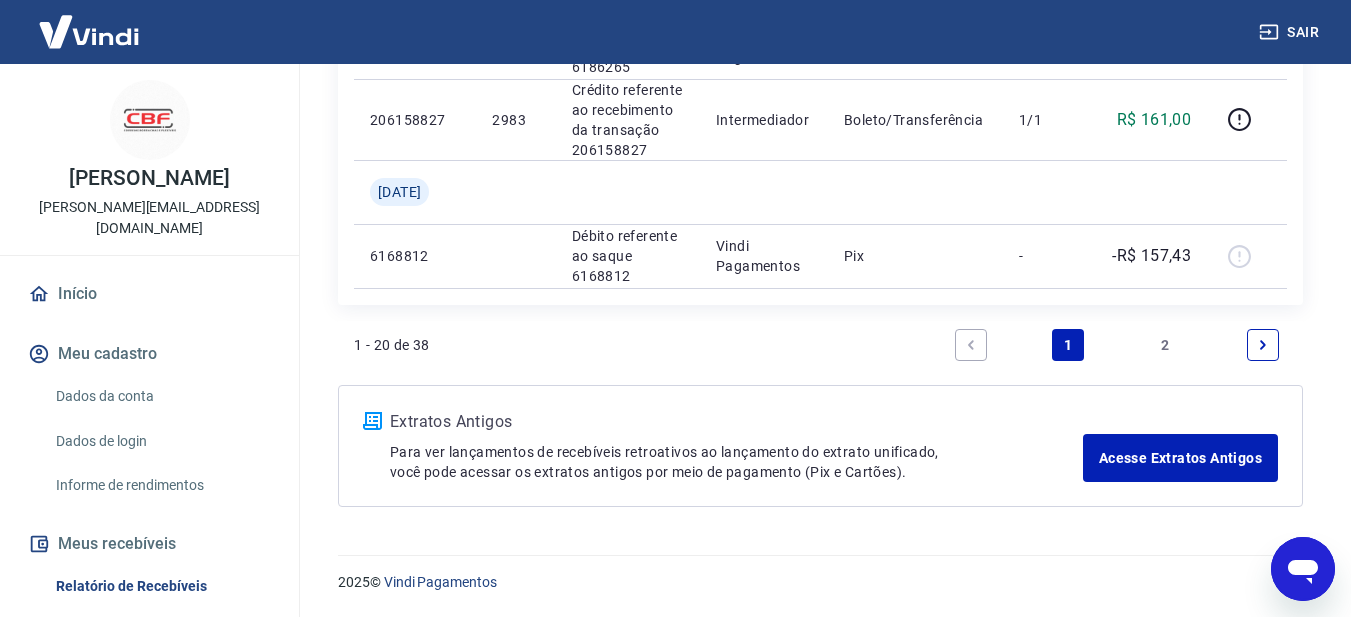 click at bounding box center [1263, 345] 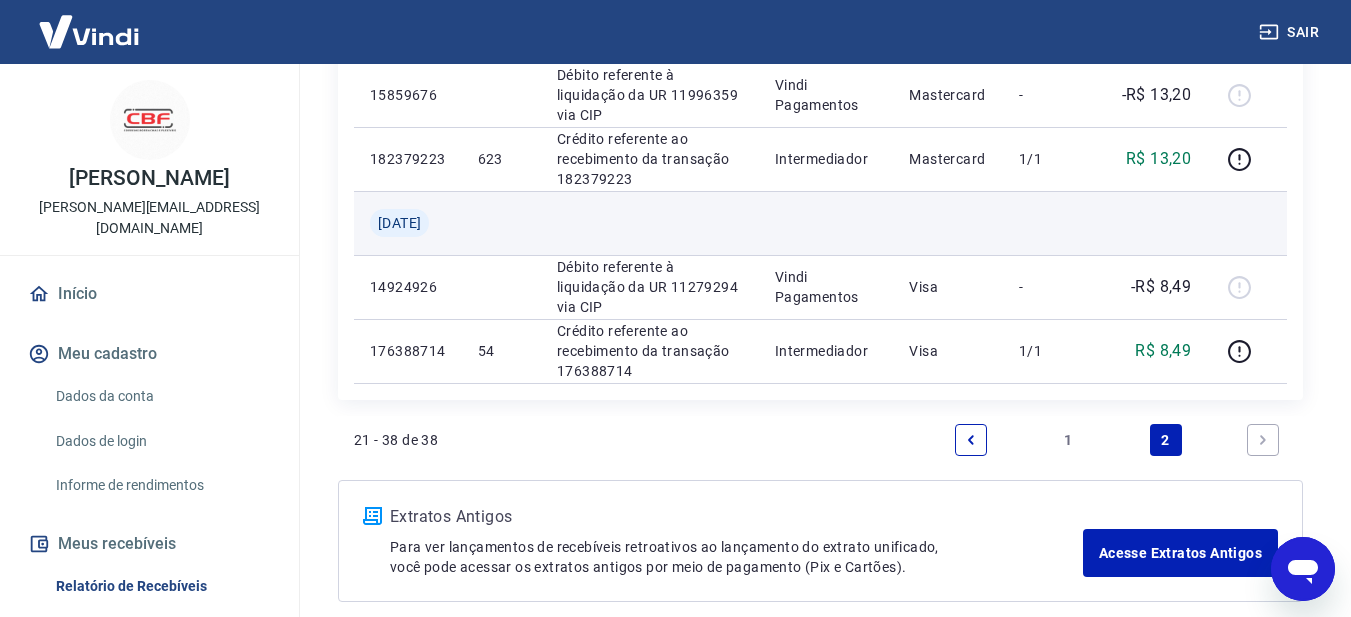 scroll, scrollTop: 2095, scrollLeft: 0, axis: vertical 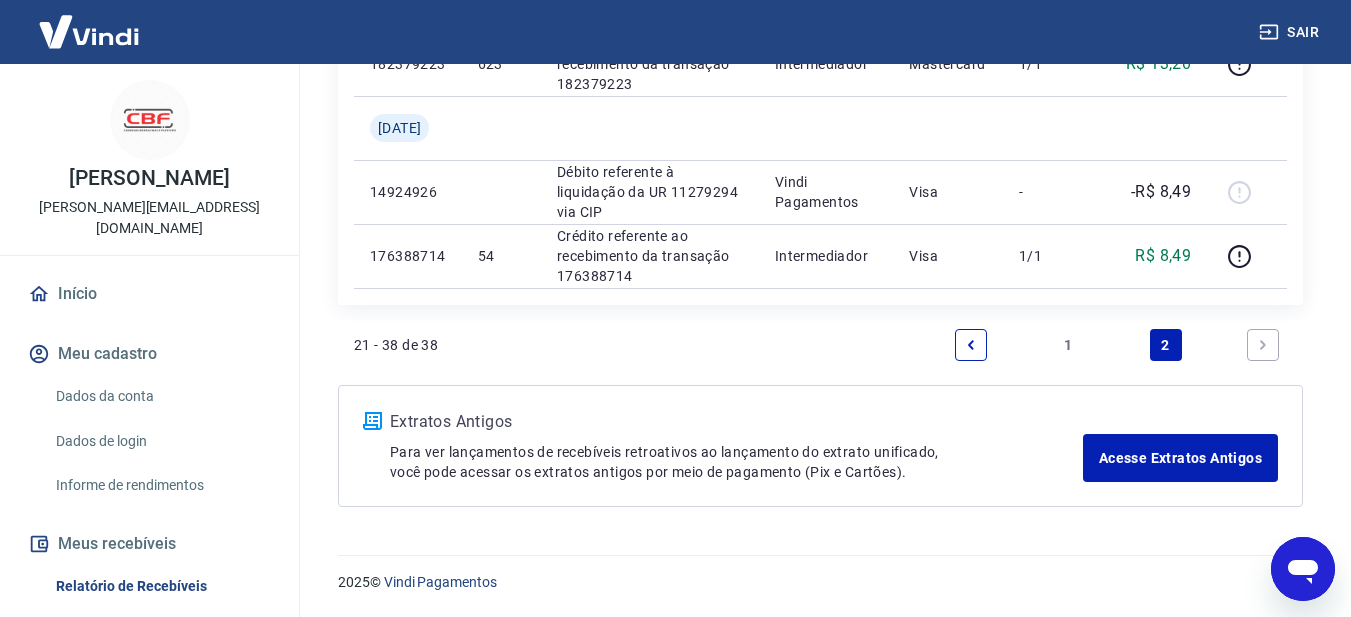 click at bounding box center (1263, 345) 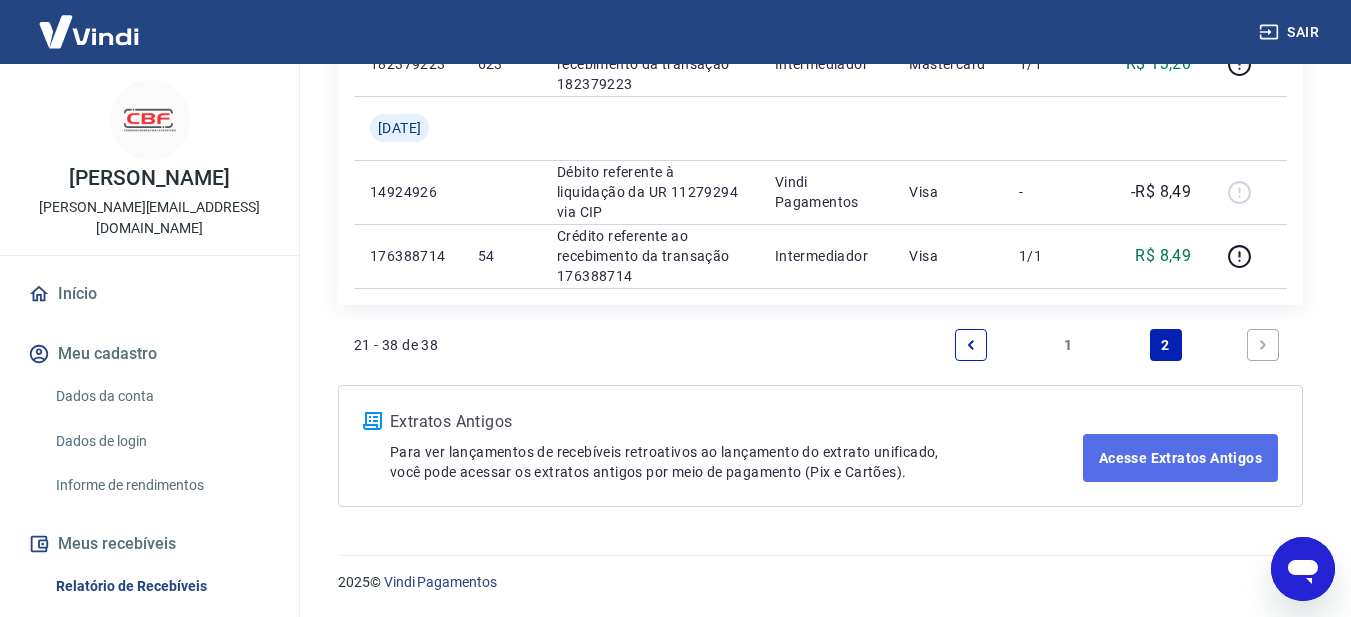 click on "Acesse Extratos Antigos" at bounding box center [1180, 458] 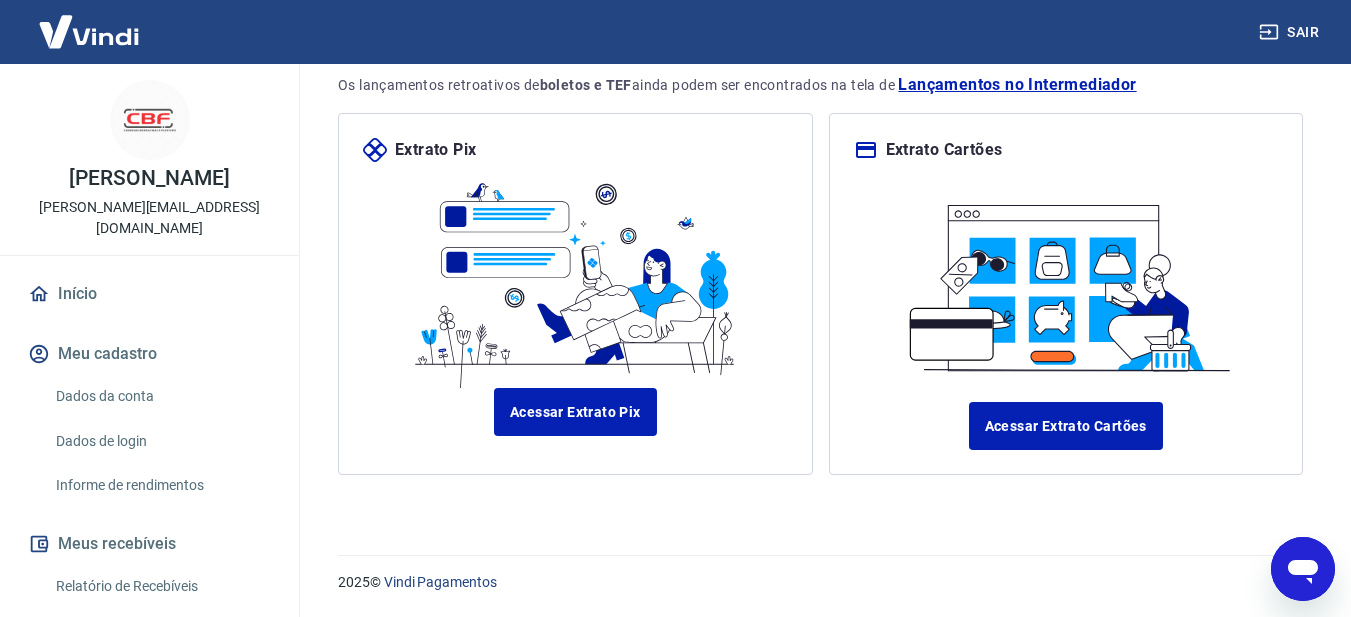 scroll, scrollTop: 213, scrollLeft: 0, axis: vertical 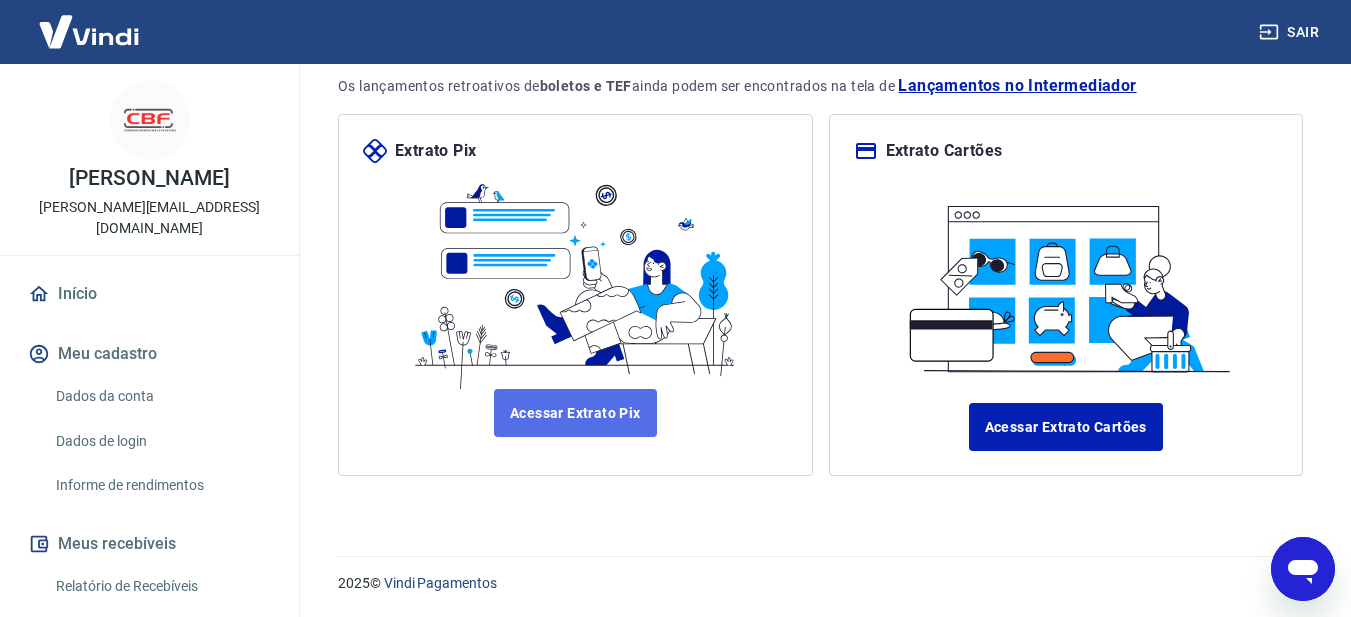 click on "Acessar Extrato Pix" at bounding box center [575, 413] 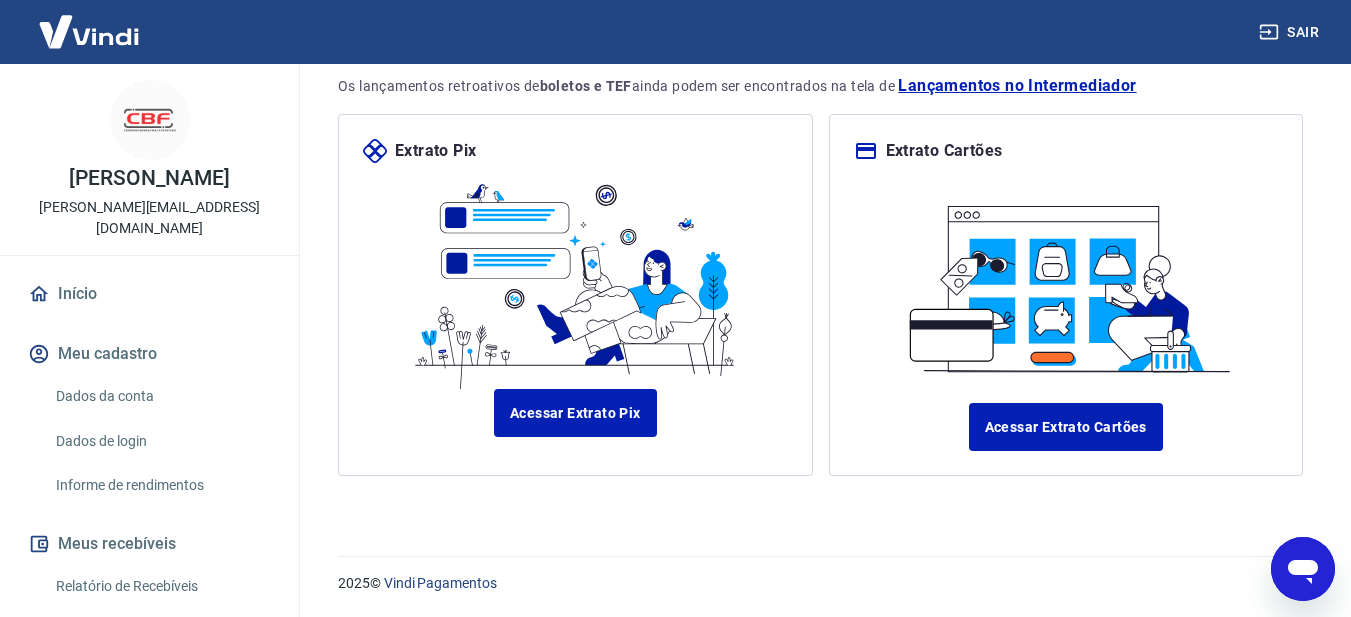 click on "Extrato Cartões Acessar Extrato Cartões" at bounding box center [1066, 295] 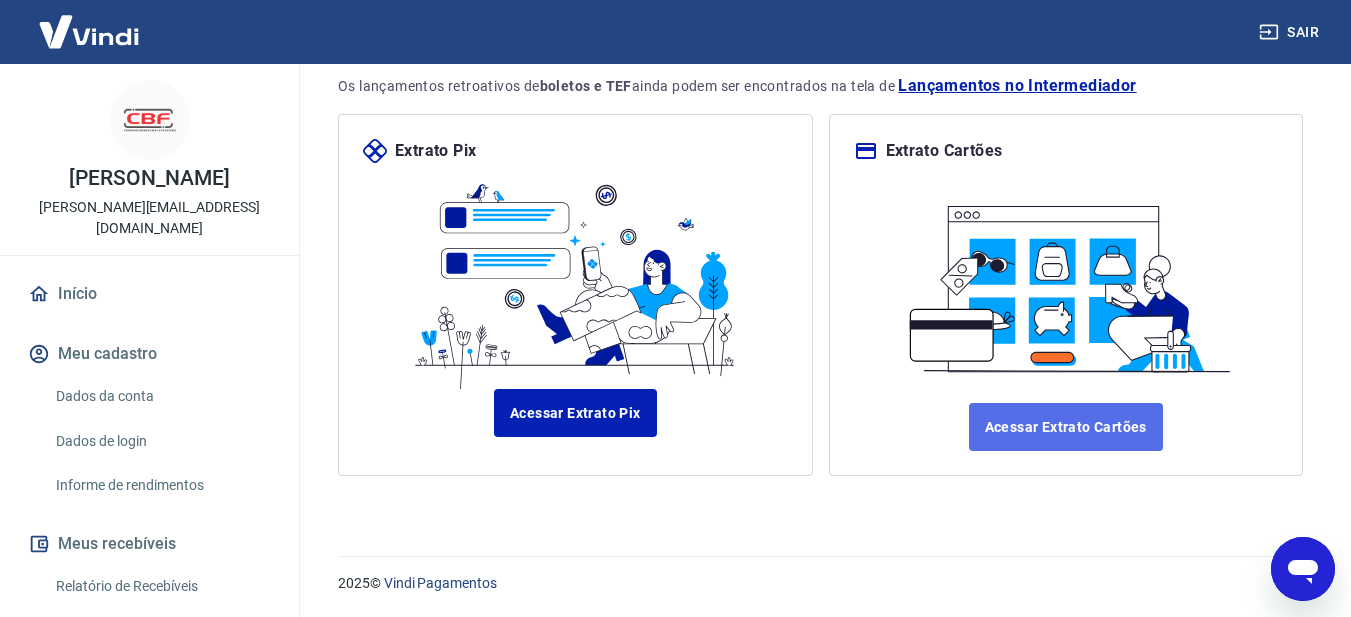 click on "Acessar Extrato Cartões" at bounding box center (1066, 427) 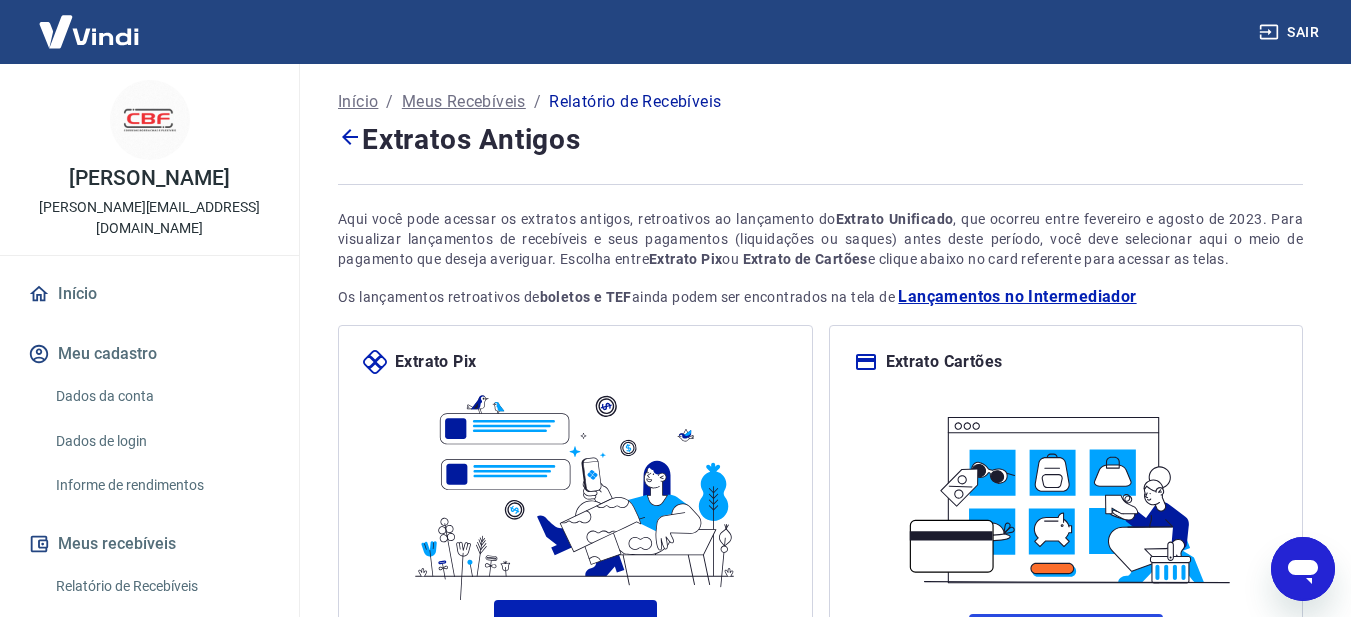 scroll, scrollTop: 0, scrollLeft: 0, axis: both 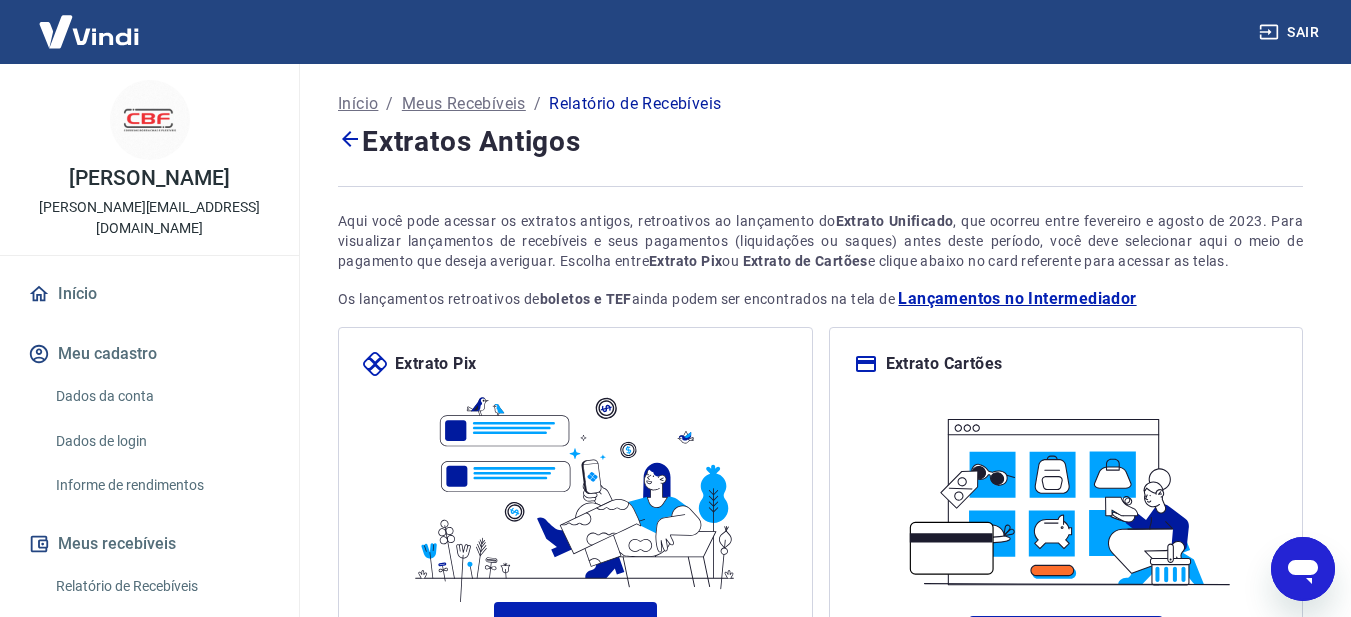 click on "Lançamentos no Intermediador" at bounding box center (1017, 299) 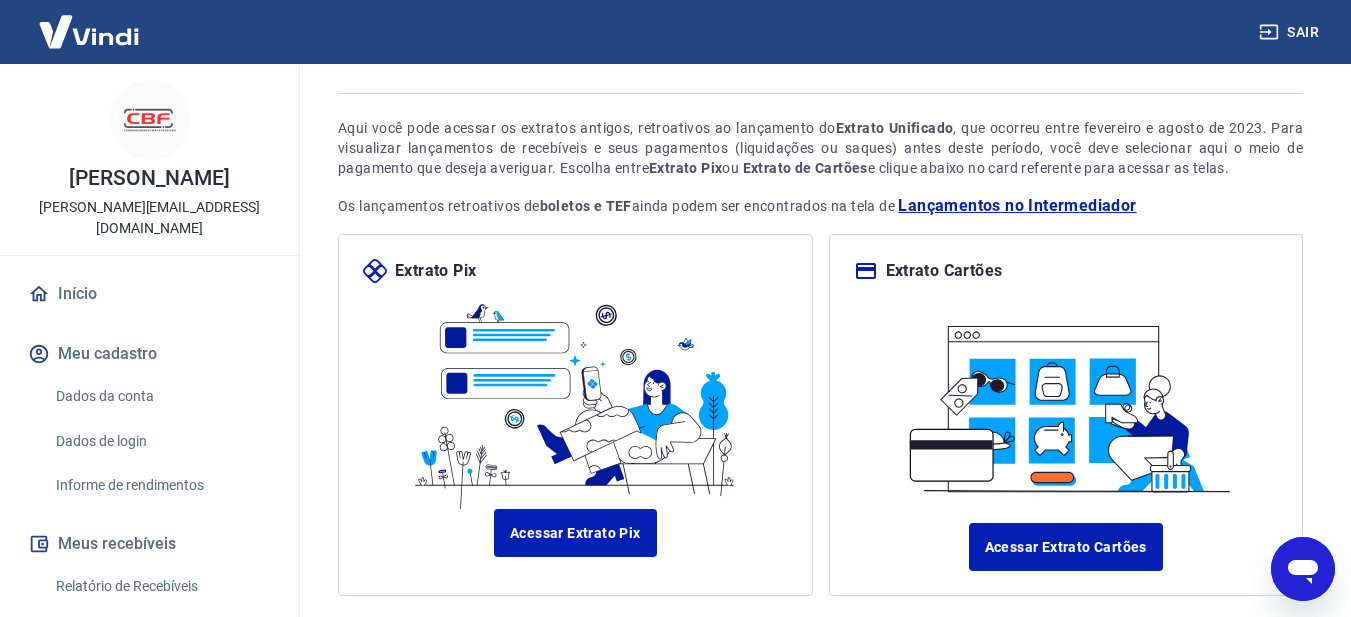 scroll, scrollTop: 213, scrollLeft: 0, axis: vertical 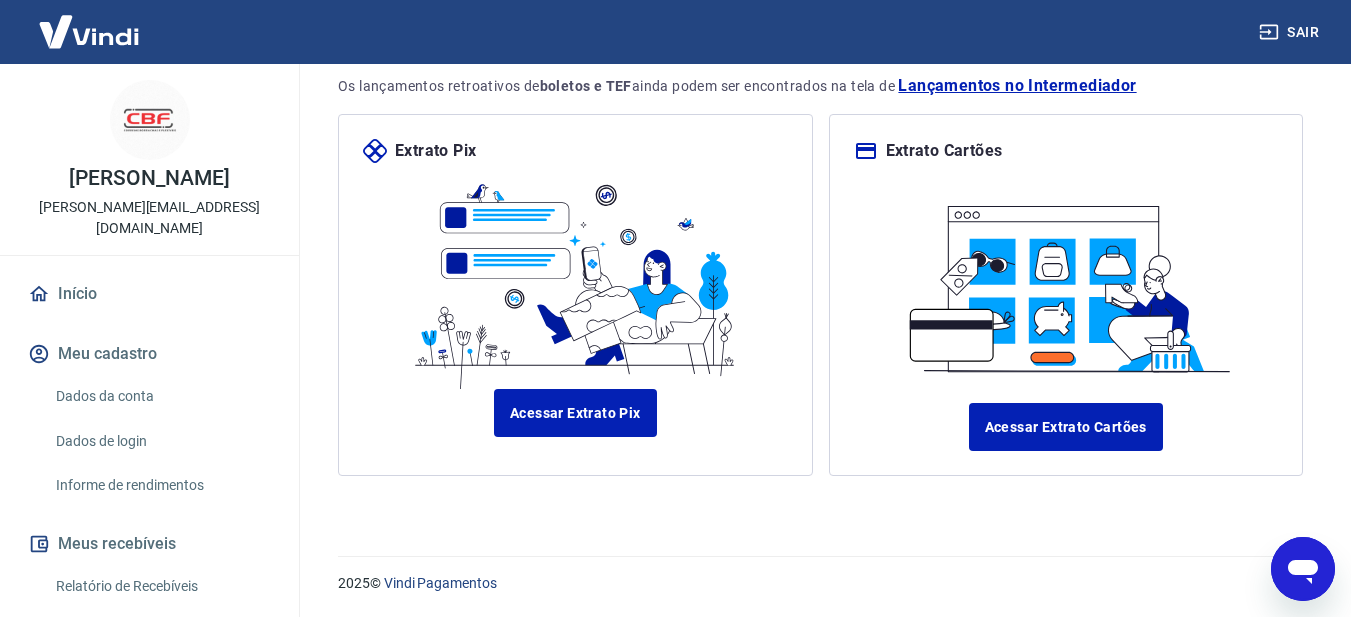click on "Extrato Pix Acessar Extrato Pix" at bounding box center (575, 295) 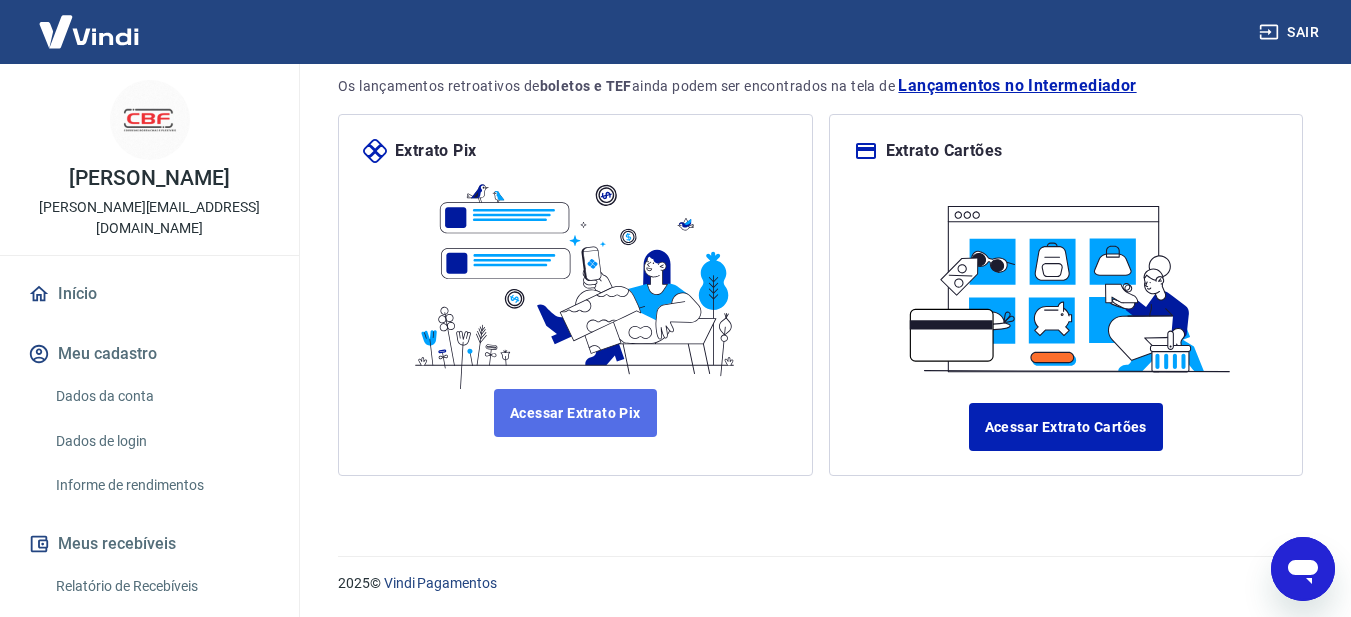 click on "Acessar Extrato Pix" at bounding box center [575, 413] 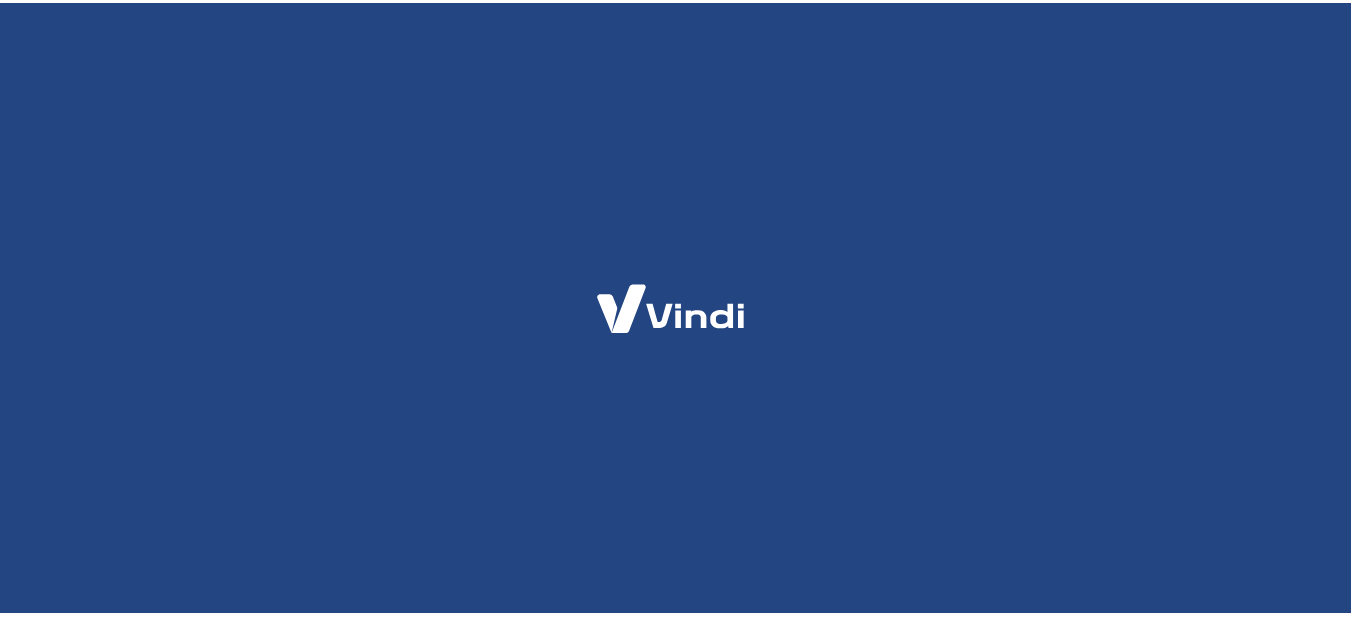 scroll, scrollTop: 0, scrollLeft: 0, axis: both 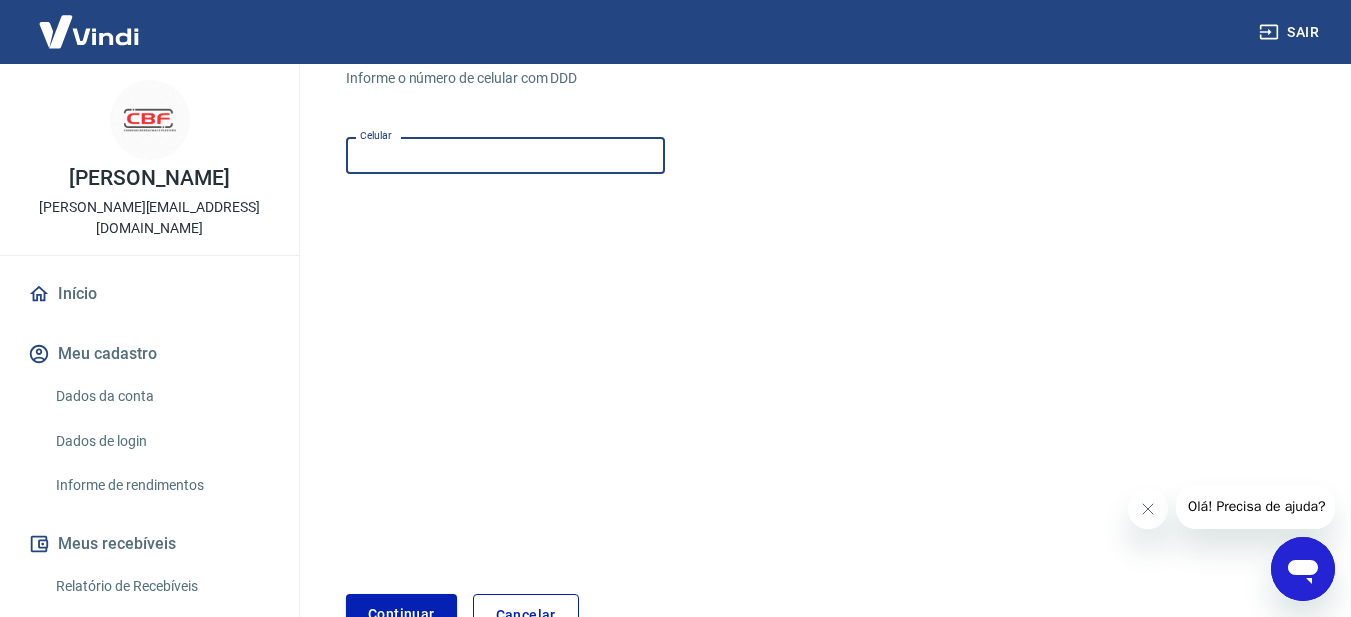 click on "Celular" at bounding box center [505, 155] 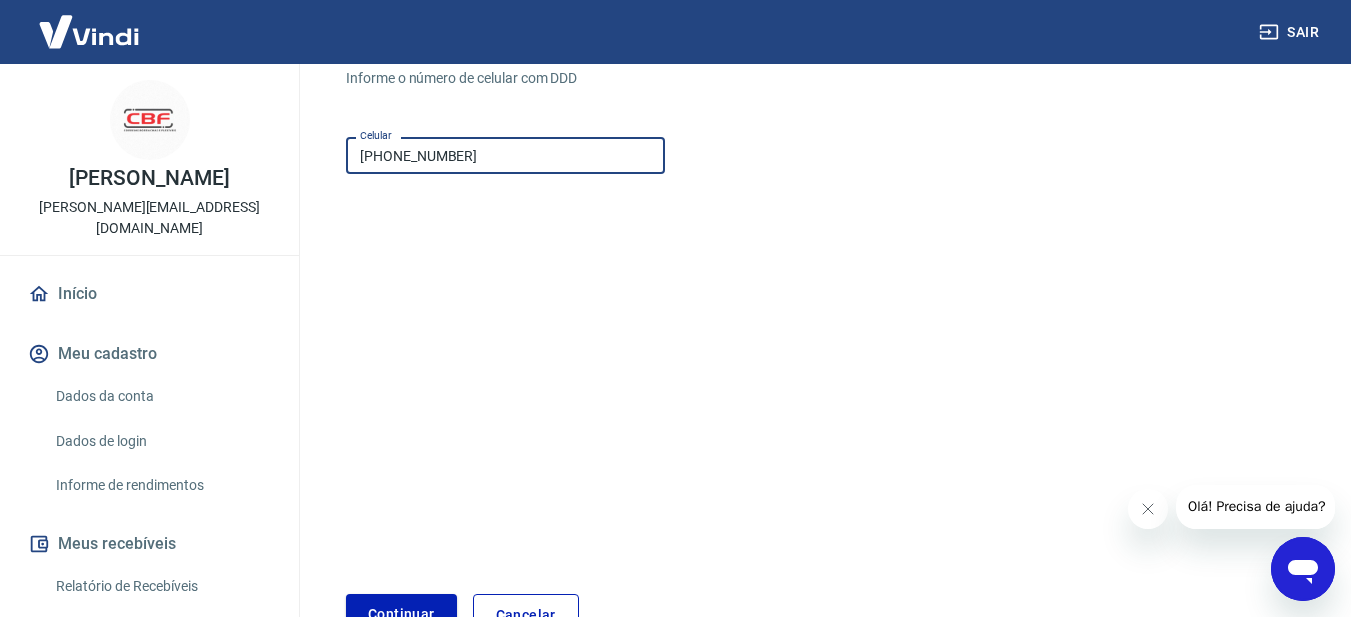 click on "(16) 99176-3283" at bounding box center [505, 155] 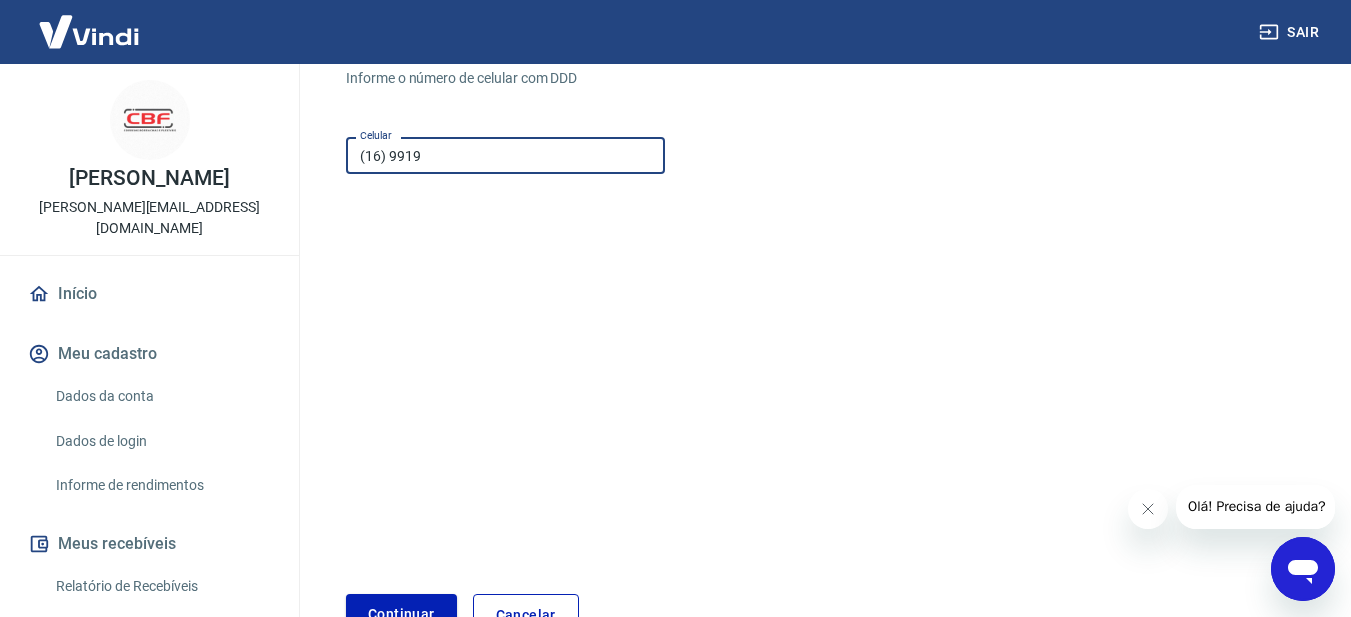 type on "(16) 99195-5392" 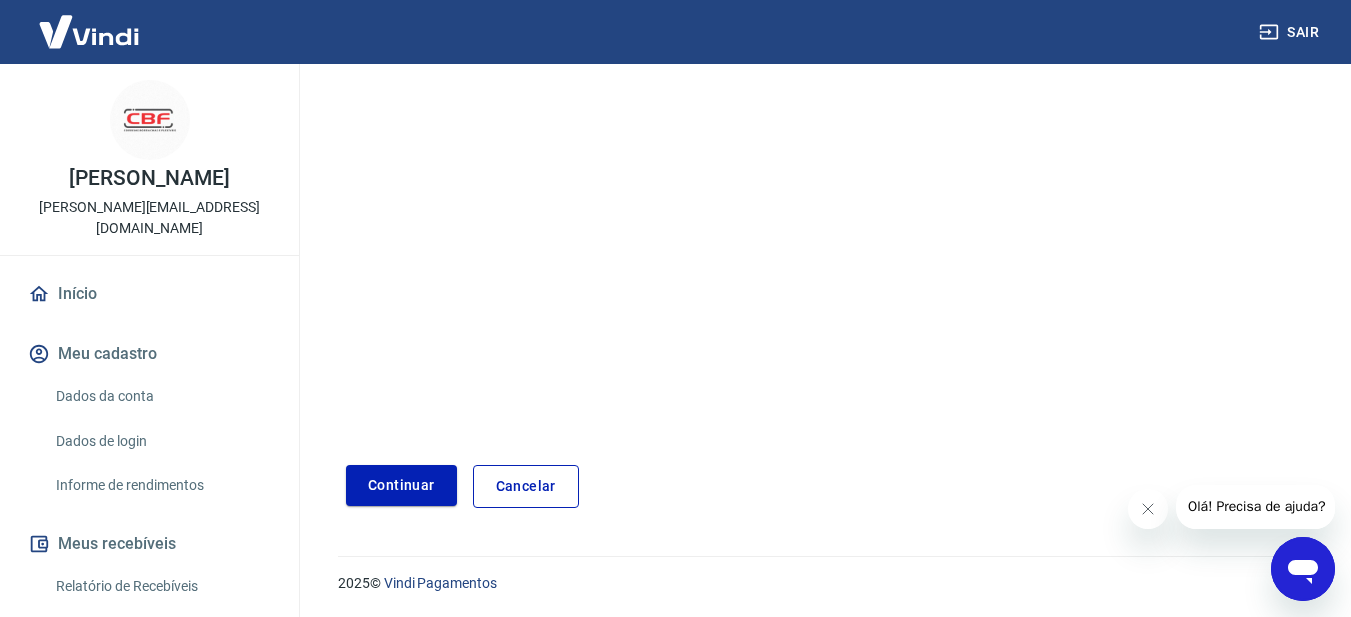 scroll, scrollTop: 330, scrollLeft: 0, axis: vertical 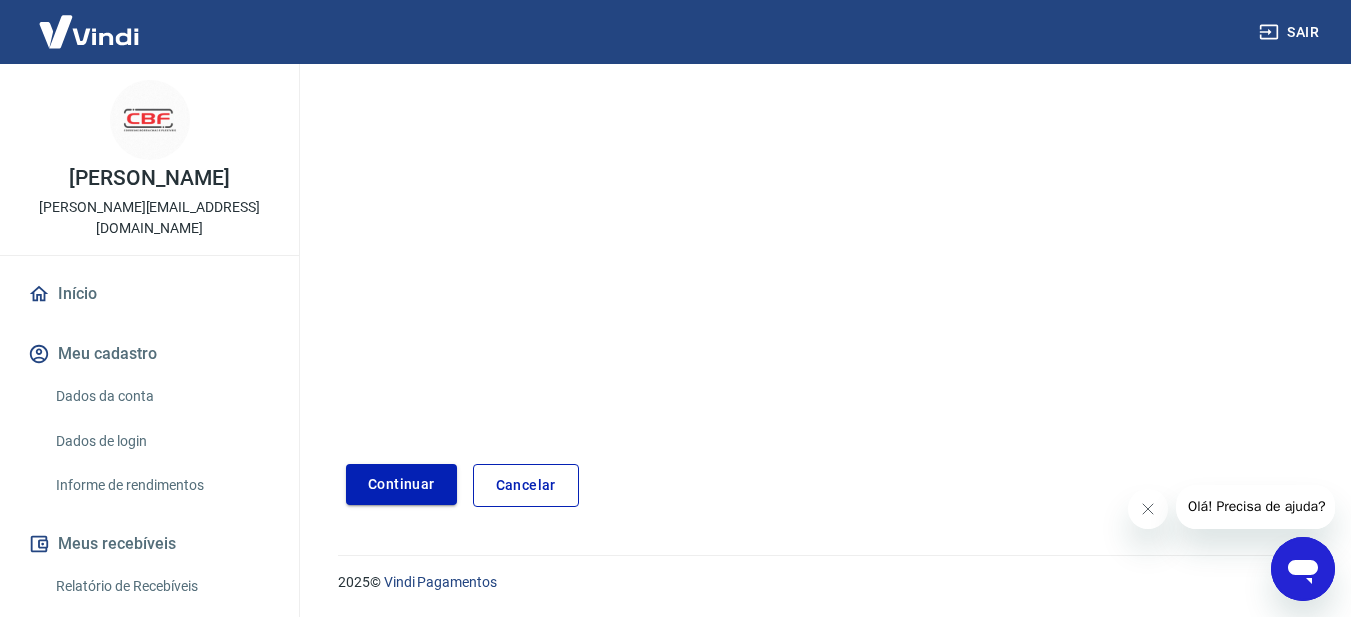 click on "Continuar" at bounding box center (401, 484) 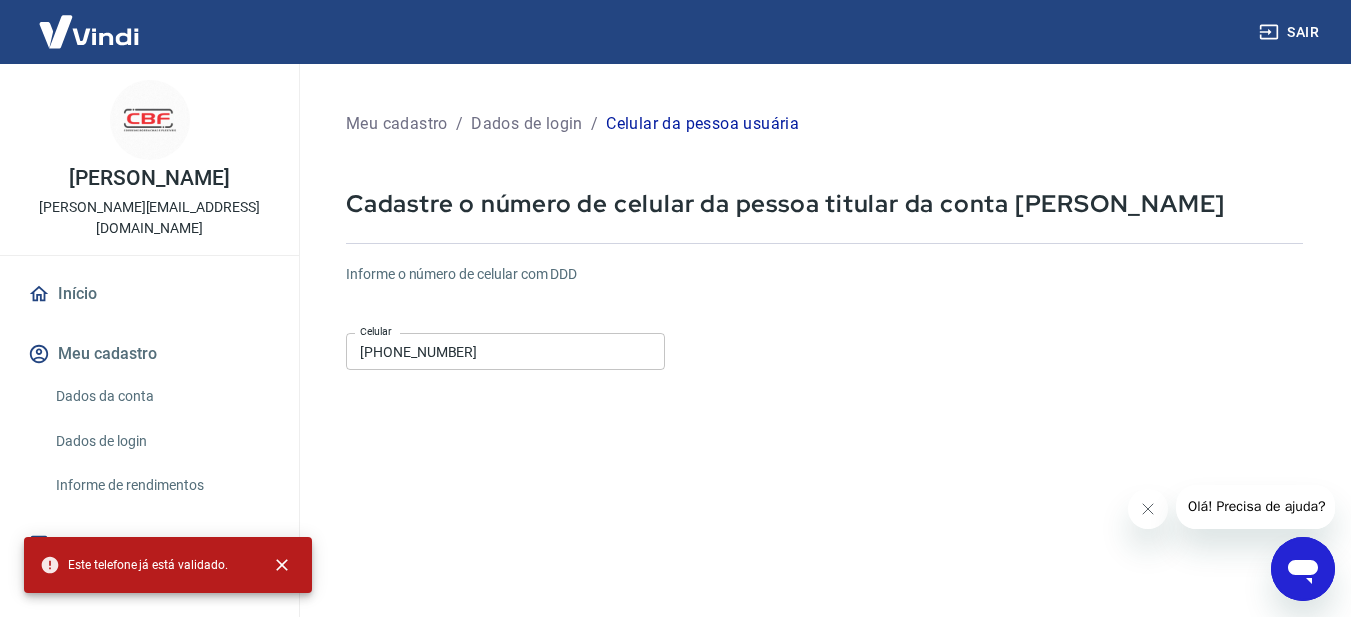scroll, scrollTop: 0, scrollLeft: 0, axis: both 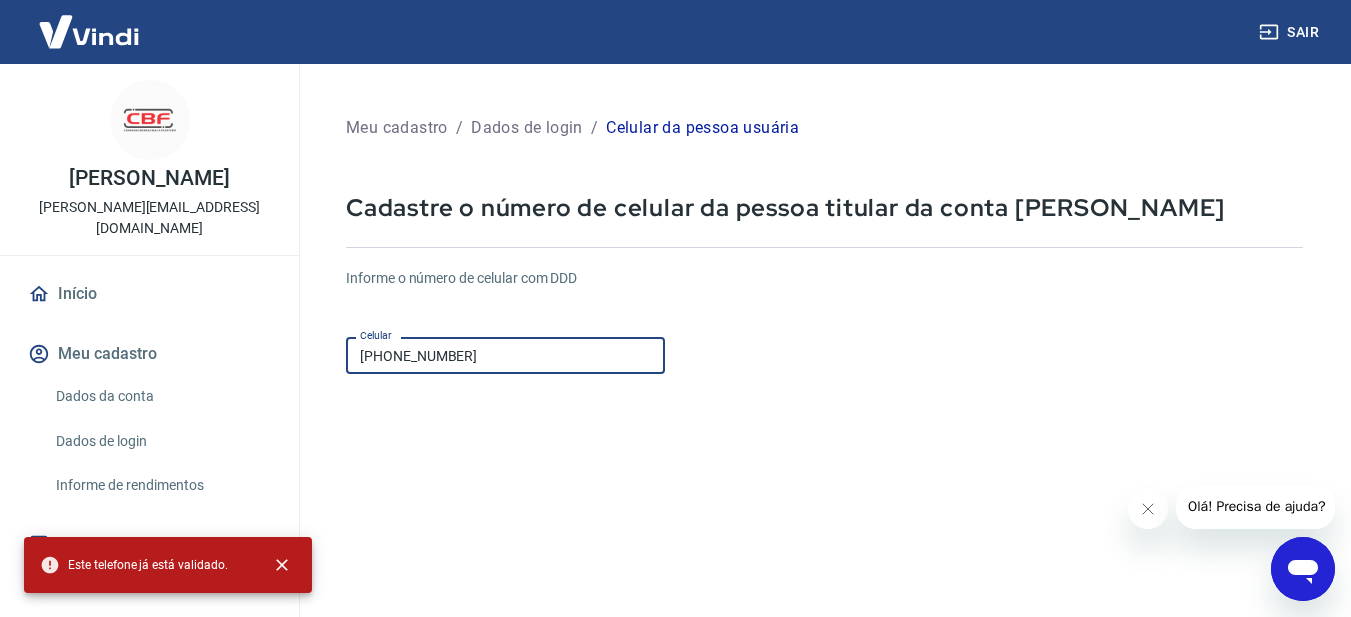 click on "(16) 99195-5392" at bounding box center [505, 355] 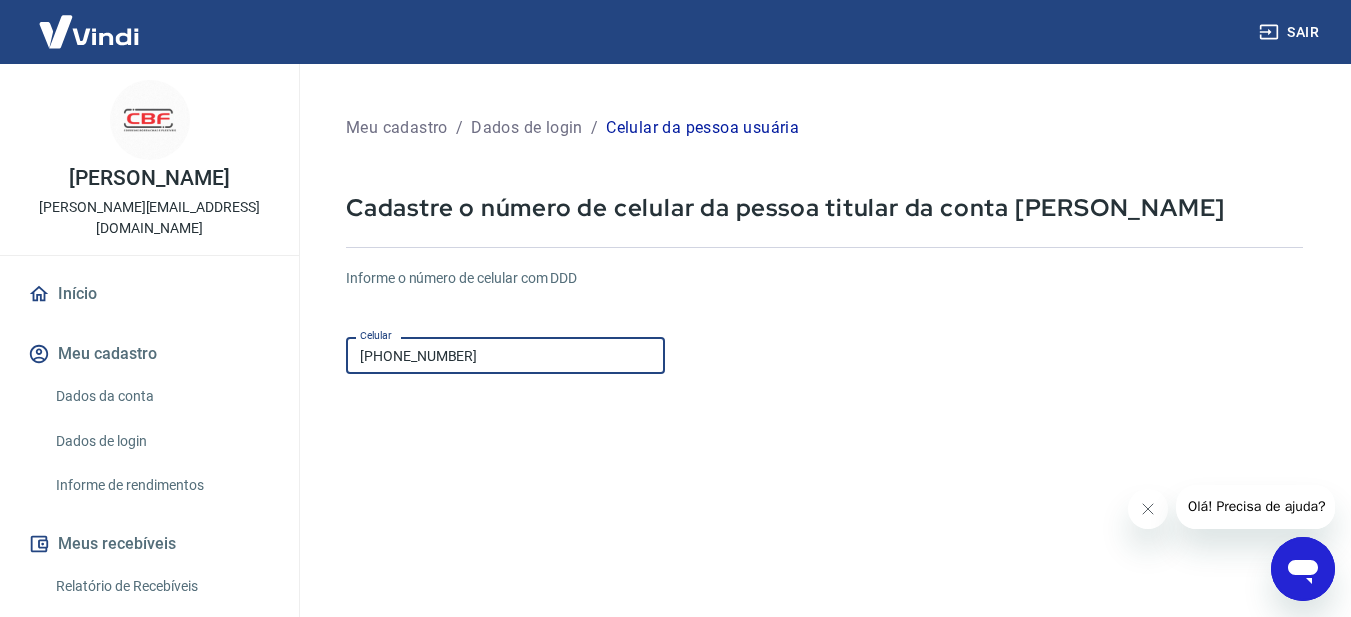 click on "(16) 99195-5392" at bounding box center [505, 355] 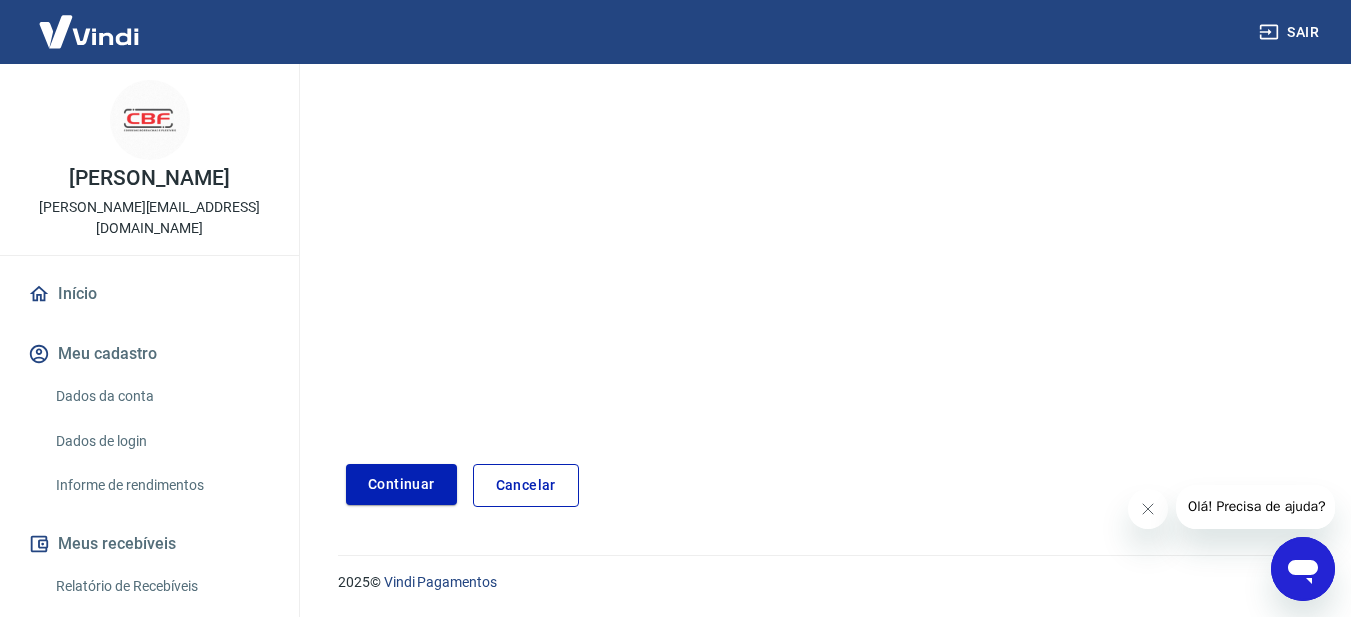 click on "Cancelar" at bounding box center (526, 485) 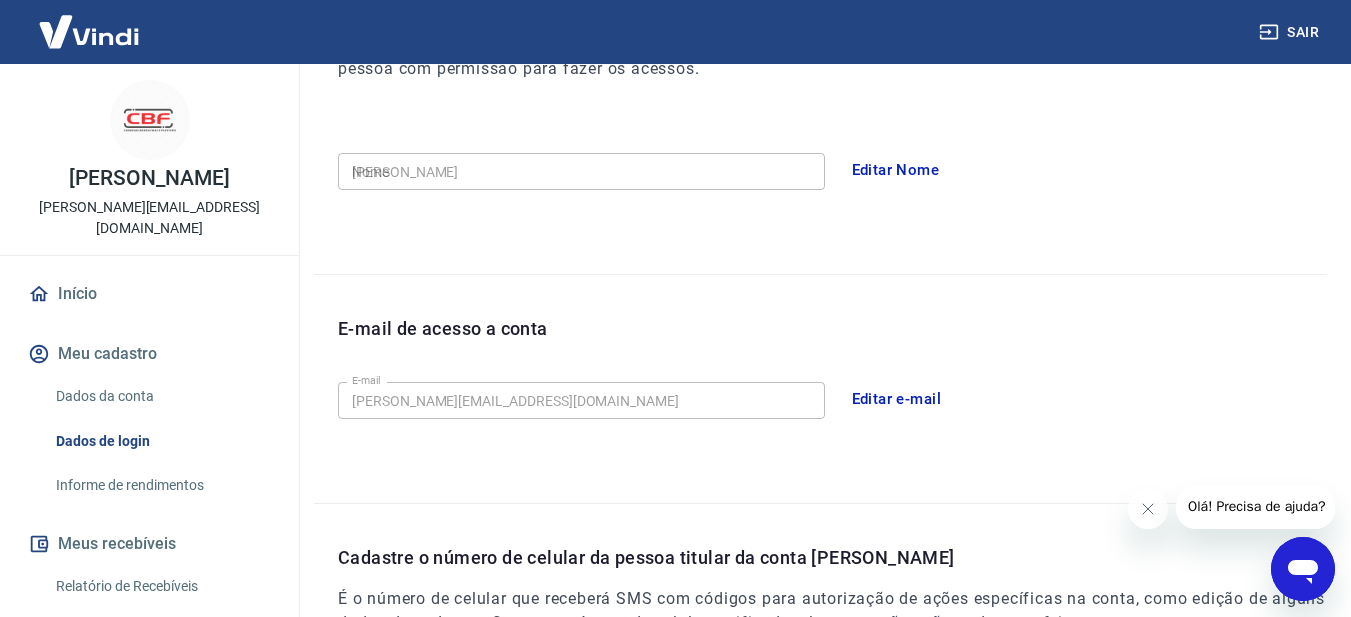 type on "(16) 99195-5392" 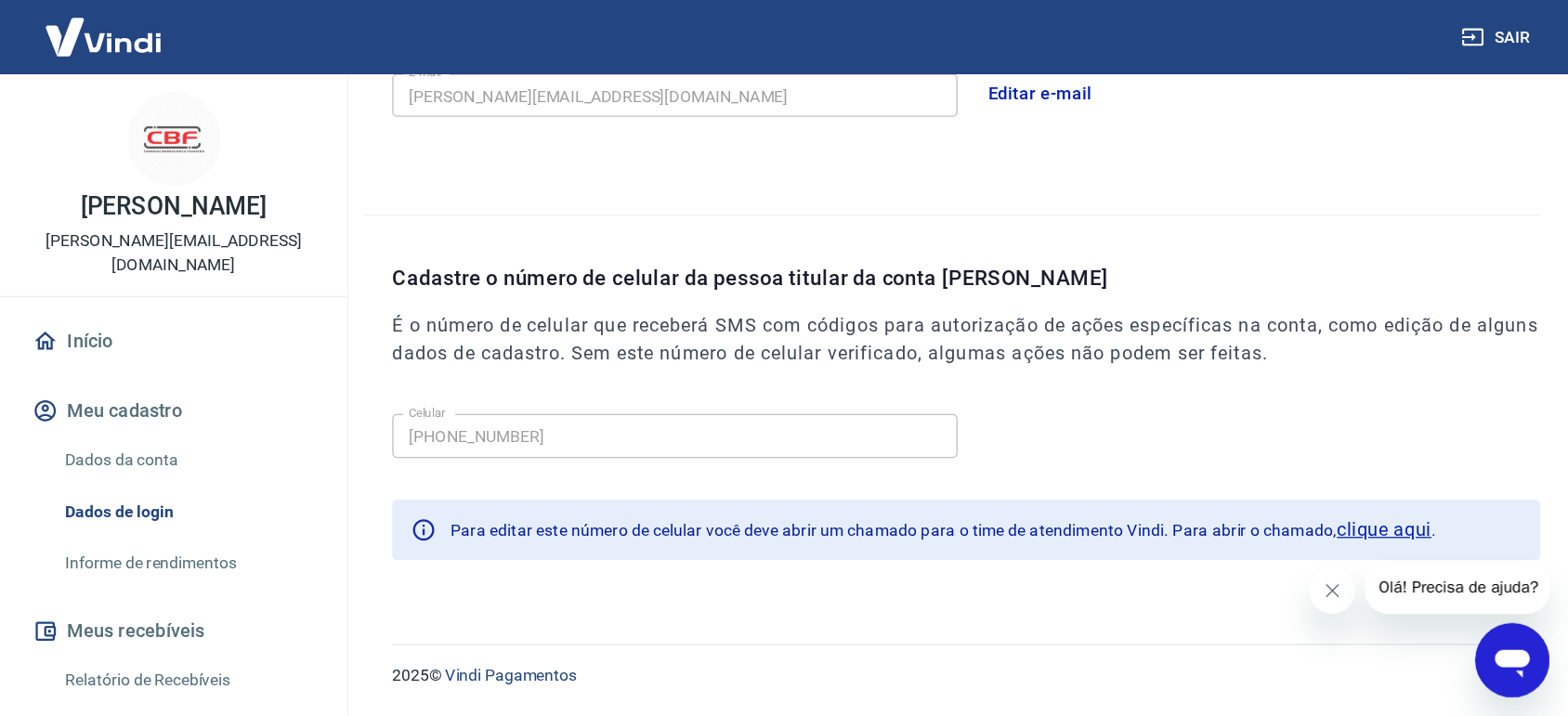 scroll, scrollTop: 458, scrollLeft: 0, axis: vertical 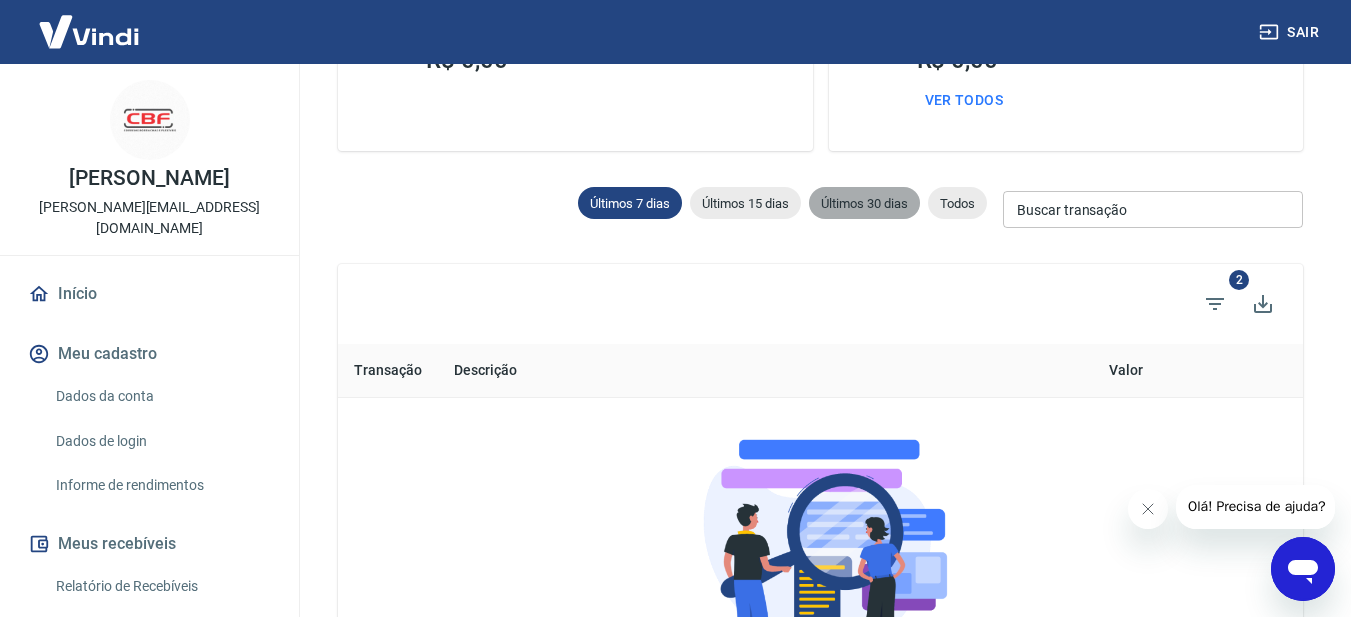 click on "Últimos 30 dias" at bounding box center [864, 203] 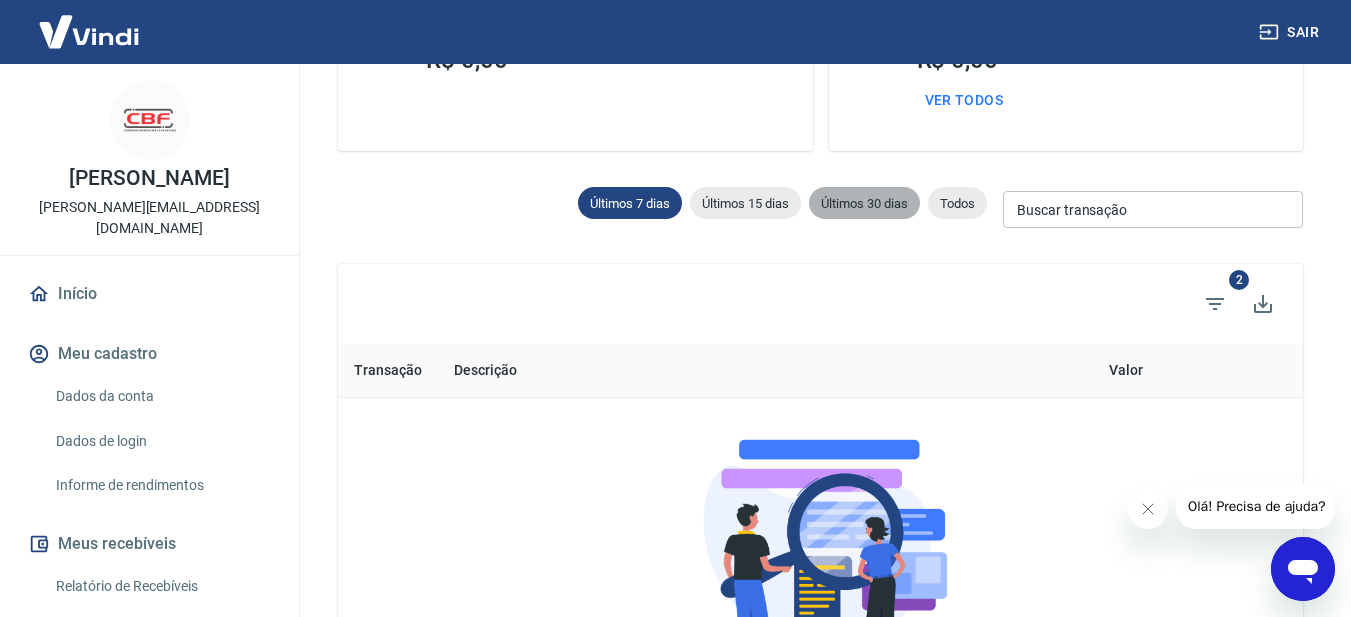 type on "11/06/2025" 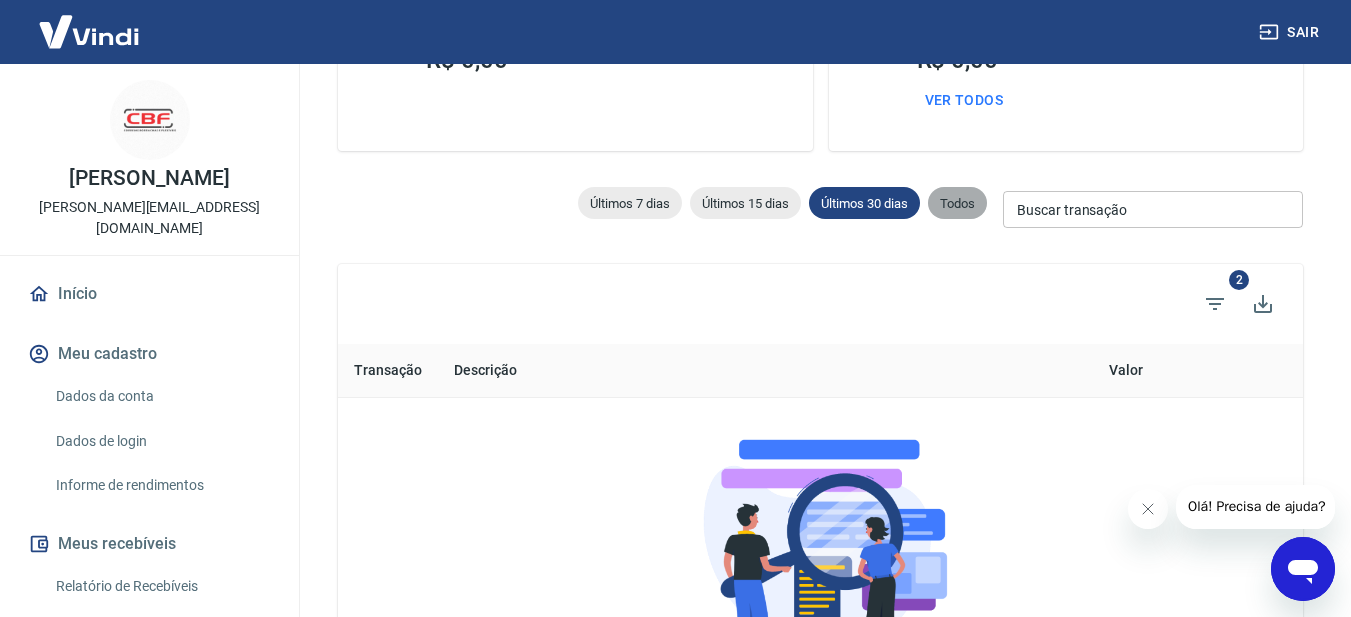click on "Todos" at bounding box center [957, 203] 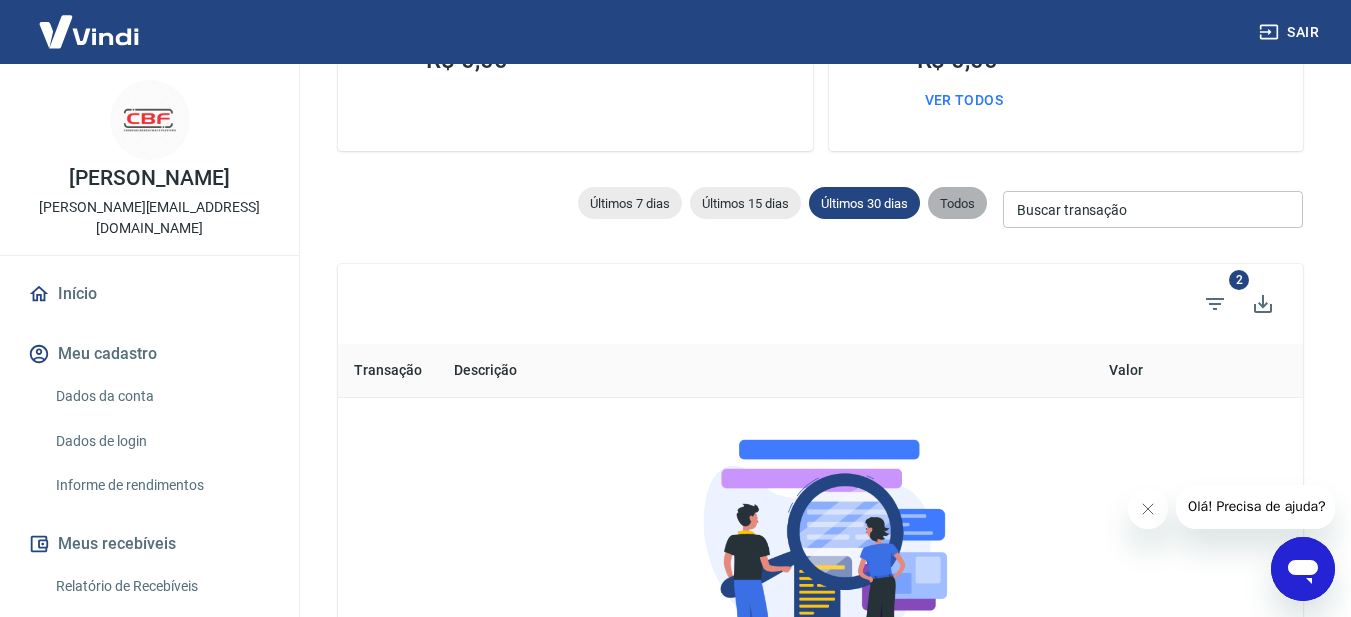 type 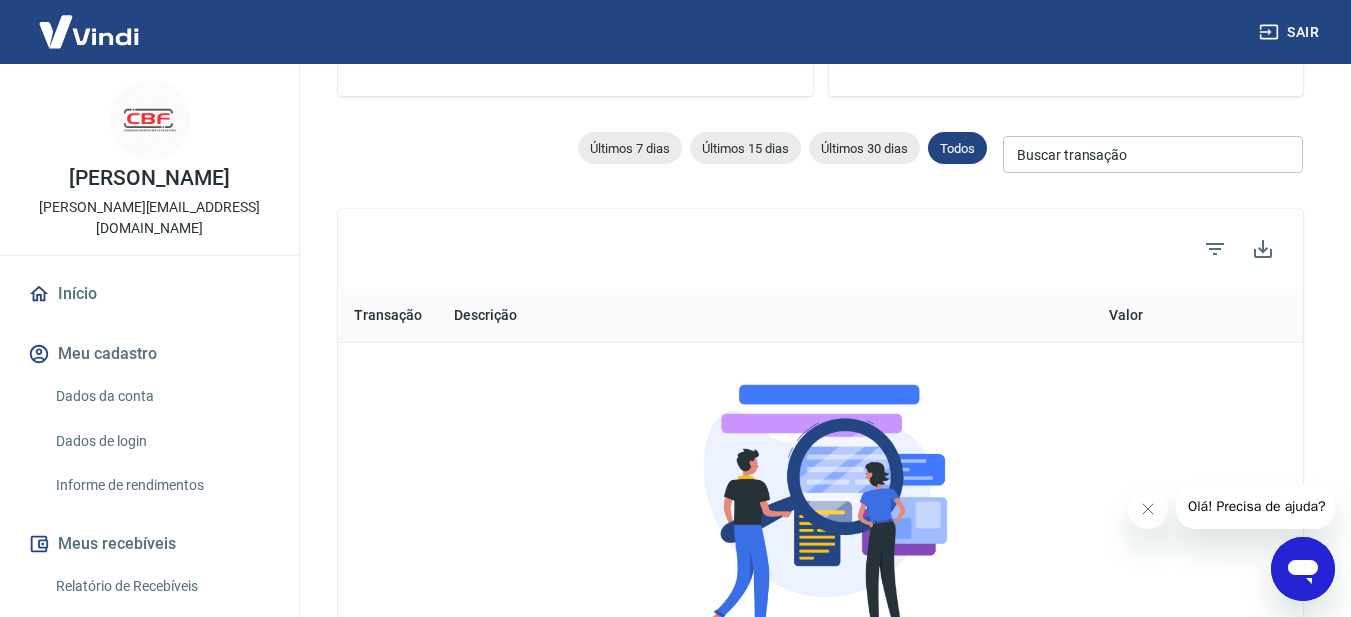scroll, scrollTop: 300, scrollLeft: 0, axis: vertical 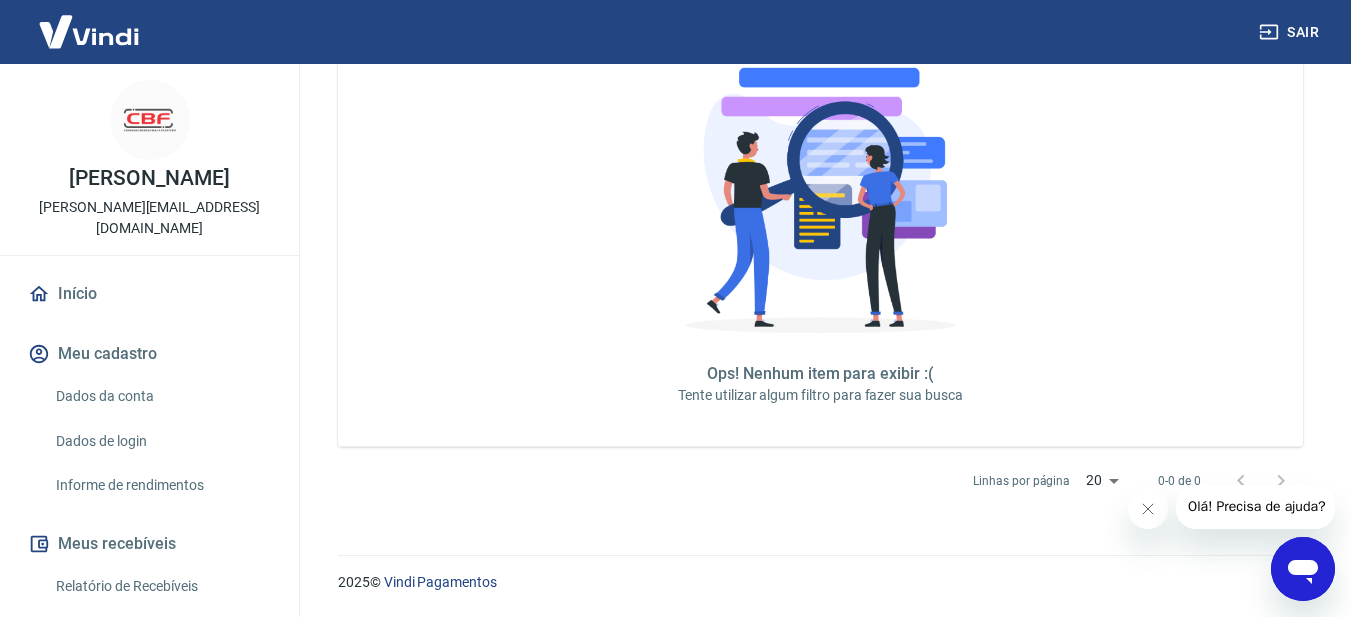 click 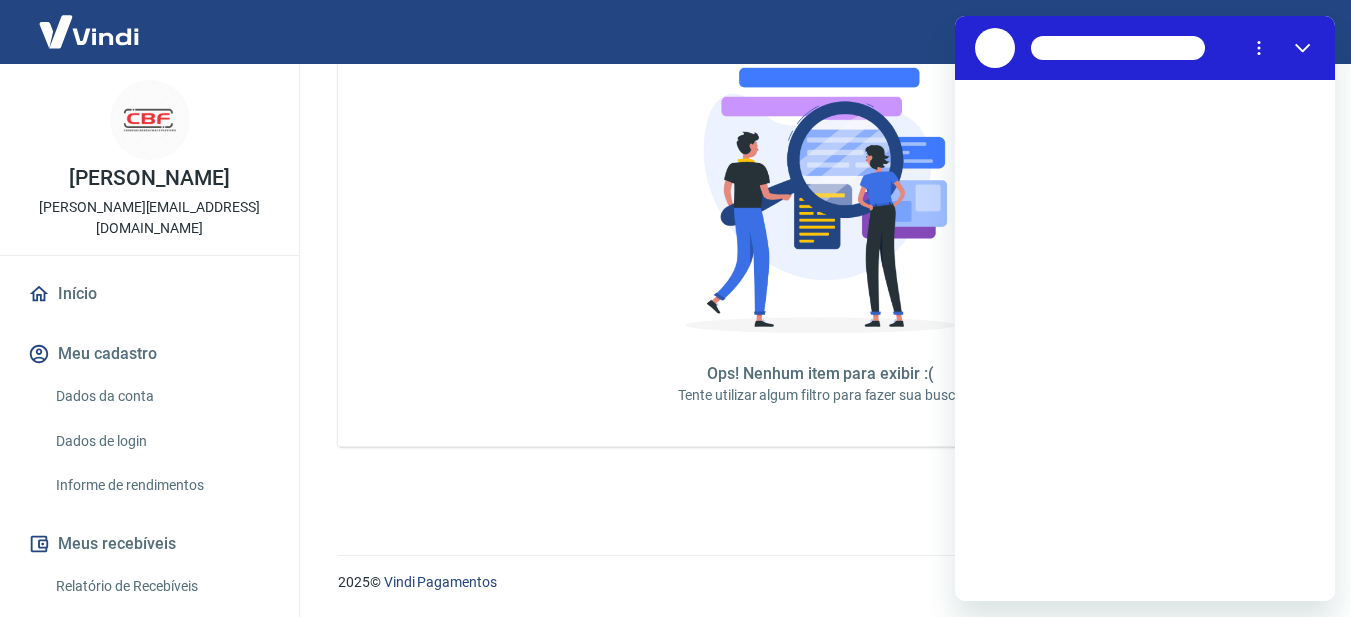 scroll, scrollTop: 0, scrollLeft: 0, axis: both 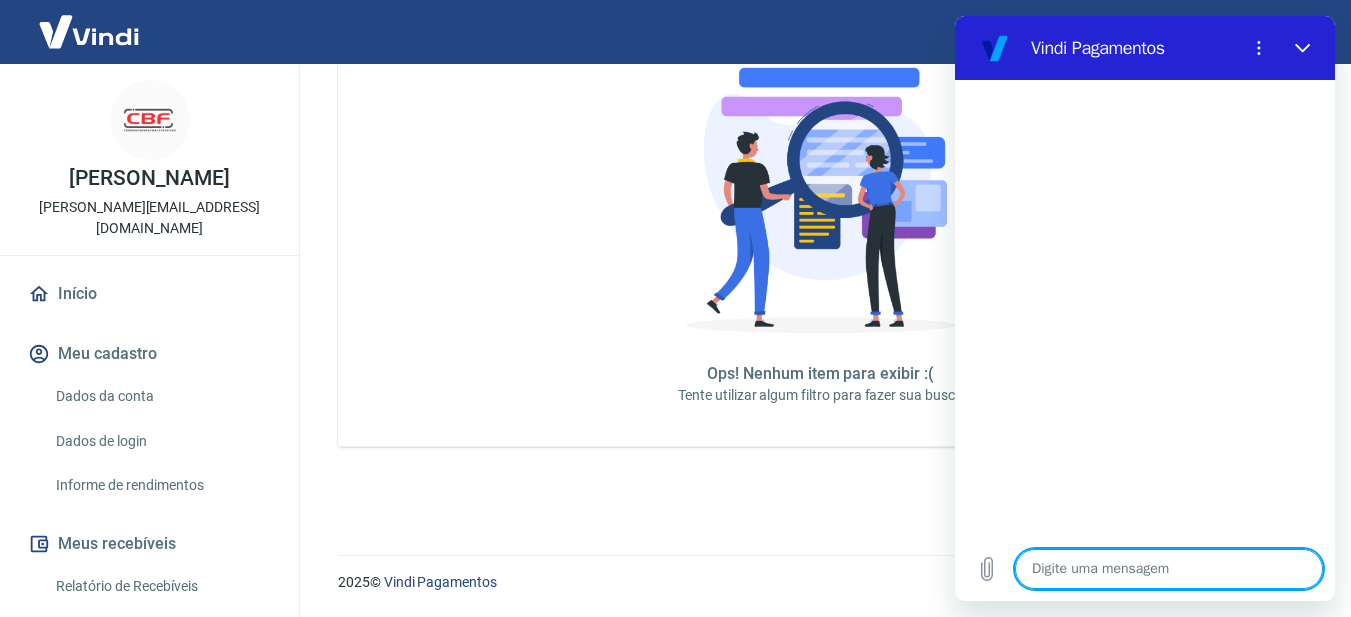 type on "x" 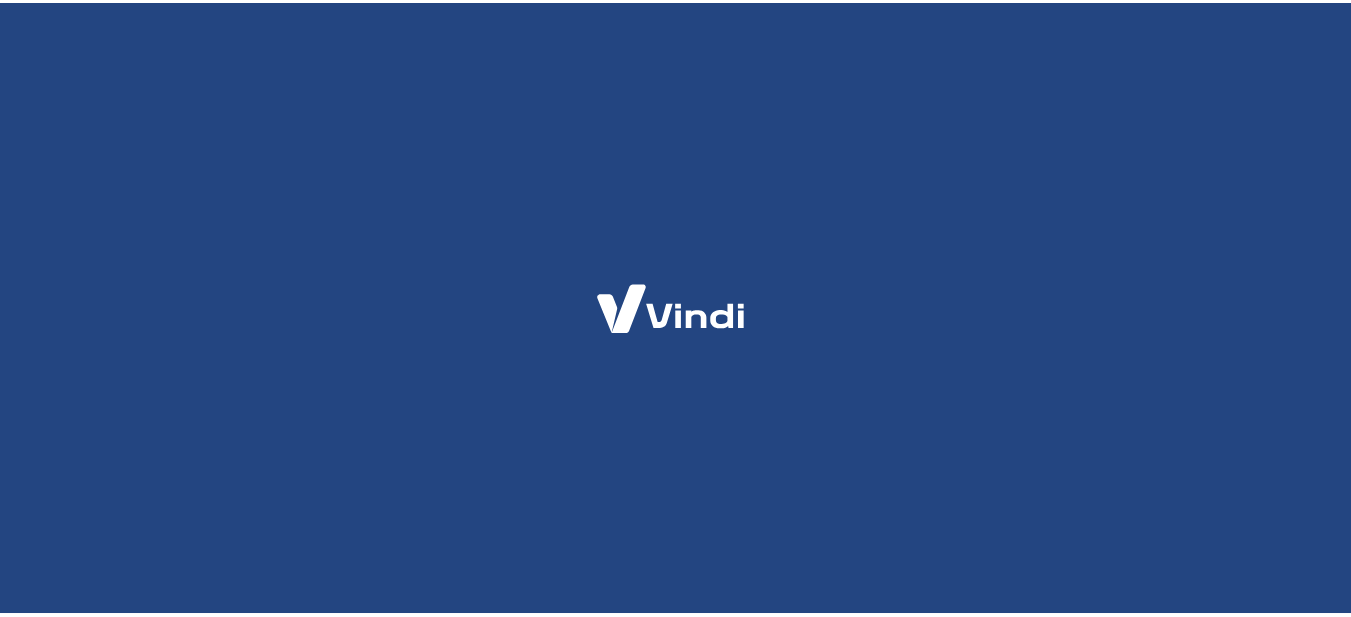 scroll, scrollTop: 0, scrollLeft: 0, axis: both 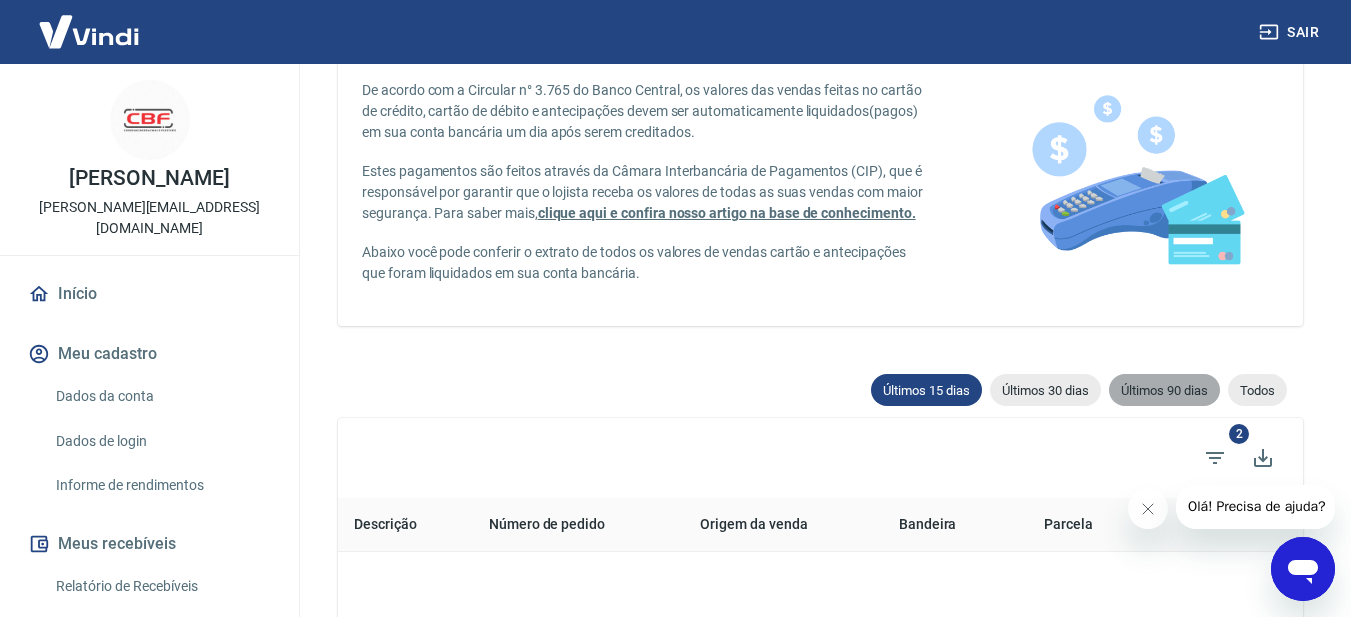 click on "Últimos 90 dias" at bounding box center (1164, 390) 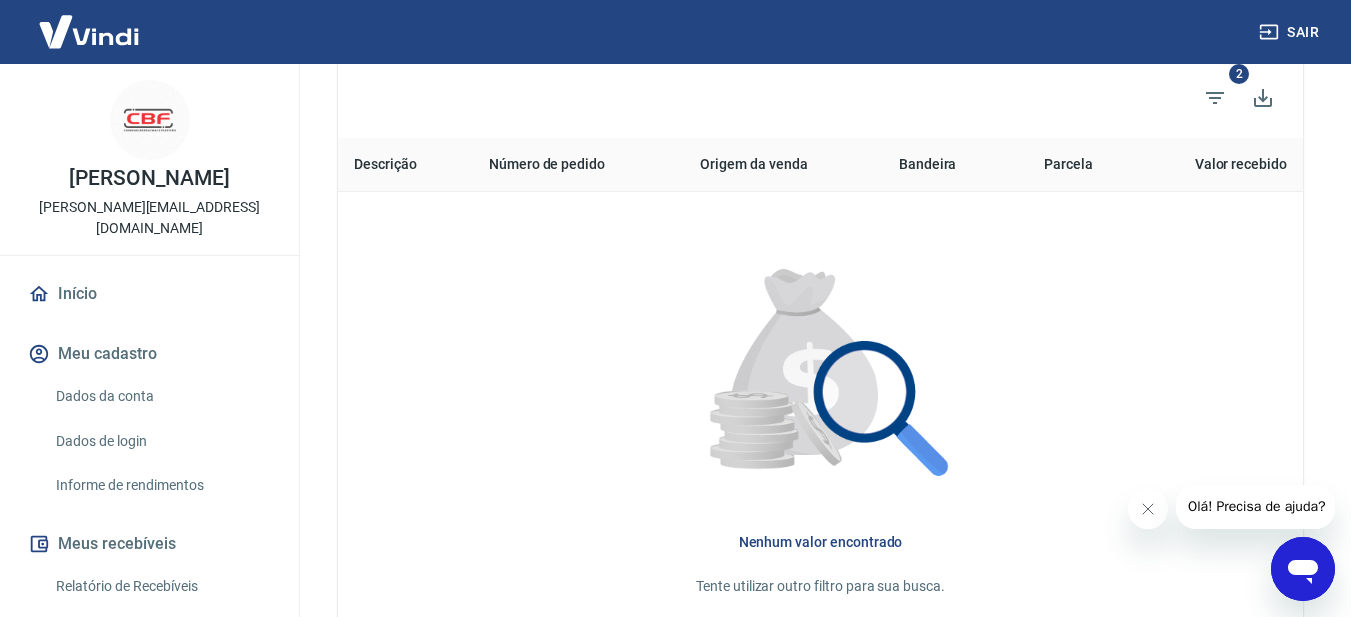 scroll, scrollTop: 462, scrollLeft: 0, axis: vertical 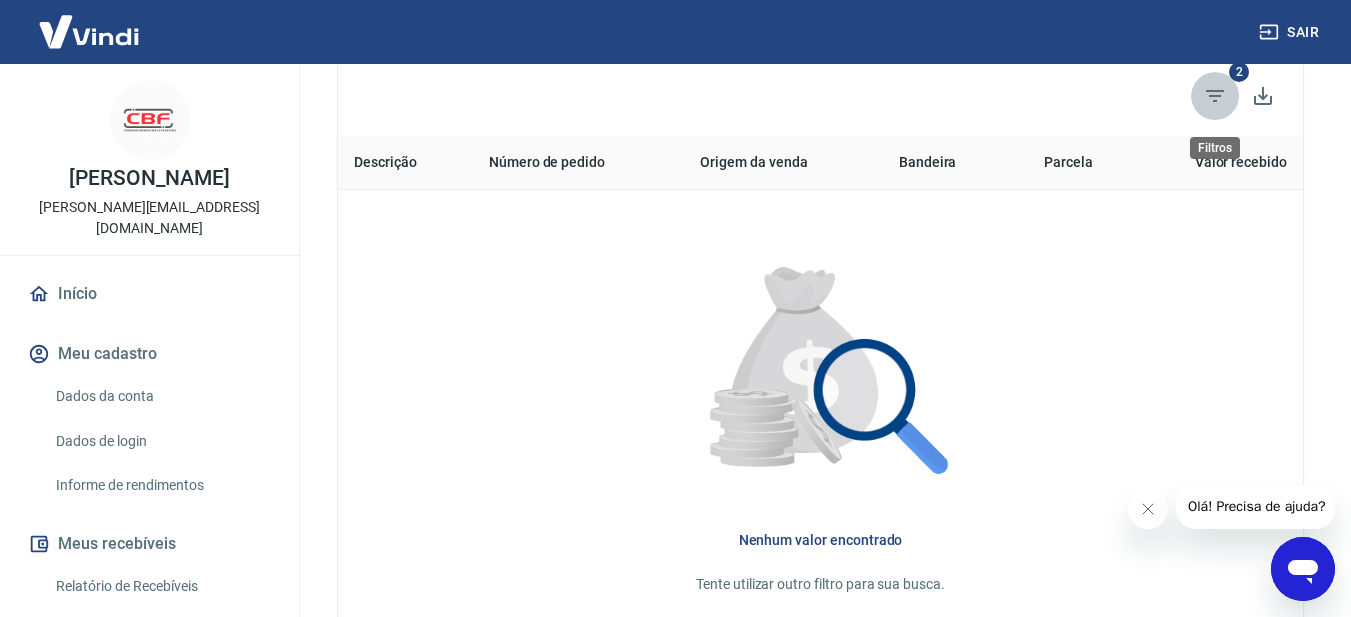 click 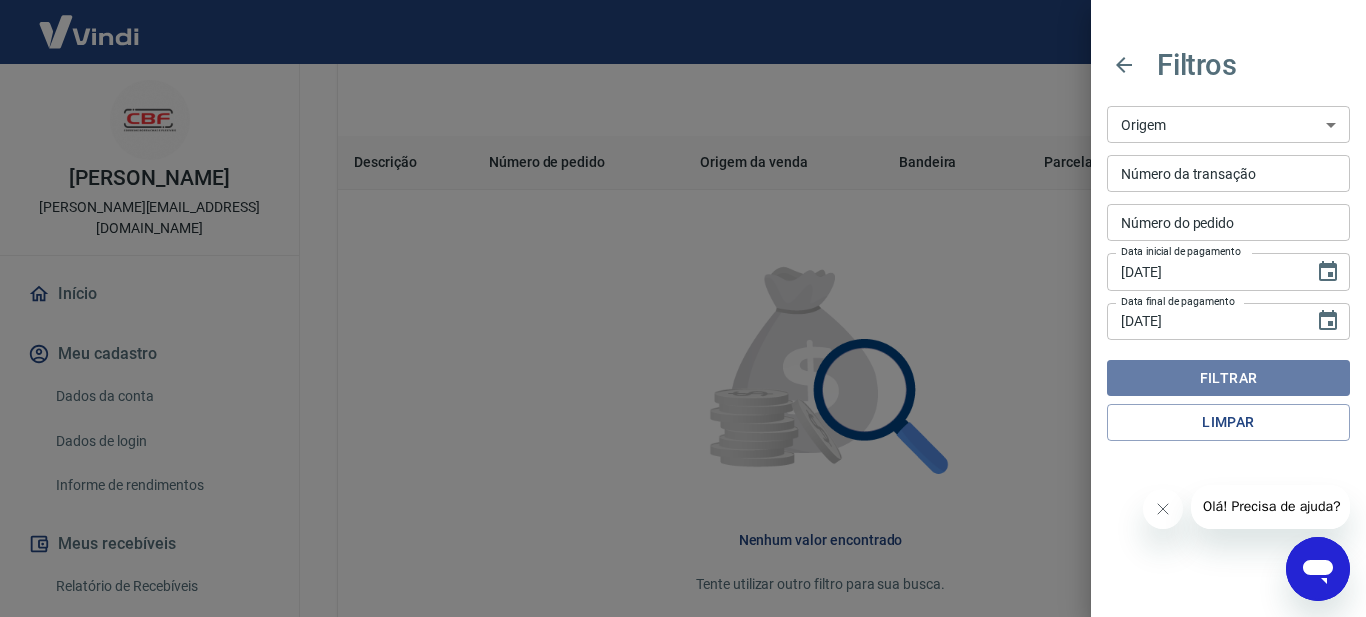click on "Filtrar" at bounding box center [1228, 378] 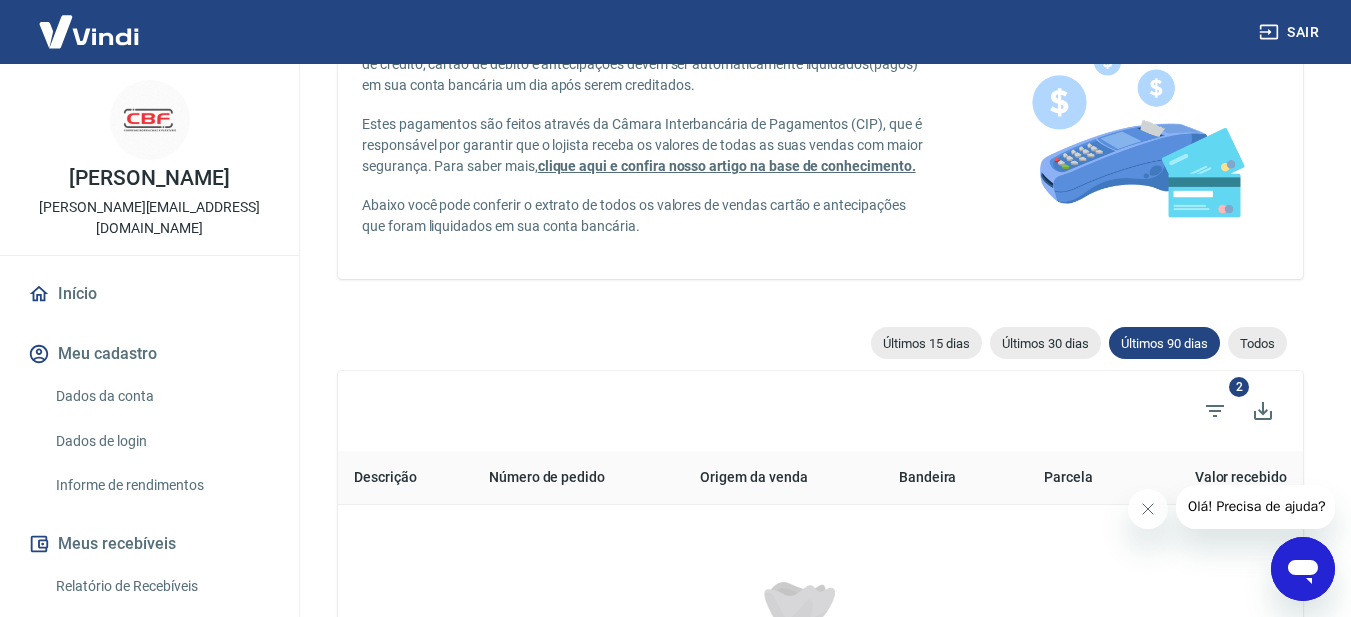 scroll, scrollTop: 0, scrollLeft: 0, axis: both 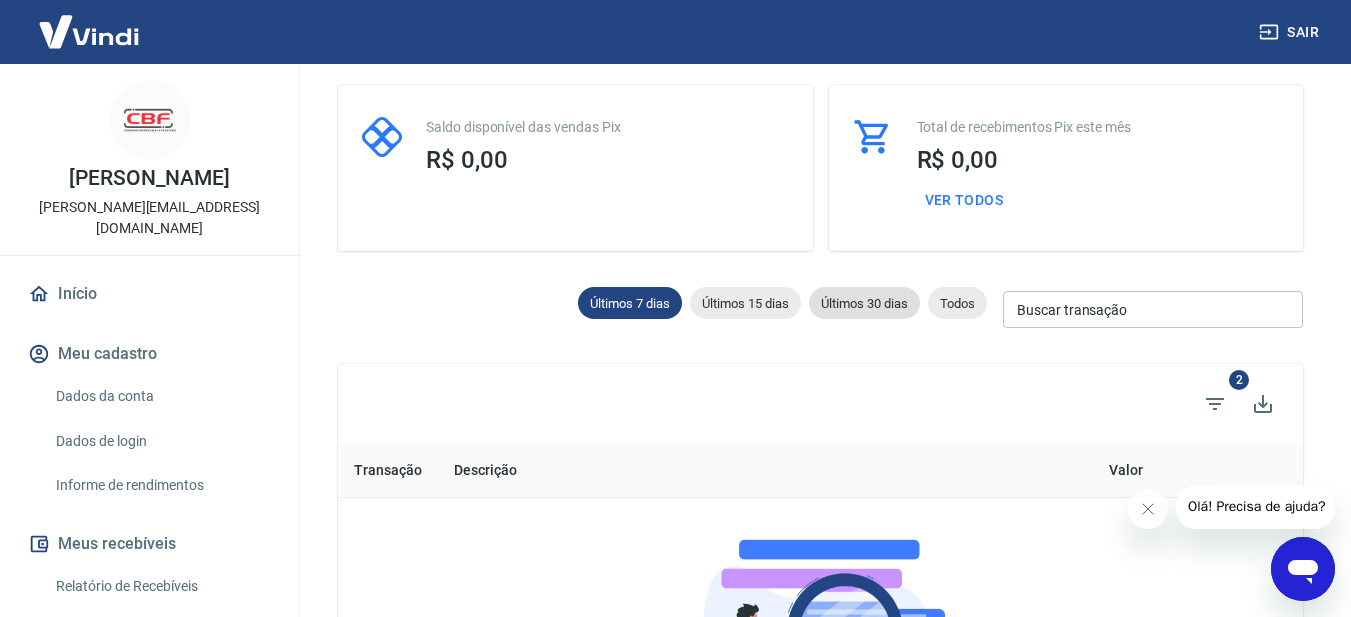 click on "Últimos 30 dias" at bounding box center [864, 303] 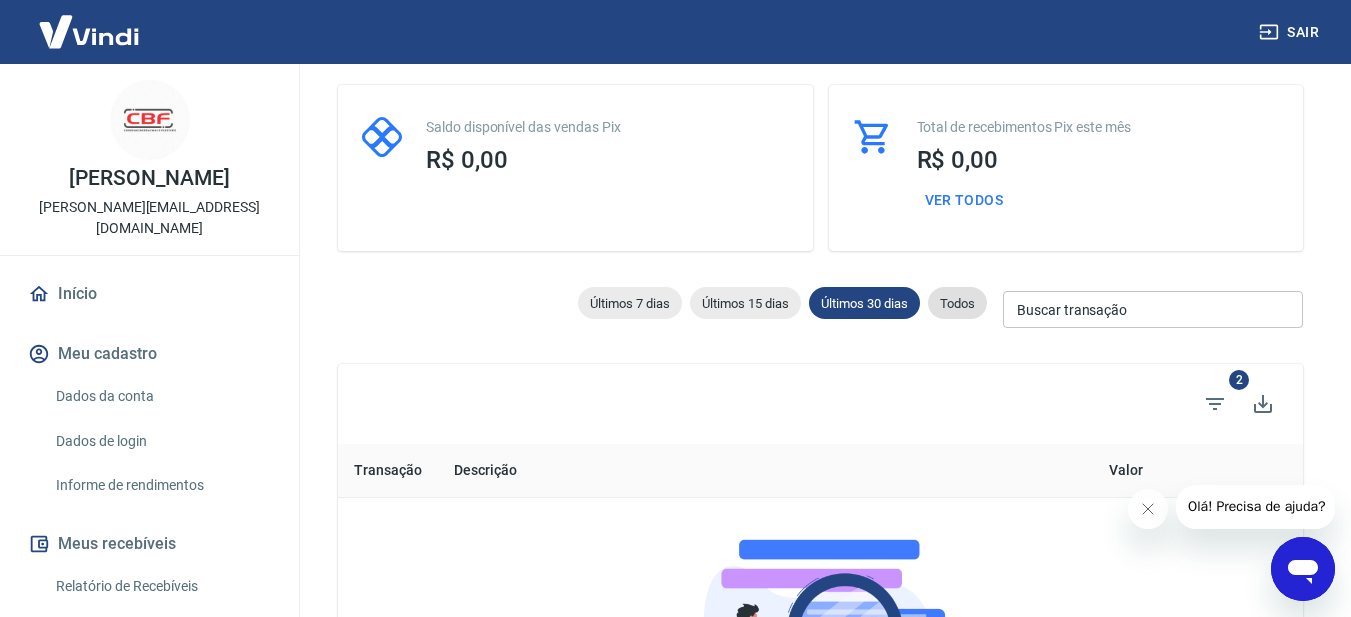 scroll, scrollTop: 0, scrollLeft: 0, axis: both 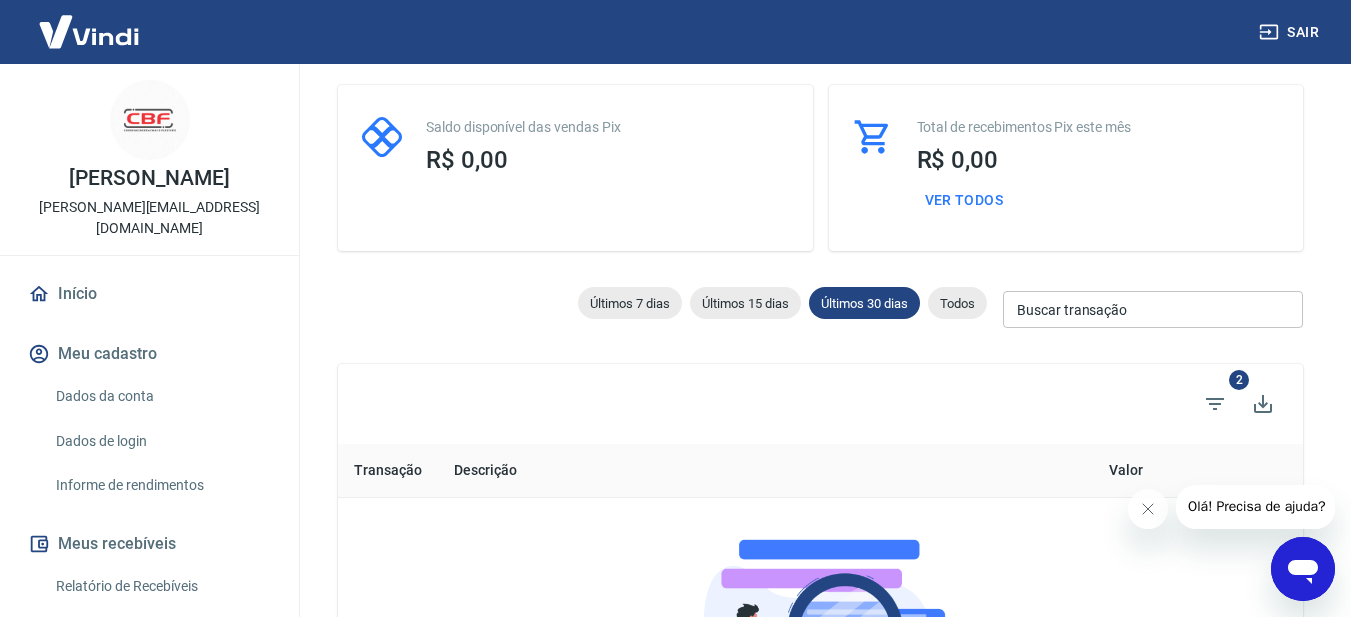type 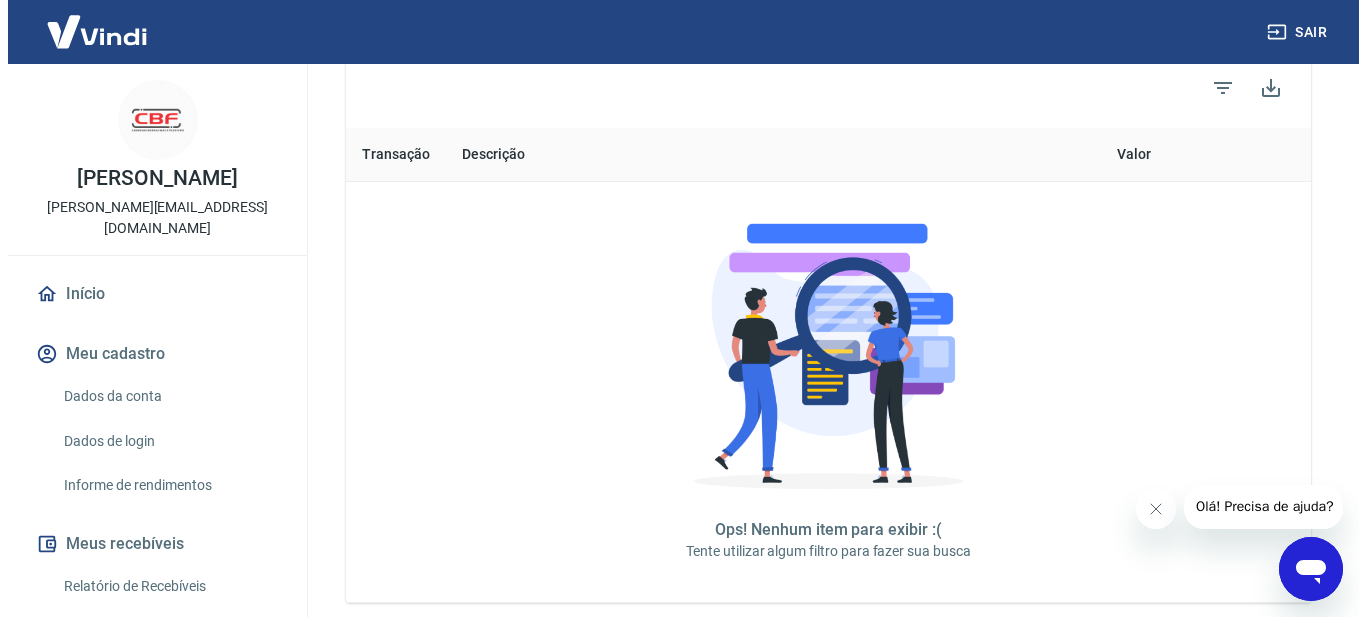 scroll, scrollTop: 300, scrollLeft: 0, axis: vertical 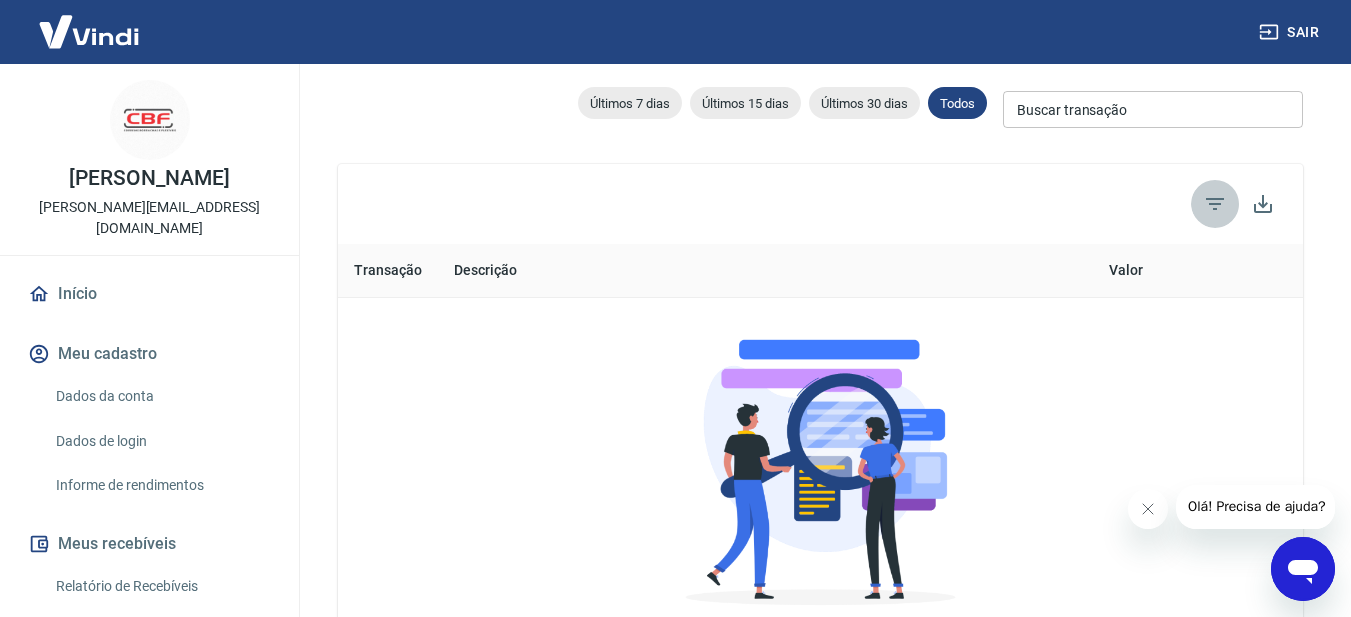 click 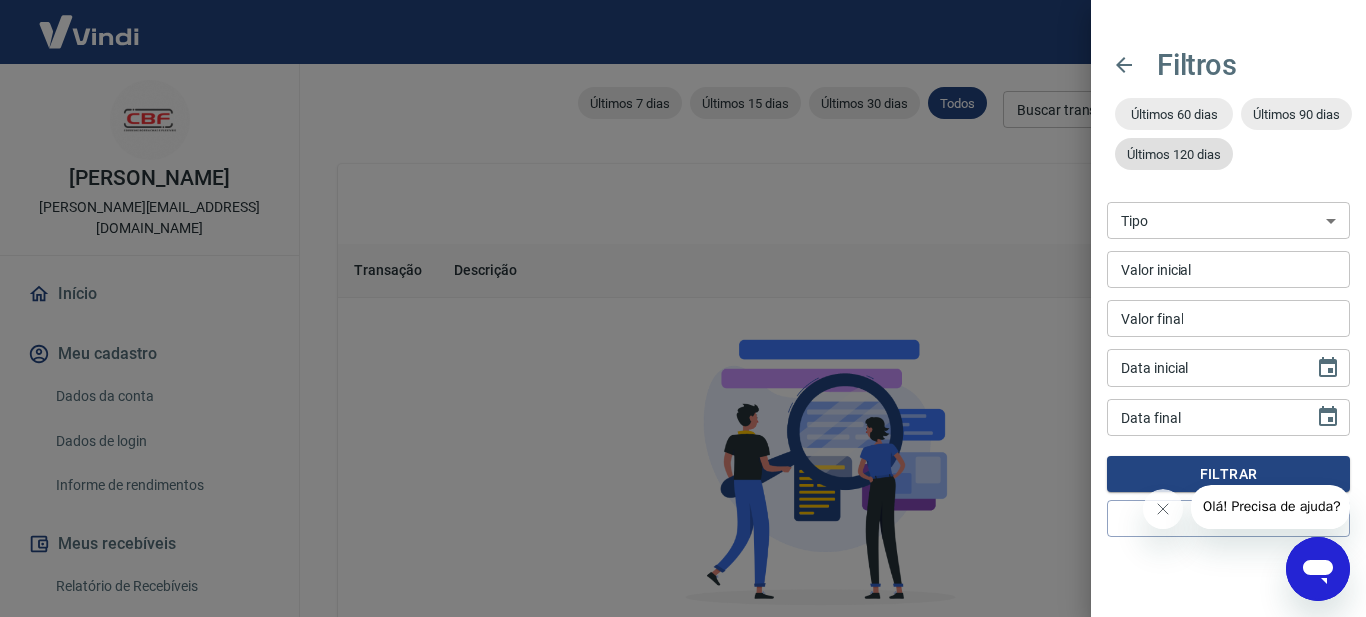 click on "Últimos 60 dias Últimos 90 dias Últimos 120 dias" at bounding box center [1228, 138] 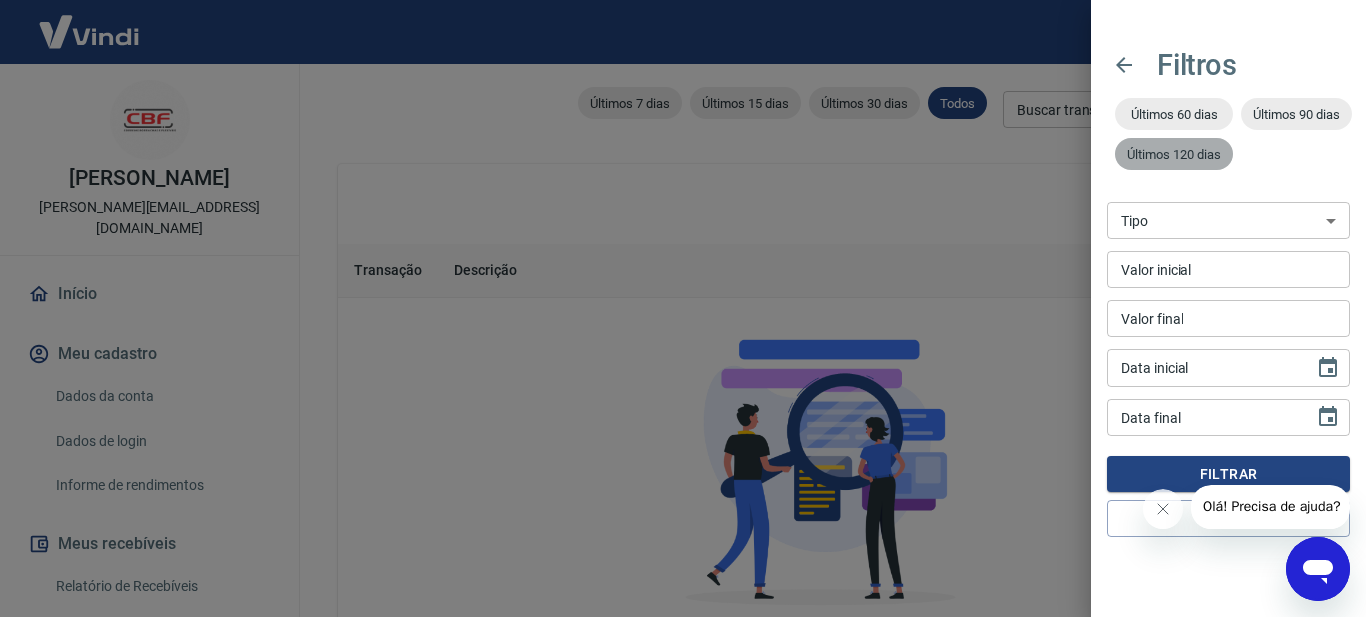click on "Últimos 120 dias" at bounding box center [1174, 154] 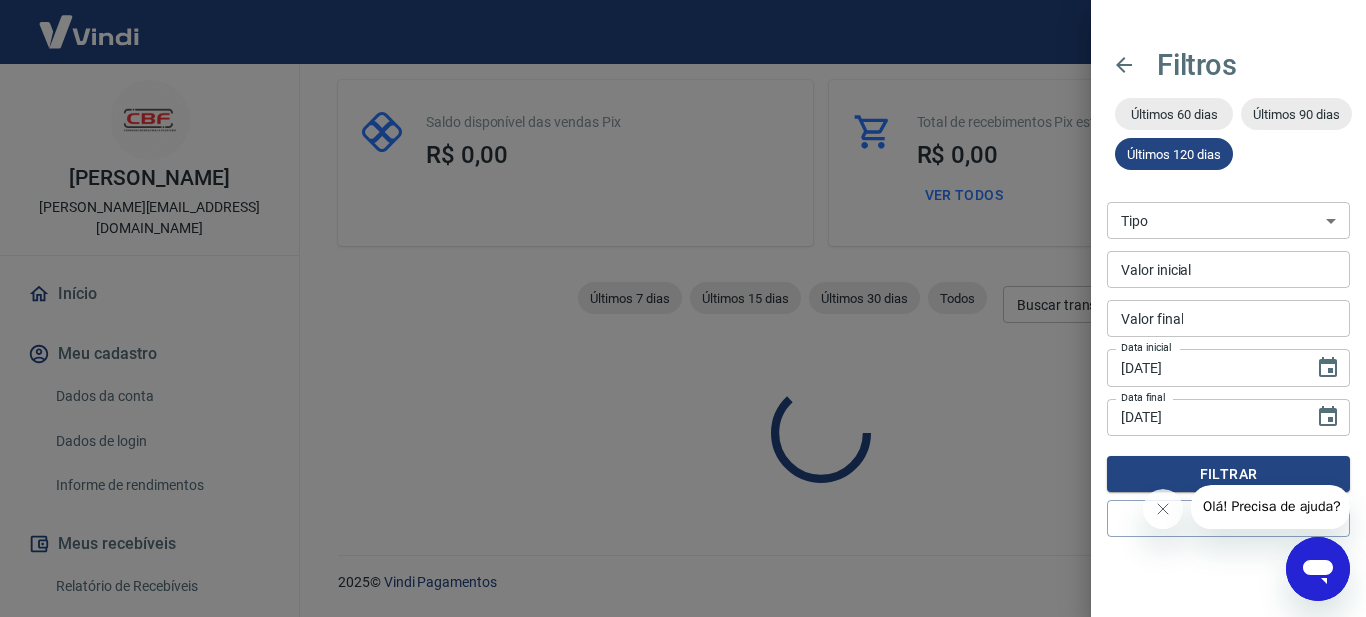scroll, scrollTop: 300, scrollLeft: 0, axis: vertical 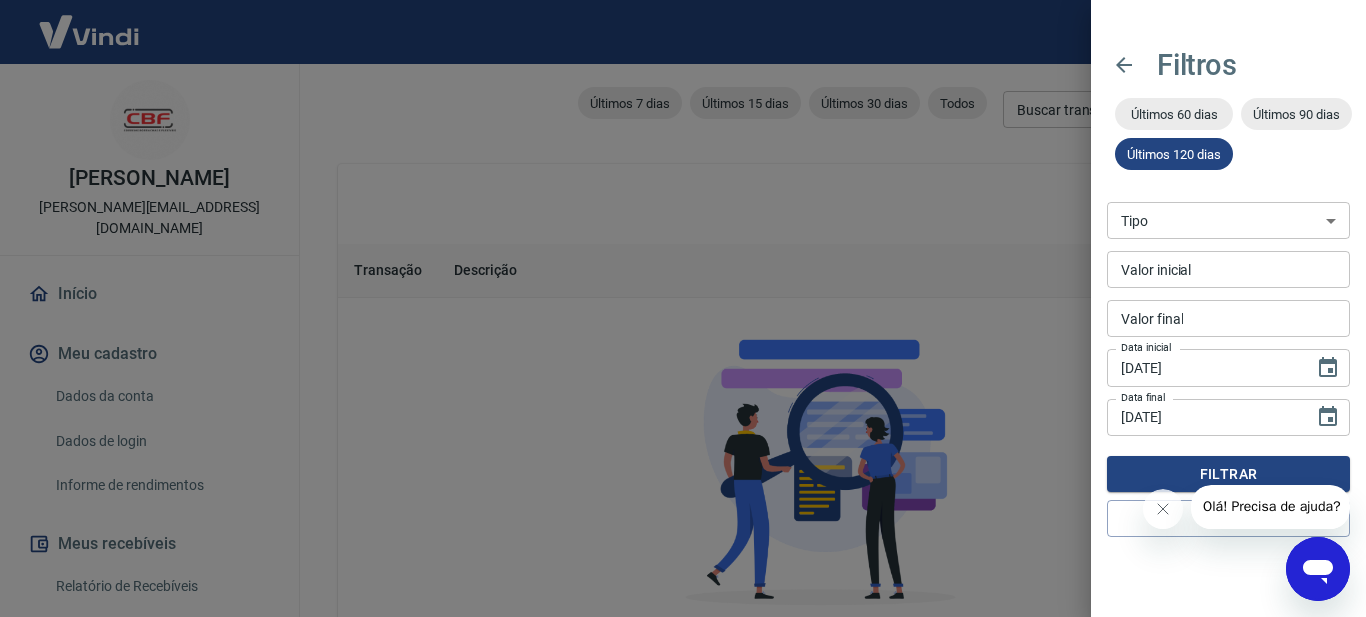 click at bounding box center (683, 308) 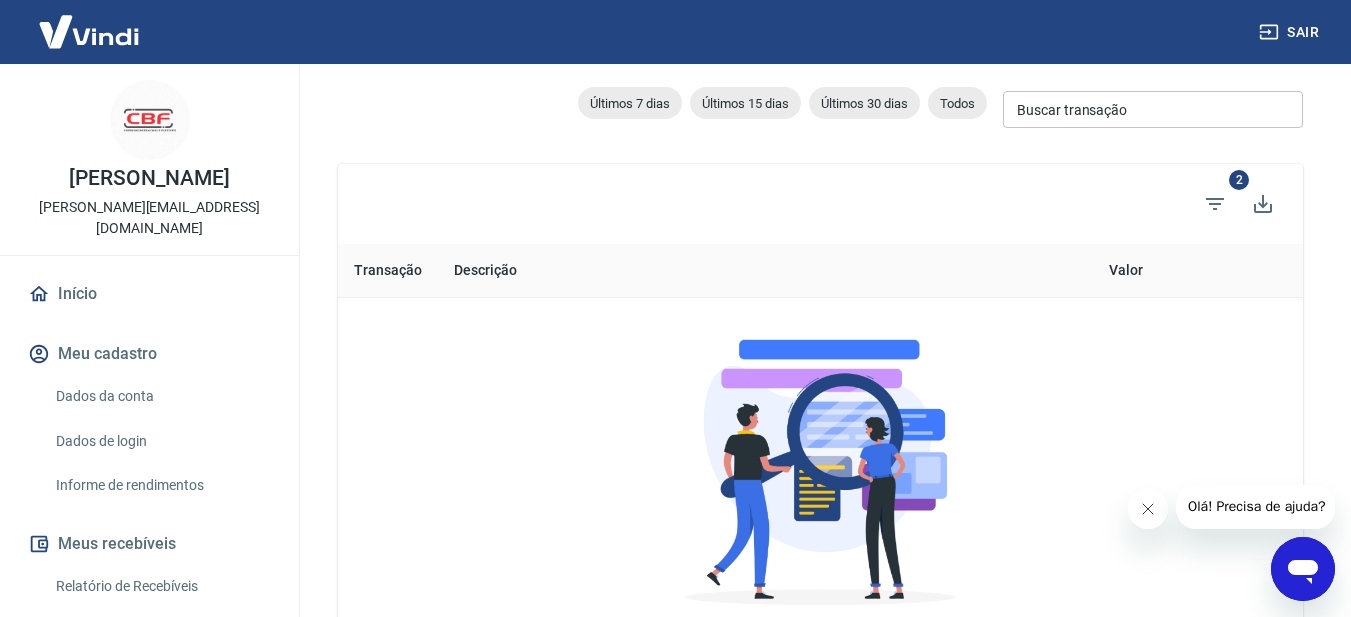 drag, startPoint x: 1146, startPoint y: 520, endPoint x: 1140, endPoint y: 491, distance: 29.614185 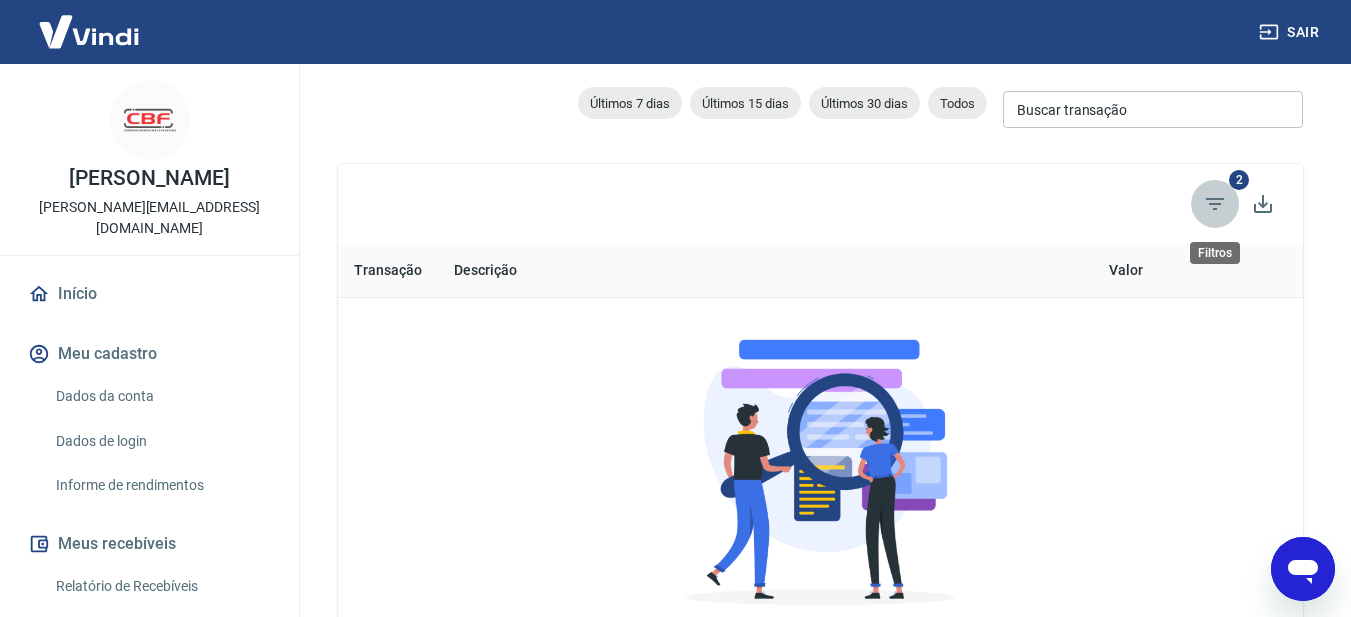 click 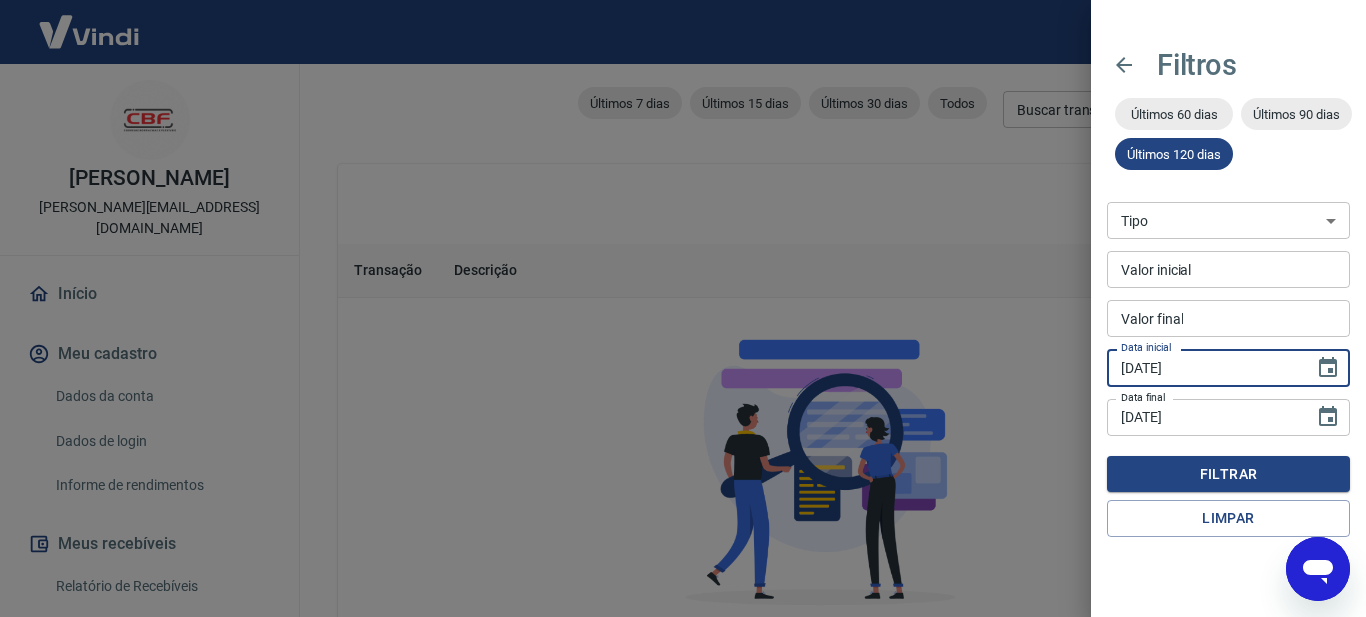 click on "13/03/2025" at bounding box center (1203, 367) 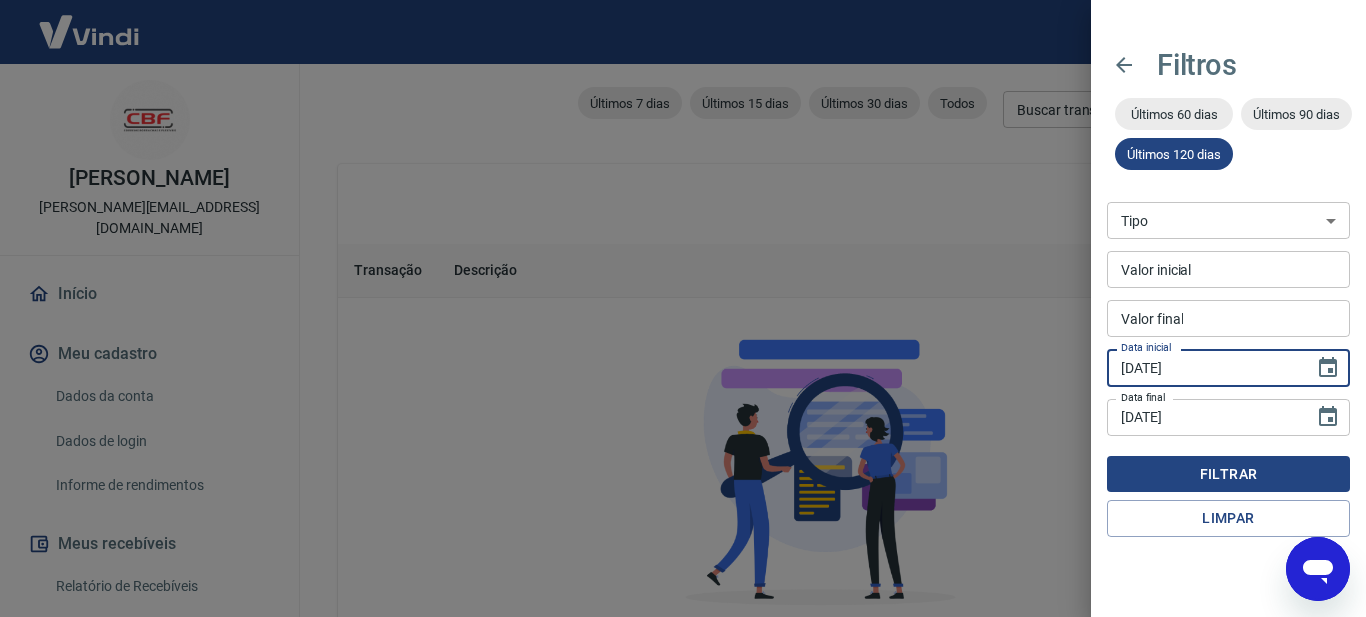 type on "01/01/2025" 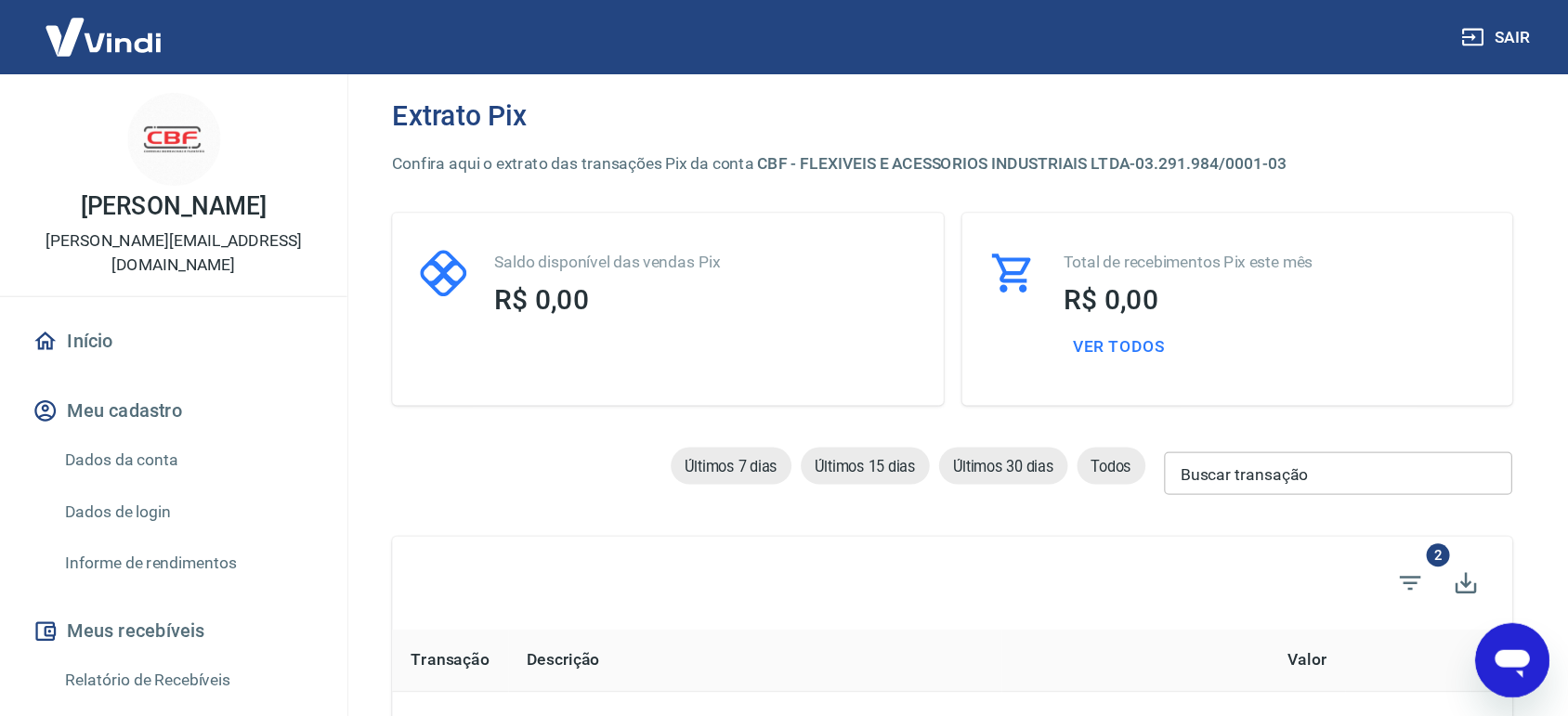scroll, scrollTop: 0, scrollLeft: 0, axis: both 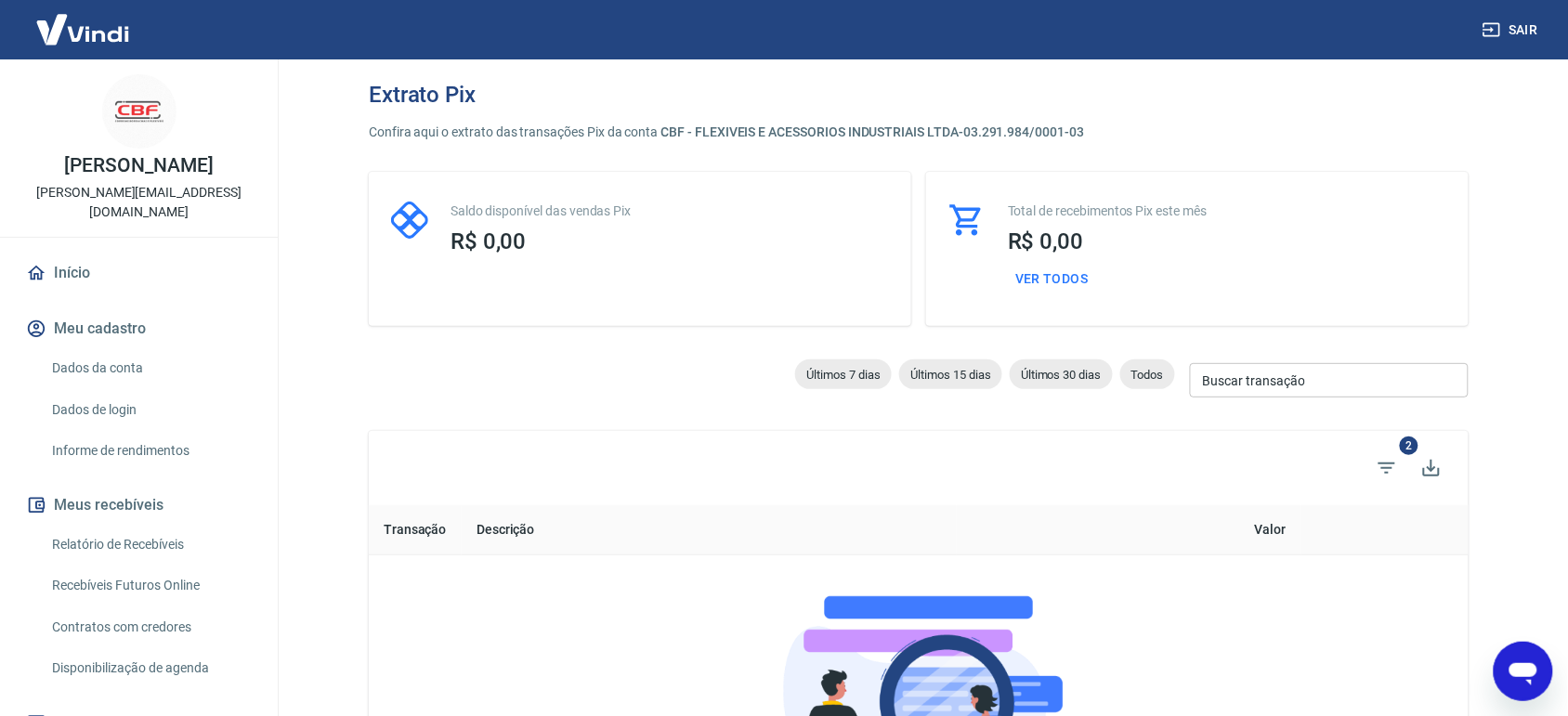 click 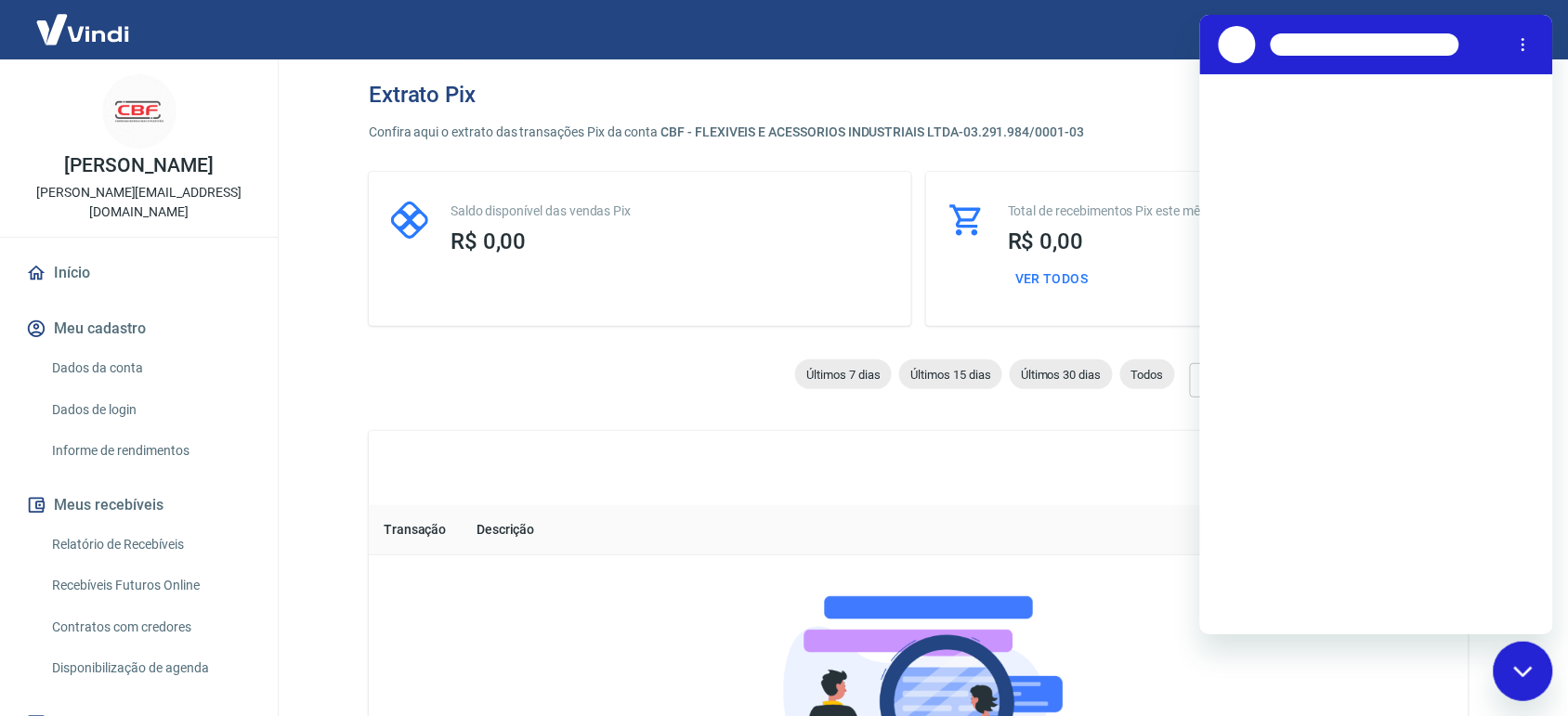 scroll, scrollTop: 0, scrollLeft: 0, axis: both 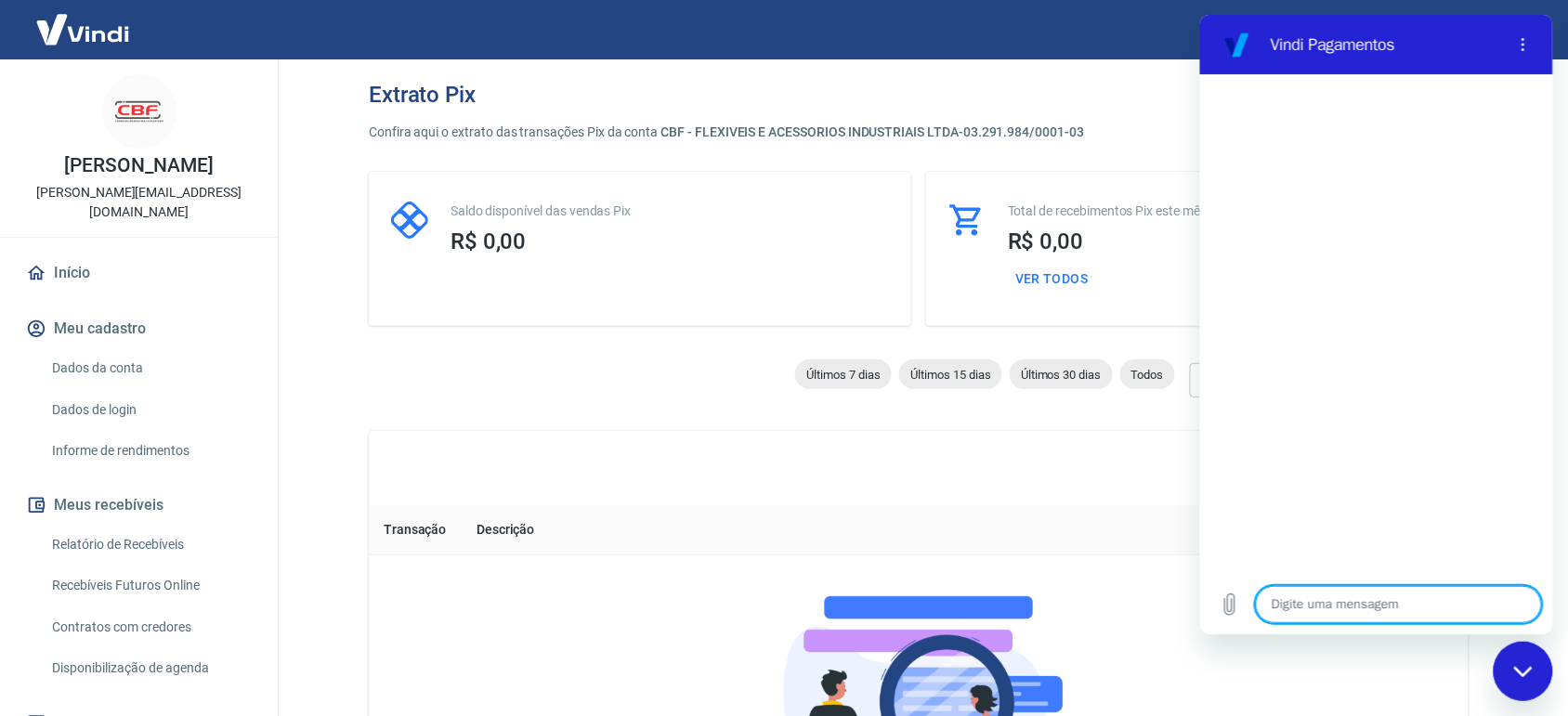 type on "x" 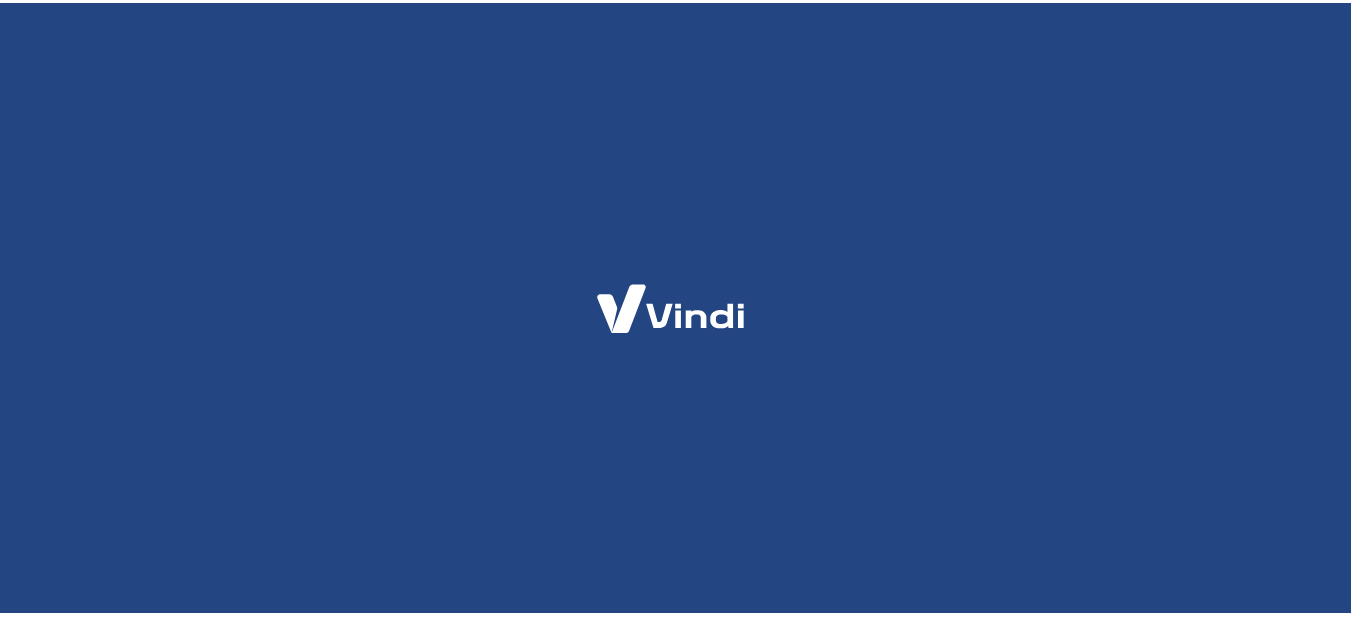 scroll, scrollTop: 0, scrollLeft: 0, axis: both 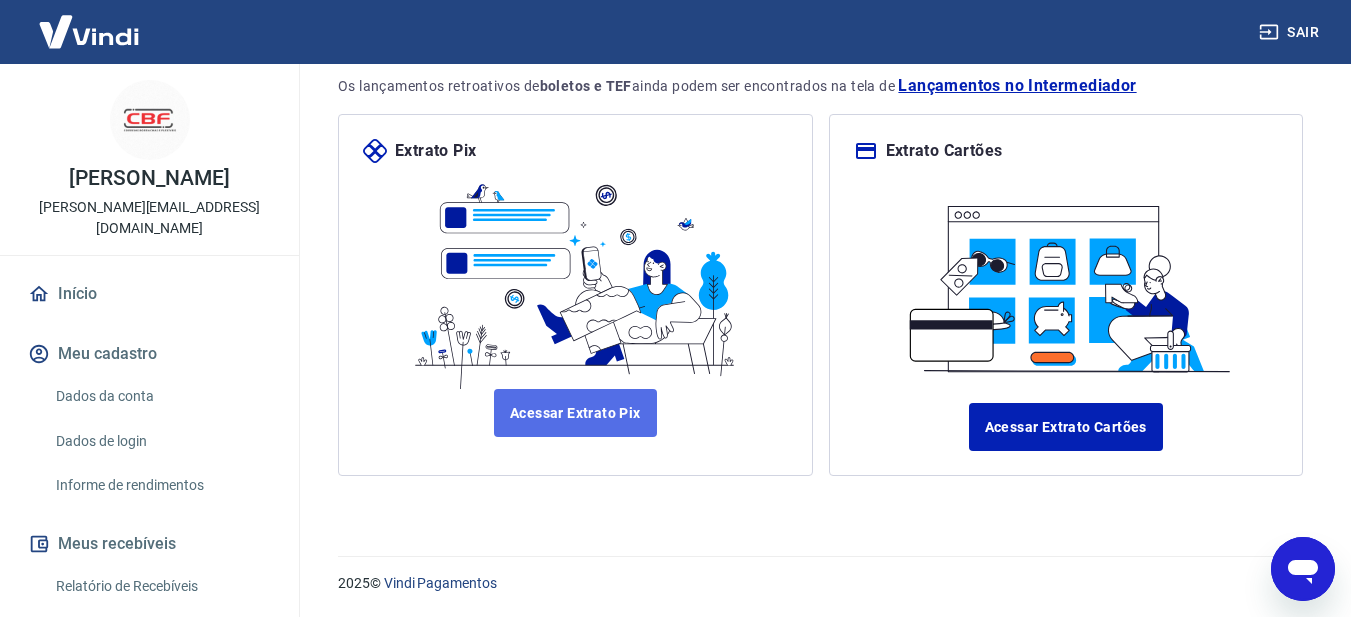 click on "Acessar Extrato Pix" at bounding box center [575, 413] 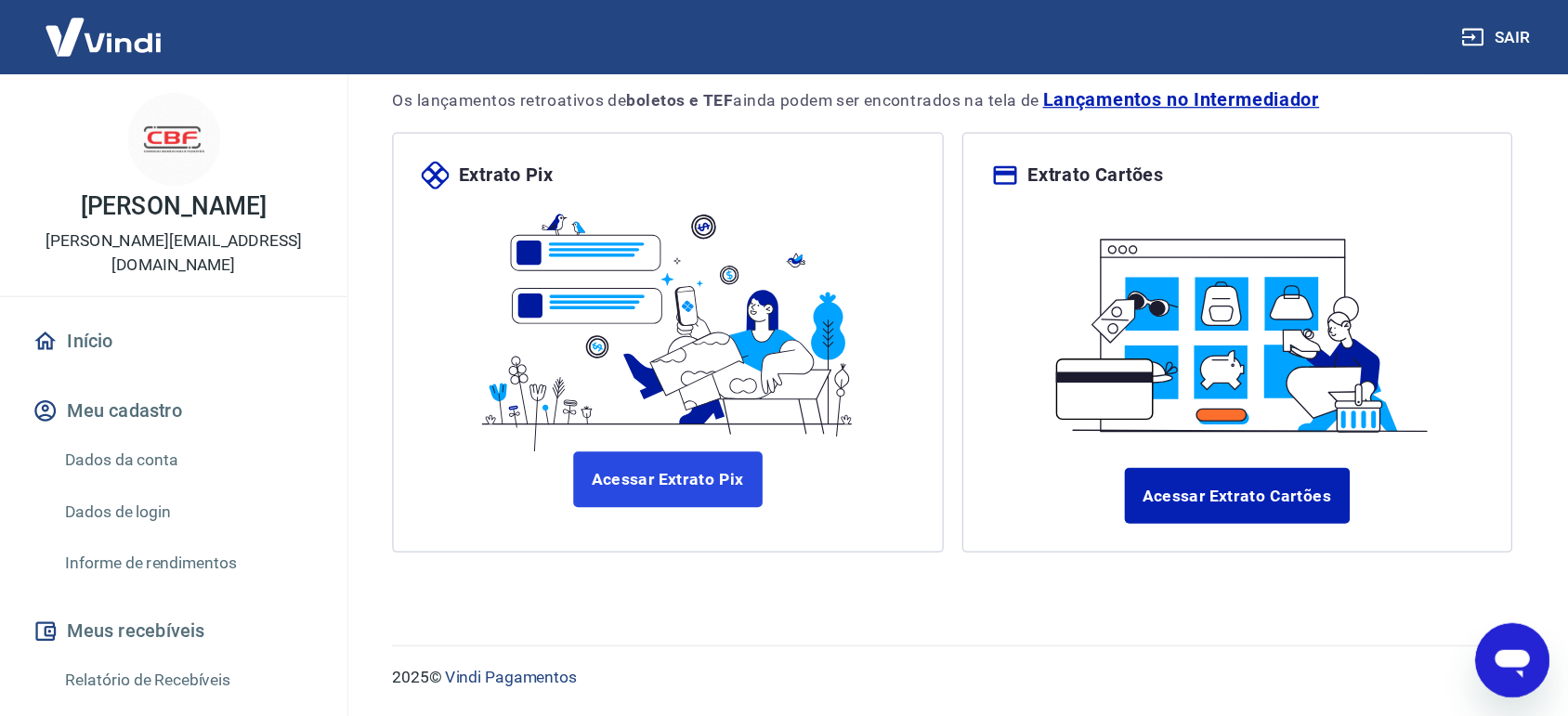 scroll, scrollTop: 100, scrollLeft: 0, axis: vertical 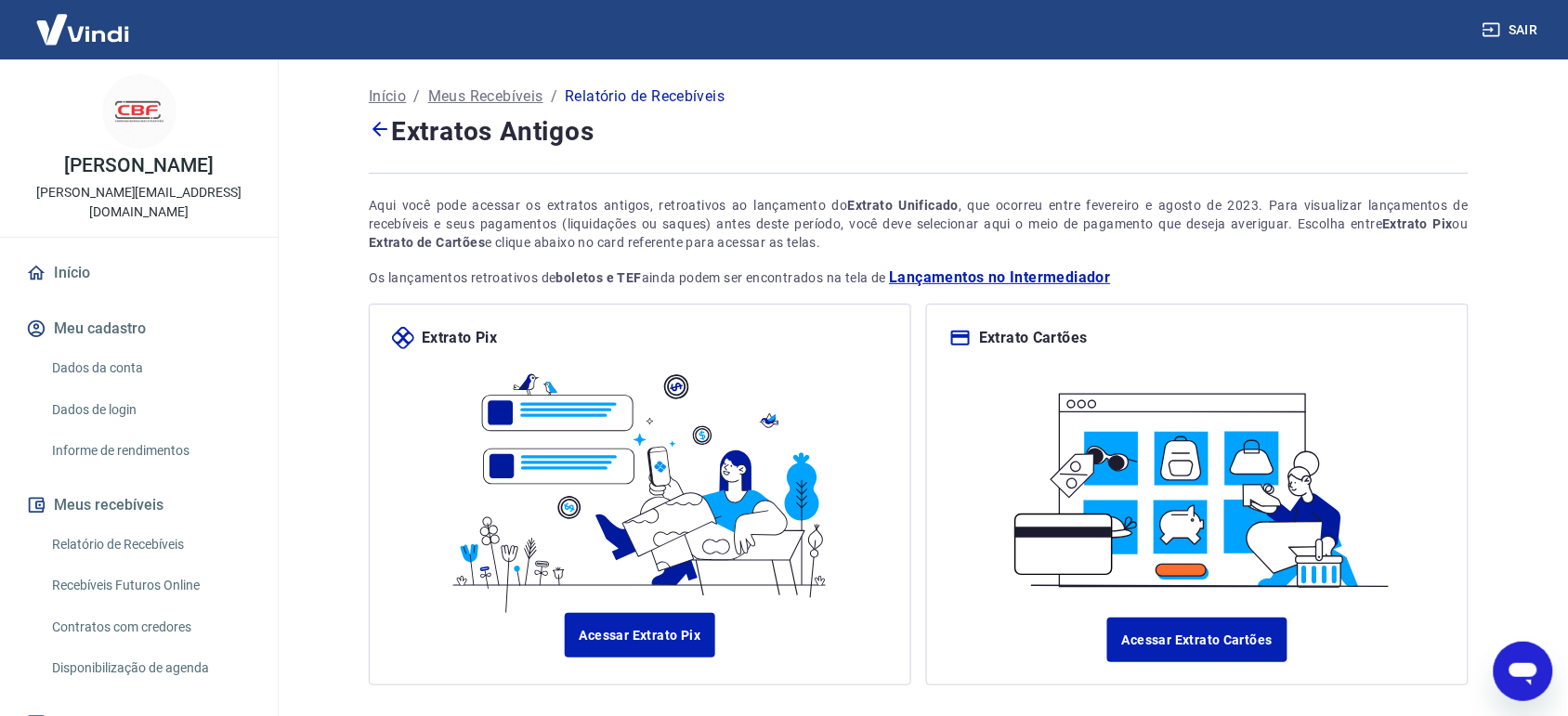 click on "Extratos Antigos" at bounding box center [919, 131] 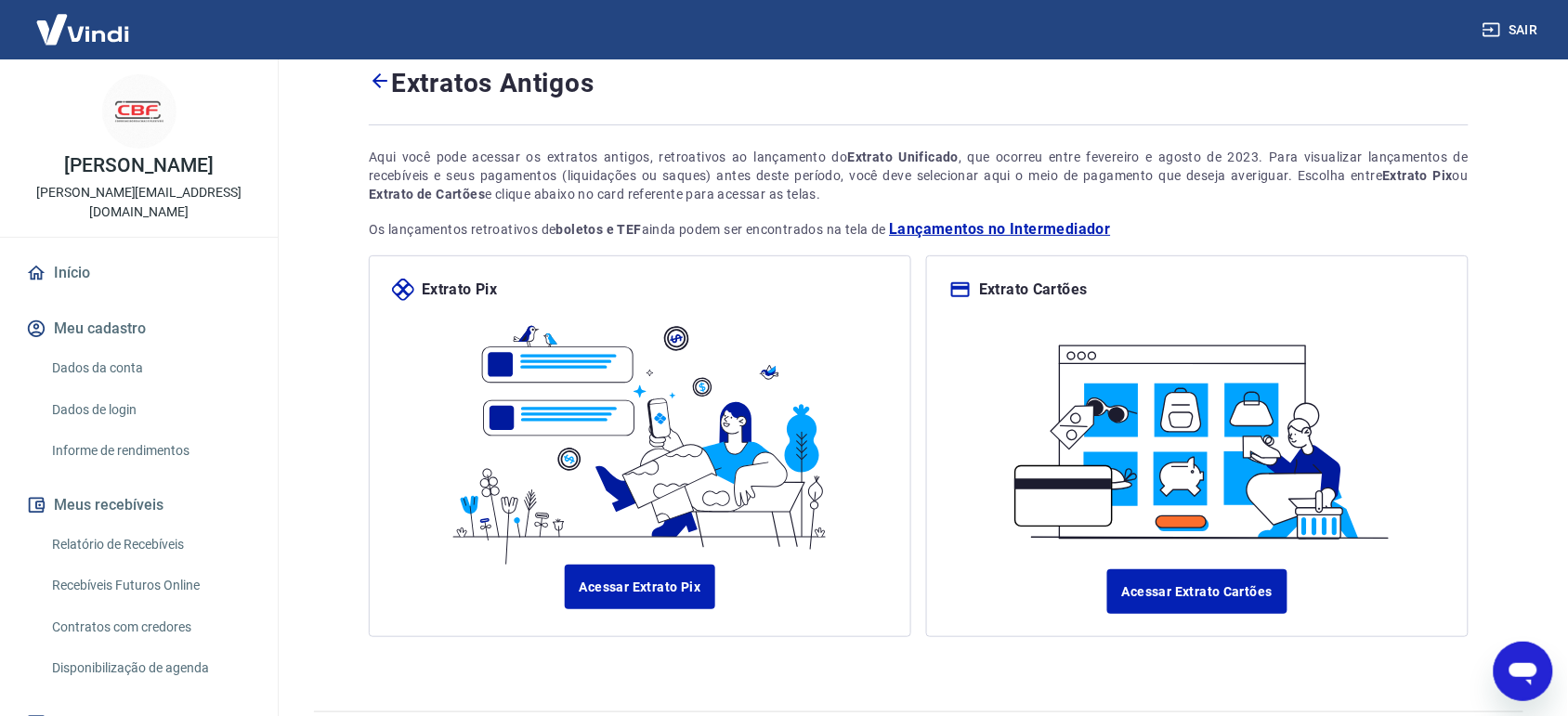 scroll, scrollTop: 0, scrollLeft: 0, axis: both 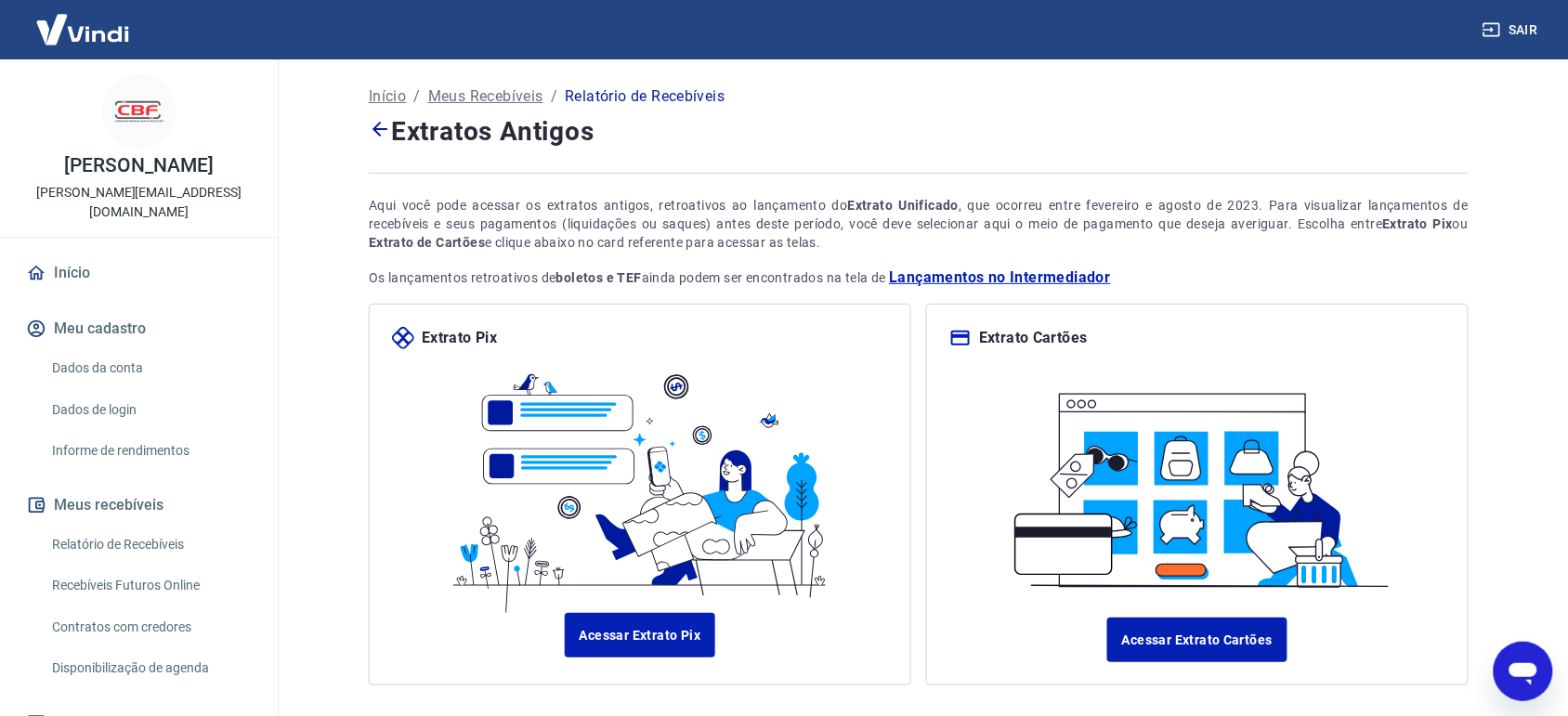 click 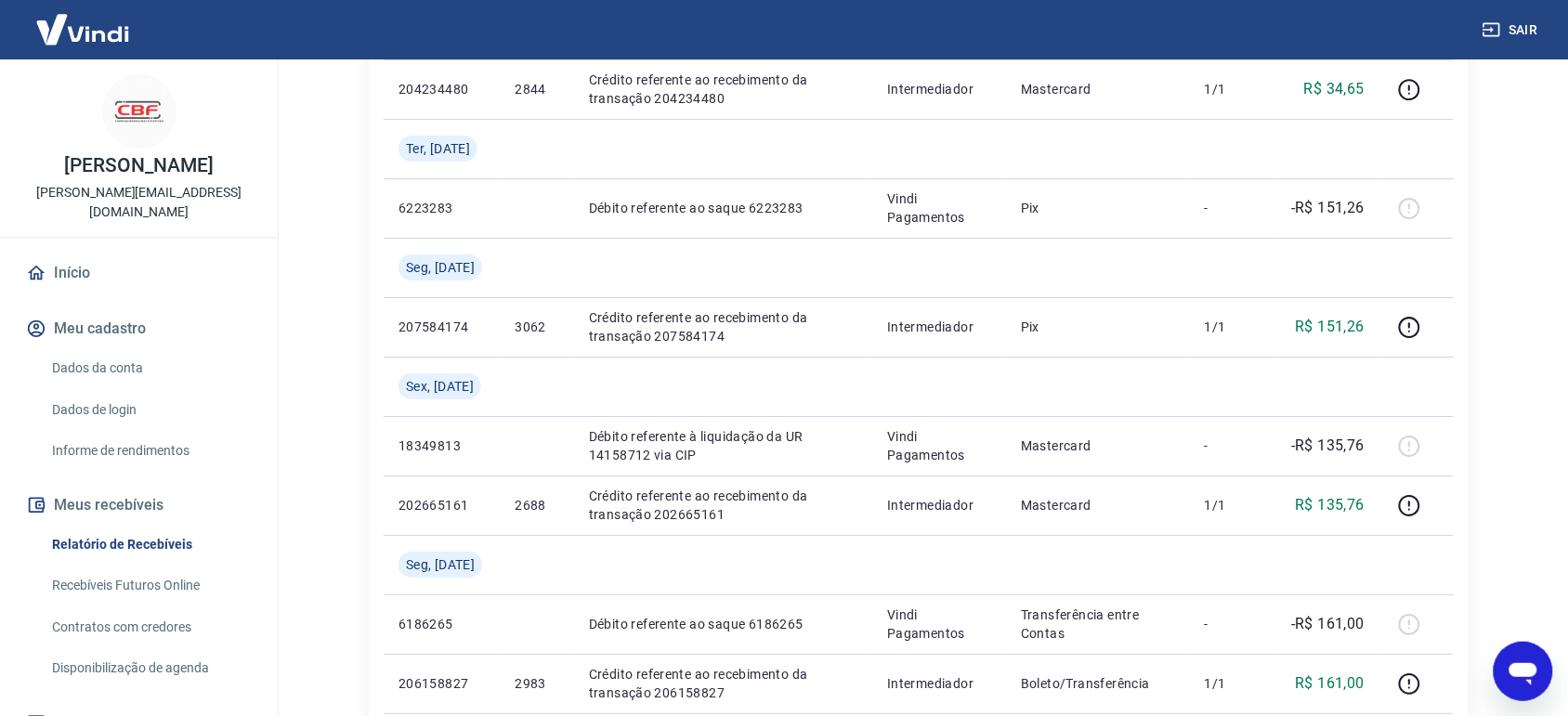 scroll, scrollTop: 1857, scrollLeft: 0, axis: vertical 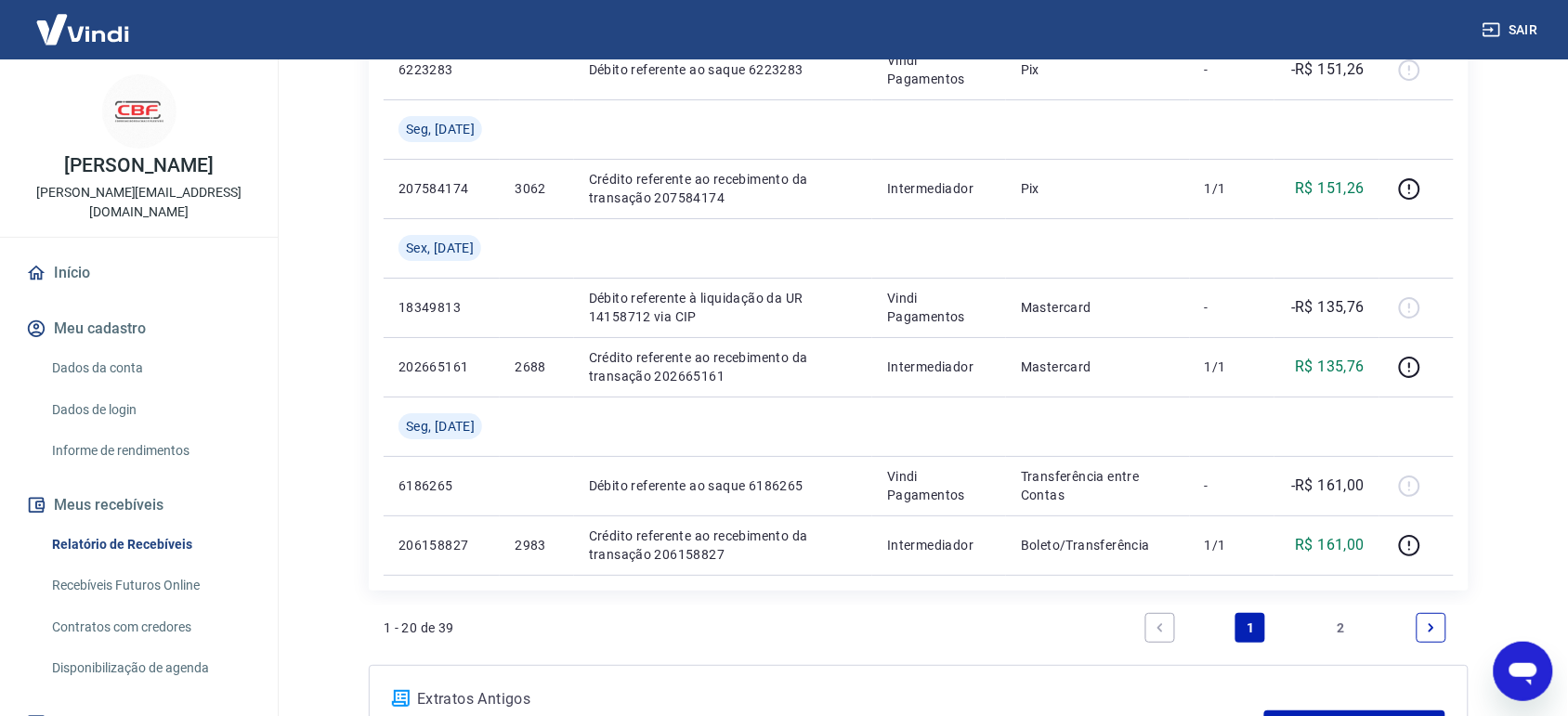 click on "2" at bounding box center (1341, 628) 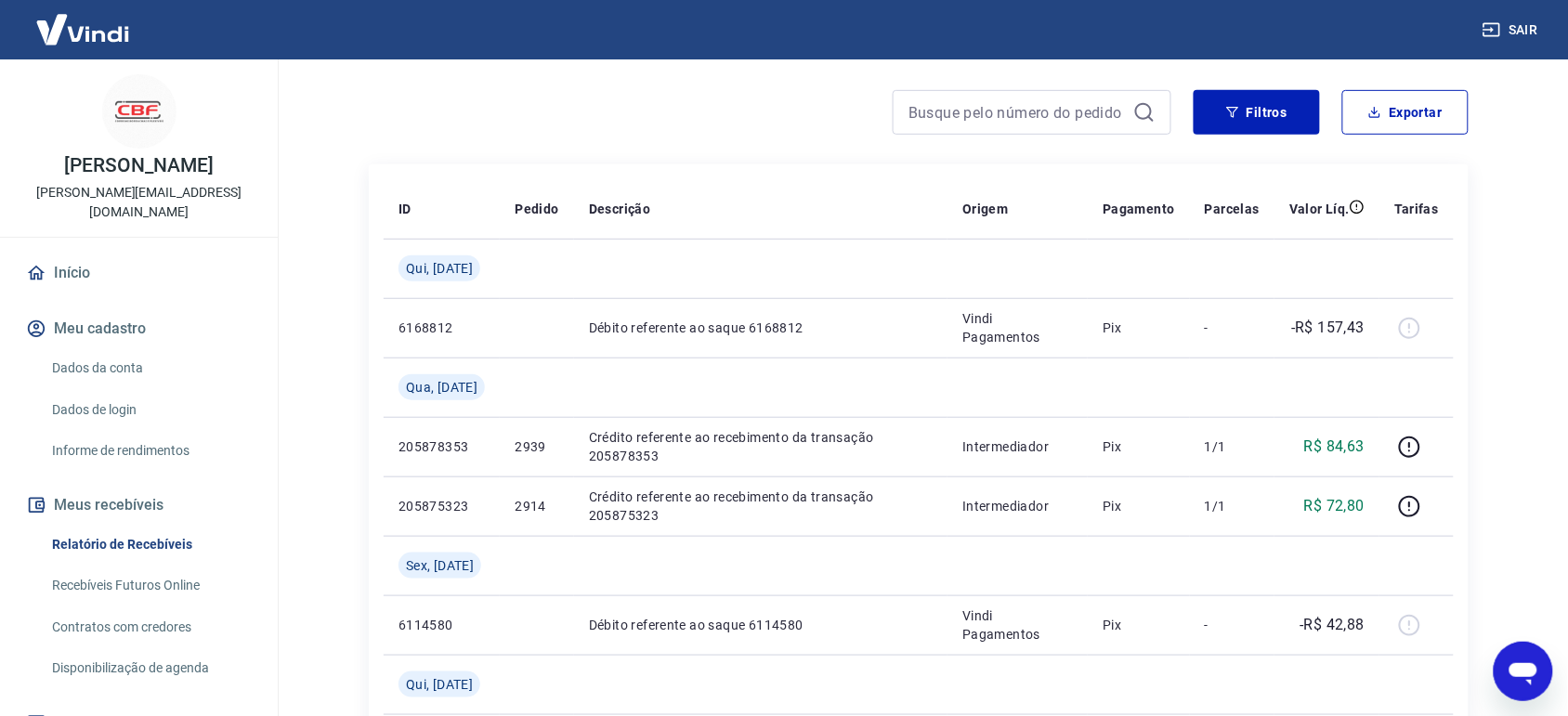 scroll, scrollTop: 116, scrollLeft: 0, axis: vertical 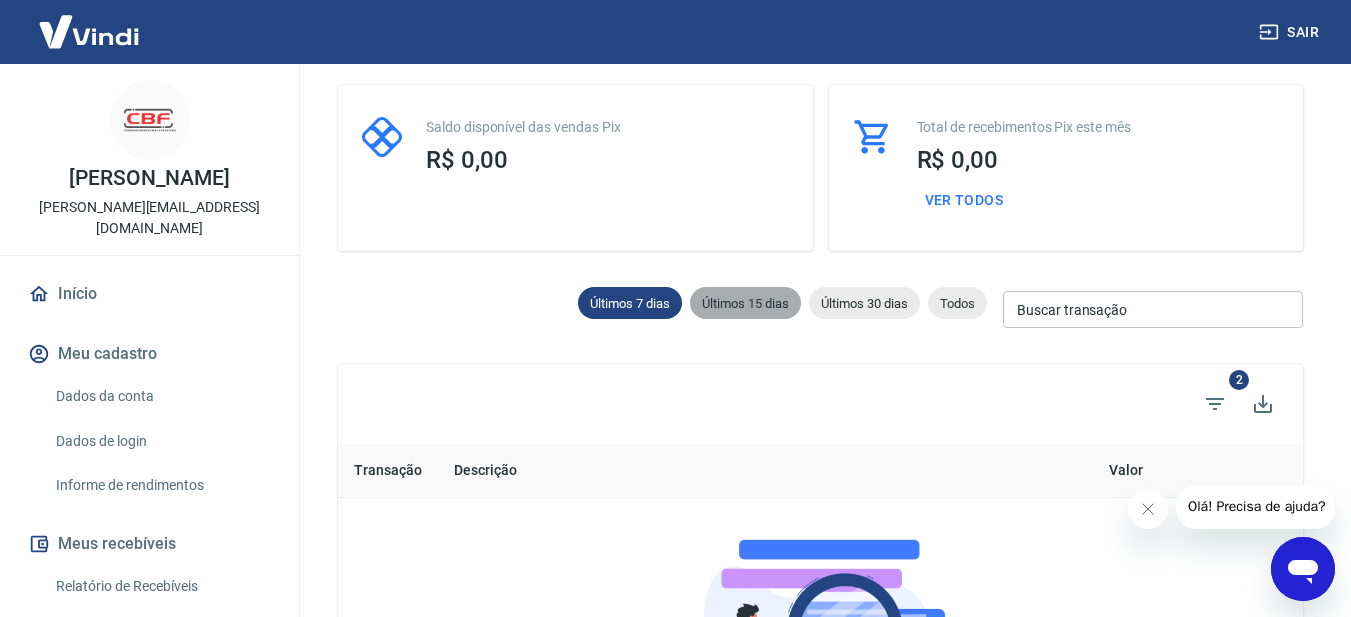 click on "Últimos 15 dias" at bounding box center (745, 303) 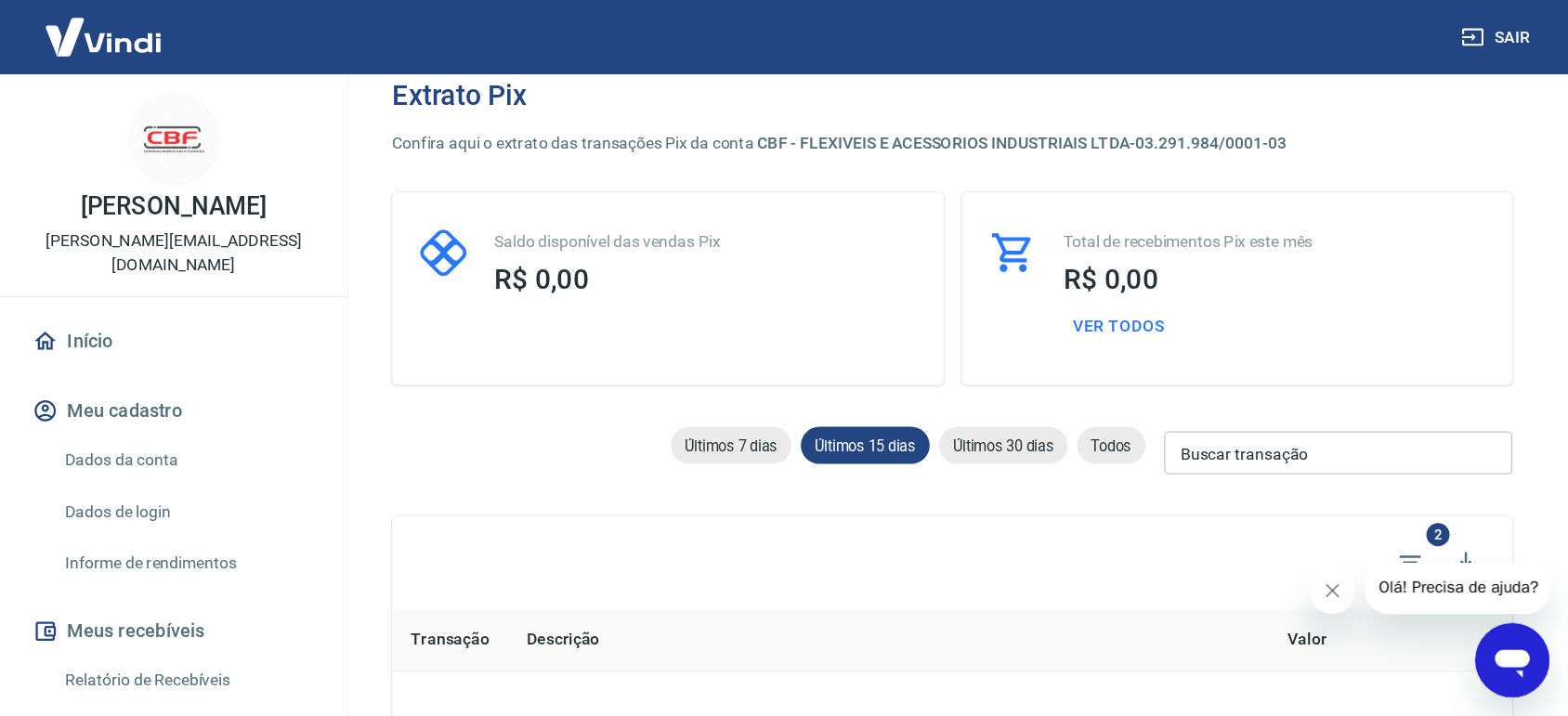 scroll, scrollTop: 0, scrollLeft: 0, axis: both 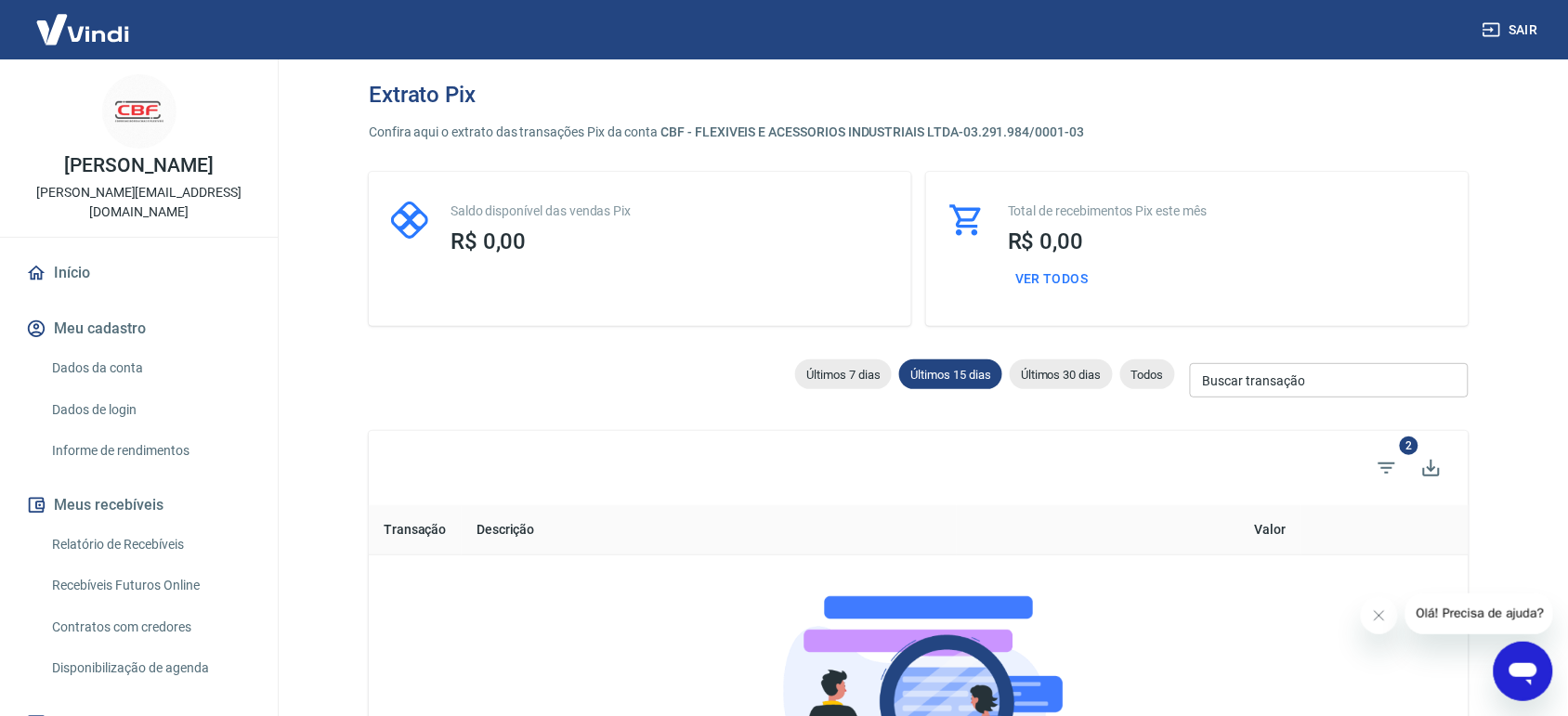 click 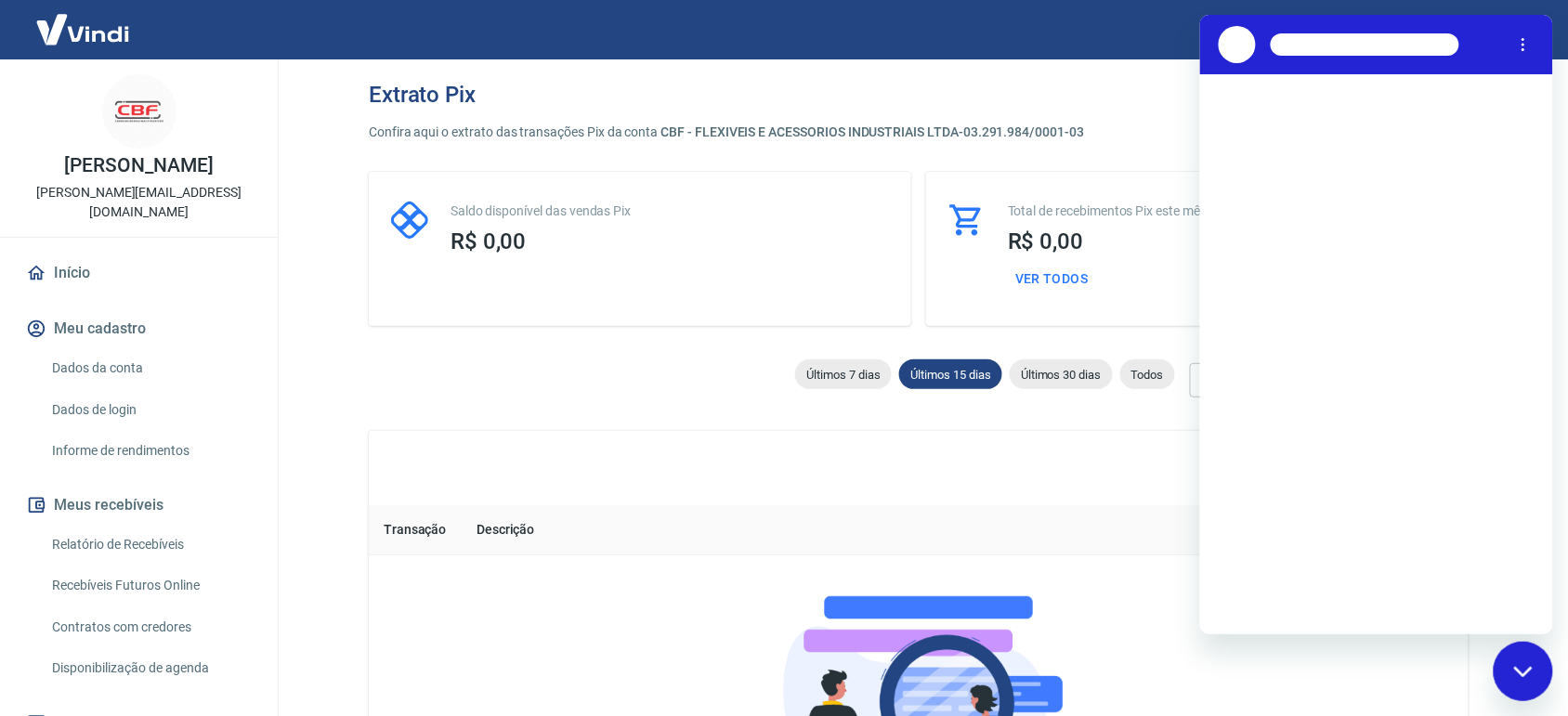 scroll, scrollTop: 0, scrollLeft: 0, axis: both 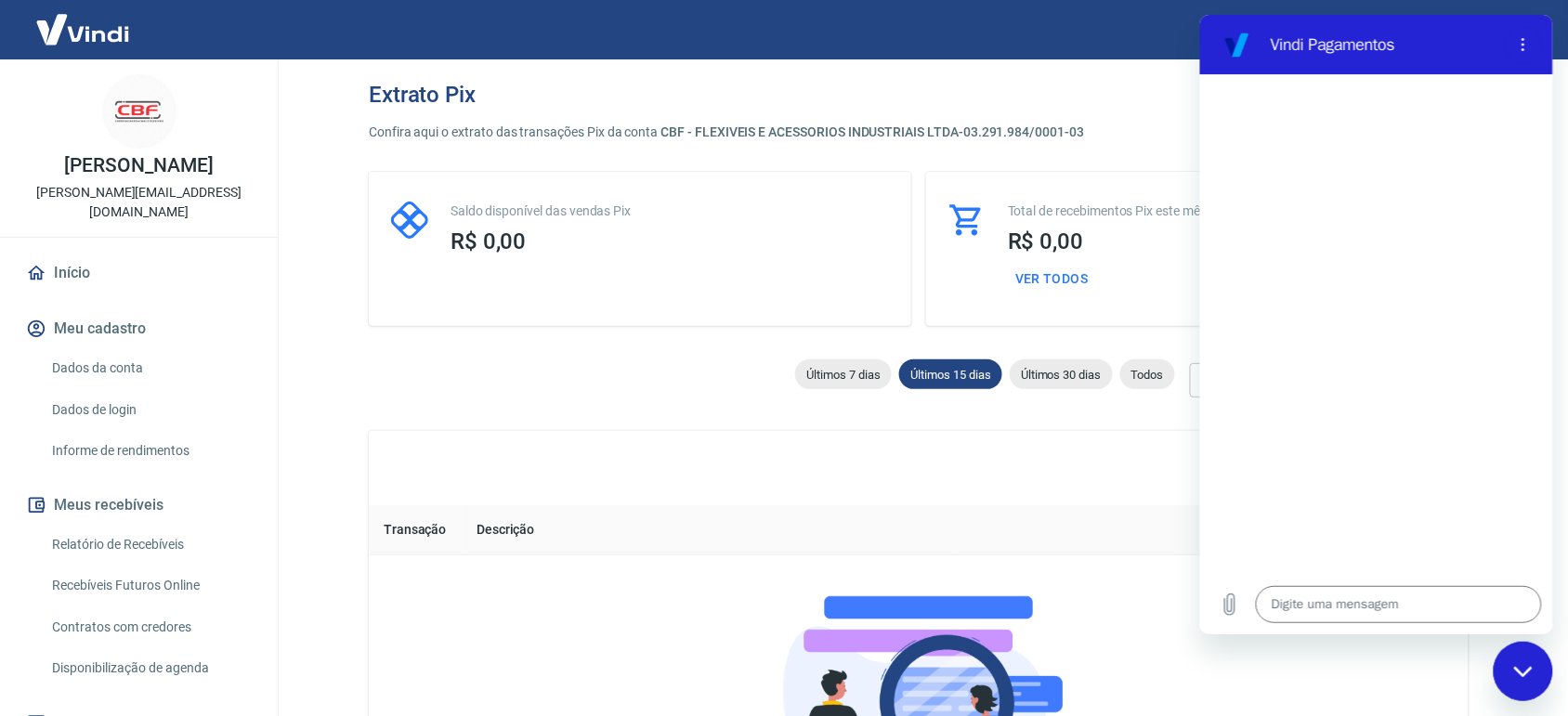 click at bounding box center [1522, 670] 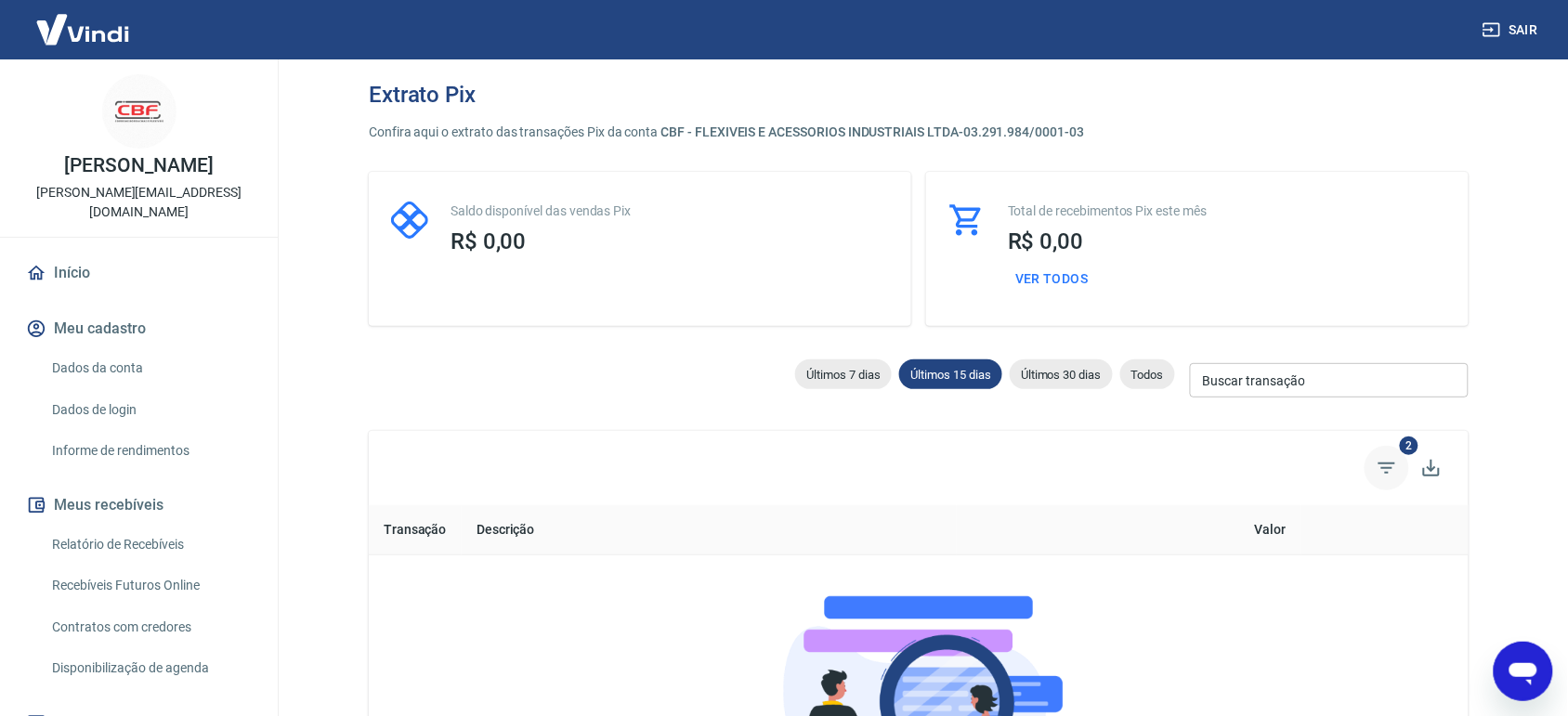 click at bounding box center [1387, 468] 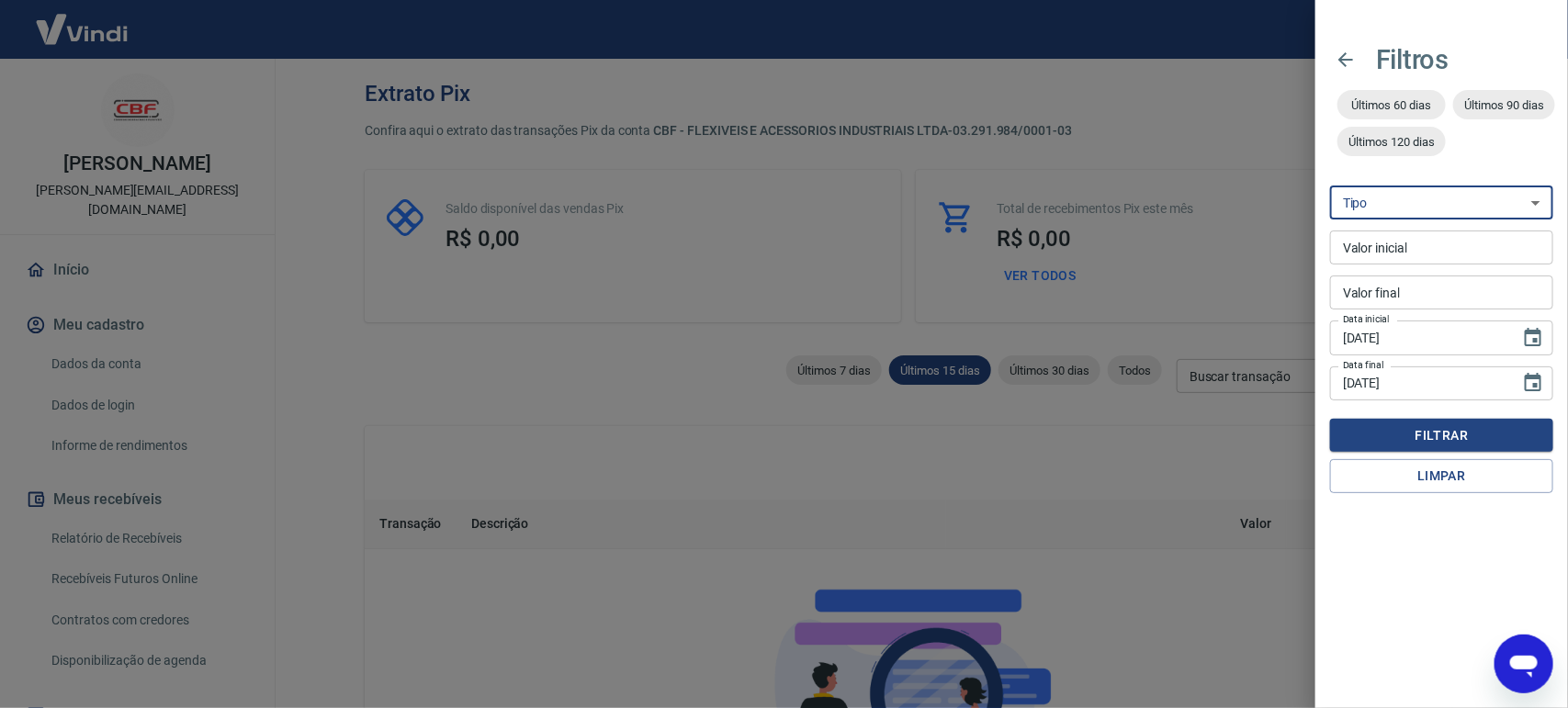 click on "Venda Saque Saque devolvido Estorno disputa" at bounding box center (1441, 202) 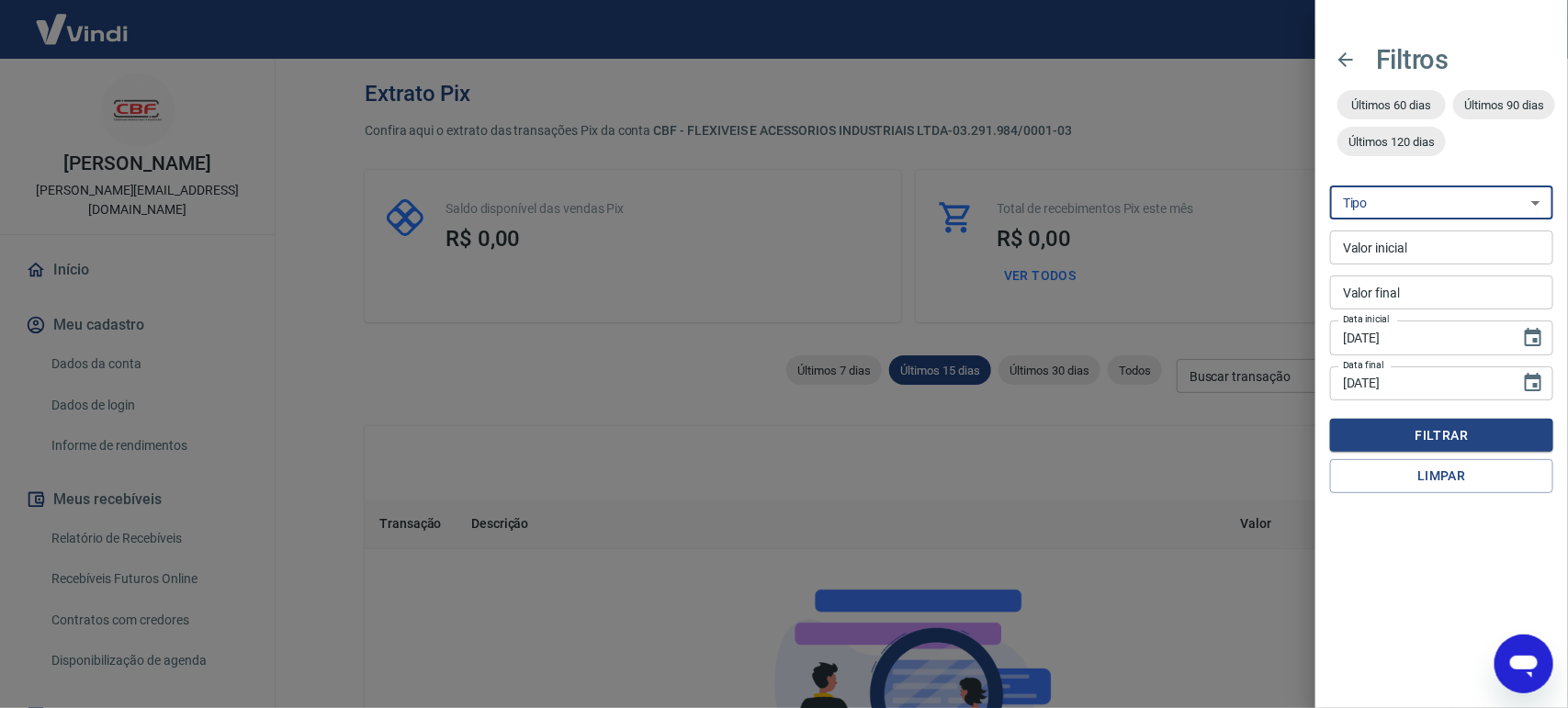 select on "receivable" 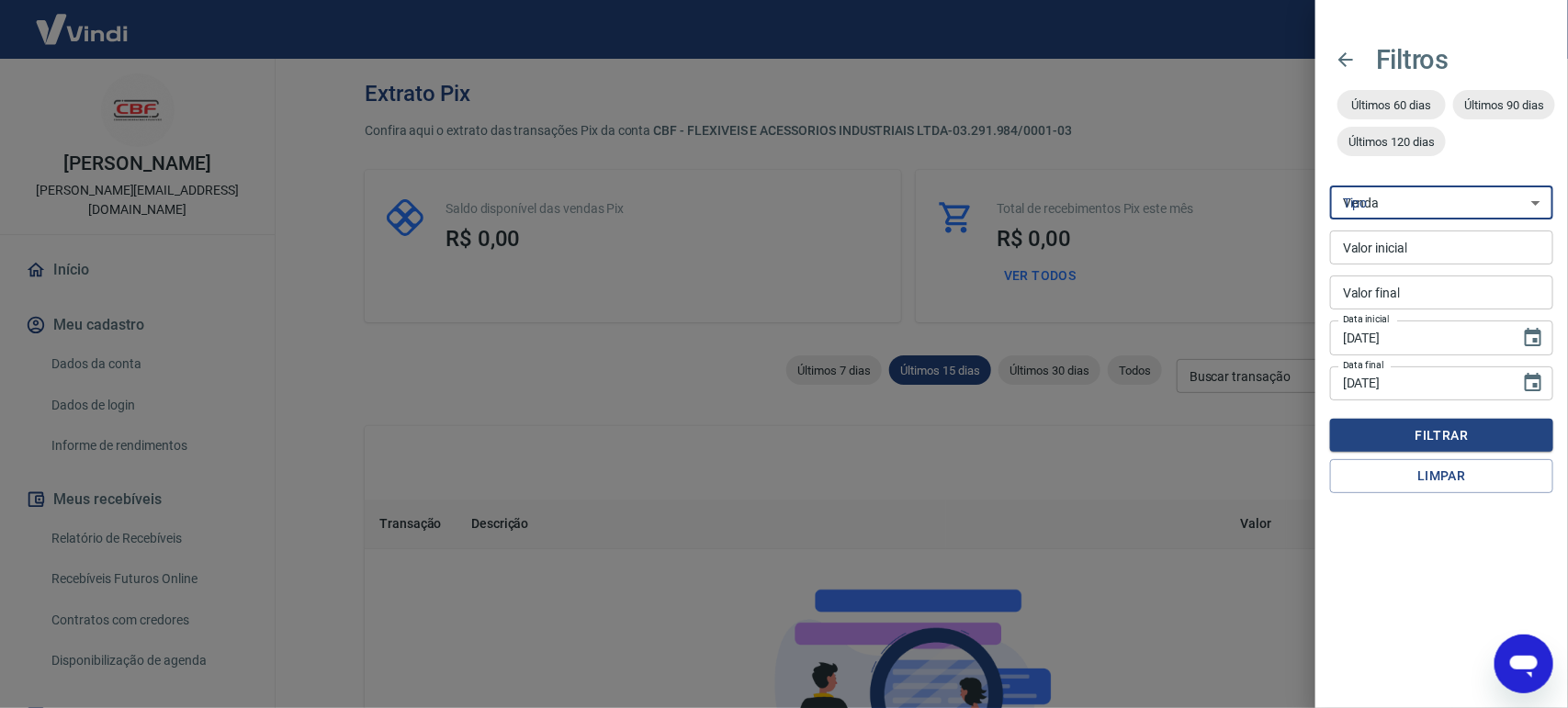 click on "Venda Saque Saque devolvido Estorno disputa" at bounding box center [1441, 202] 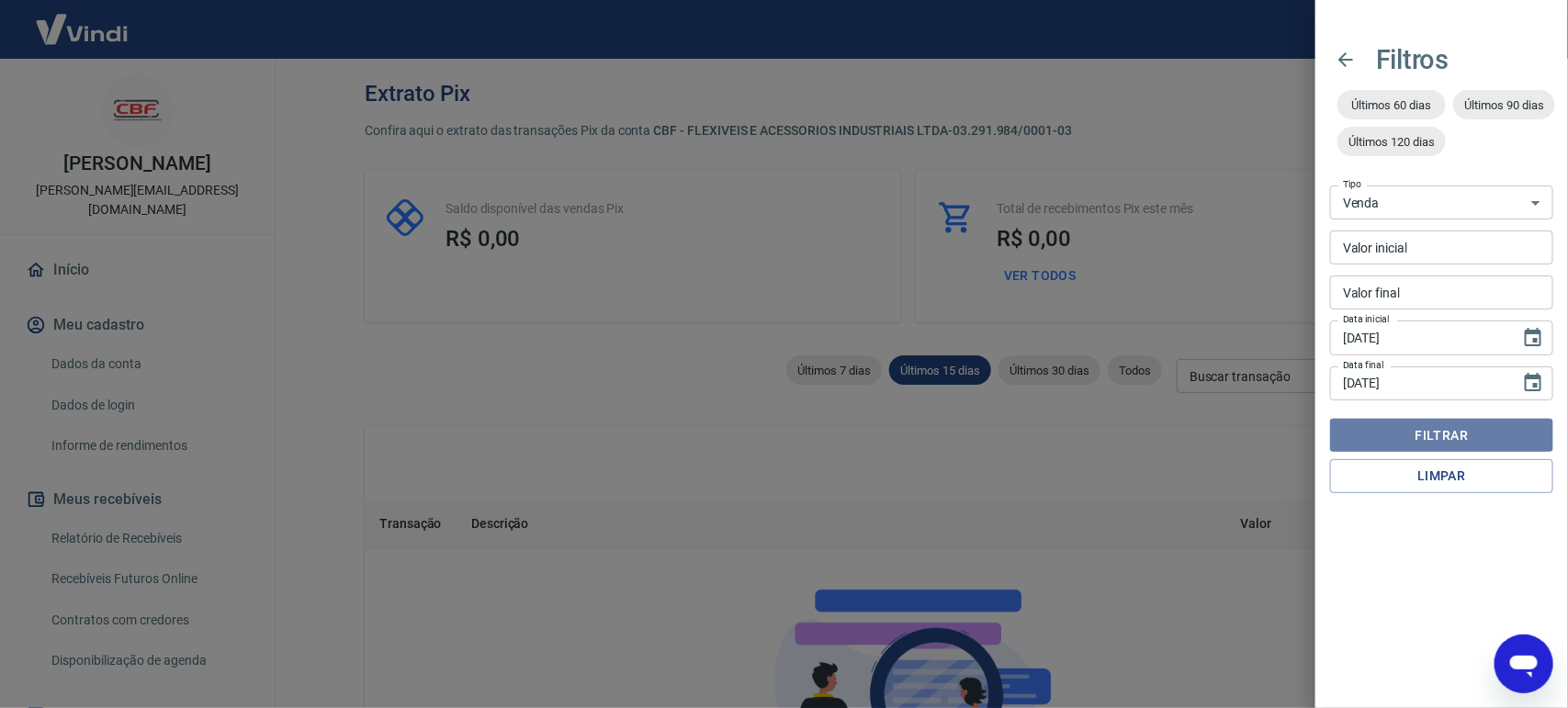 click on "Filtrar" at bounding box center [1441, 435] 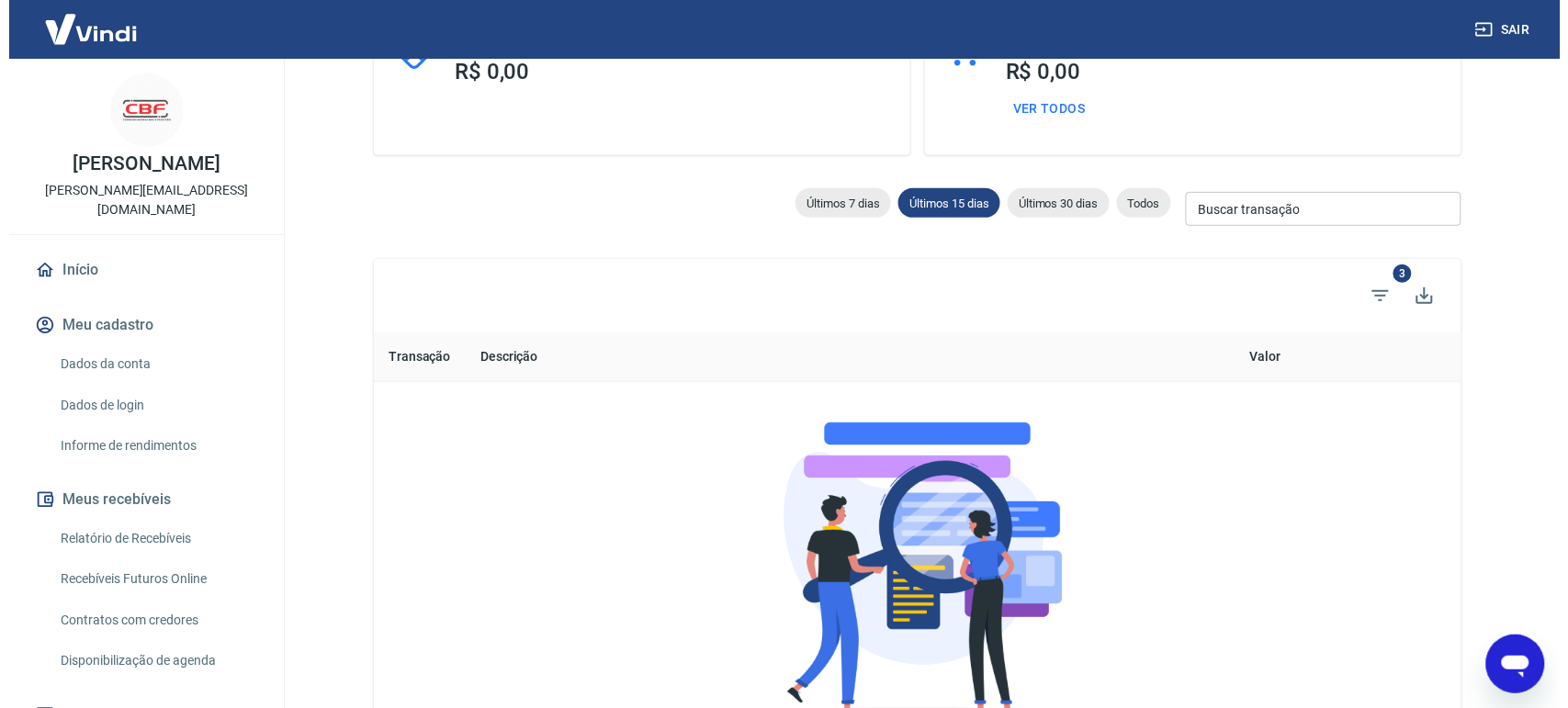 scroll, scrollTop: 115, scrollLeft: 0, axis: vertical 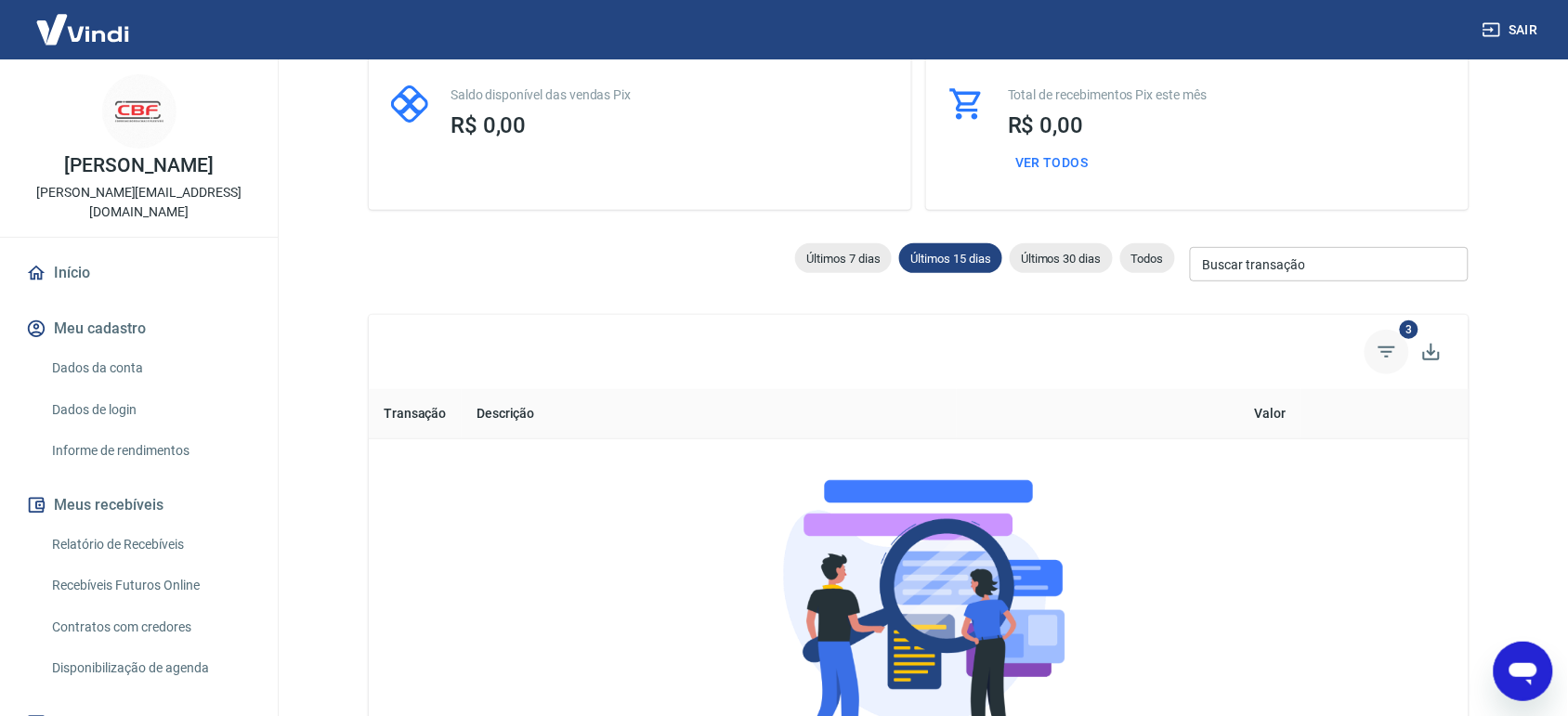 click 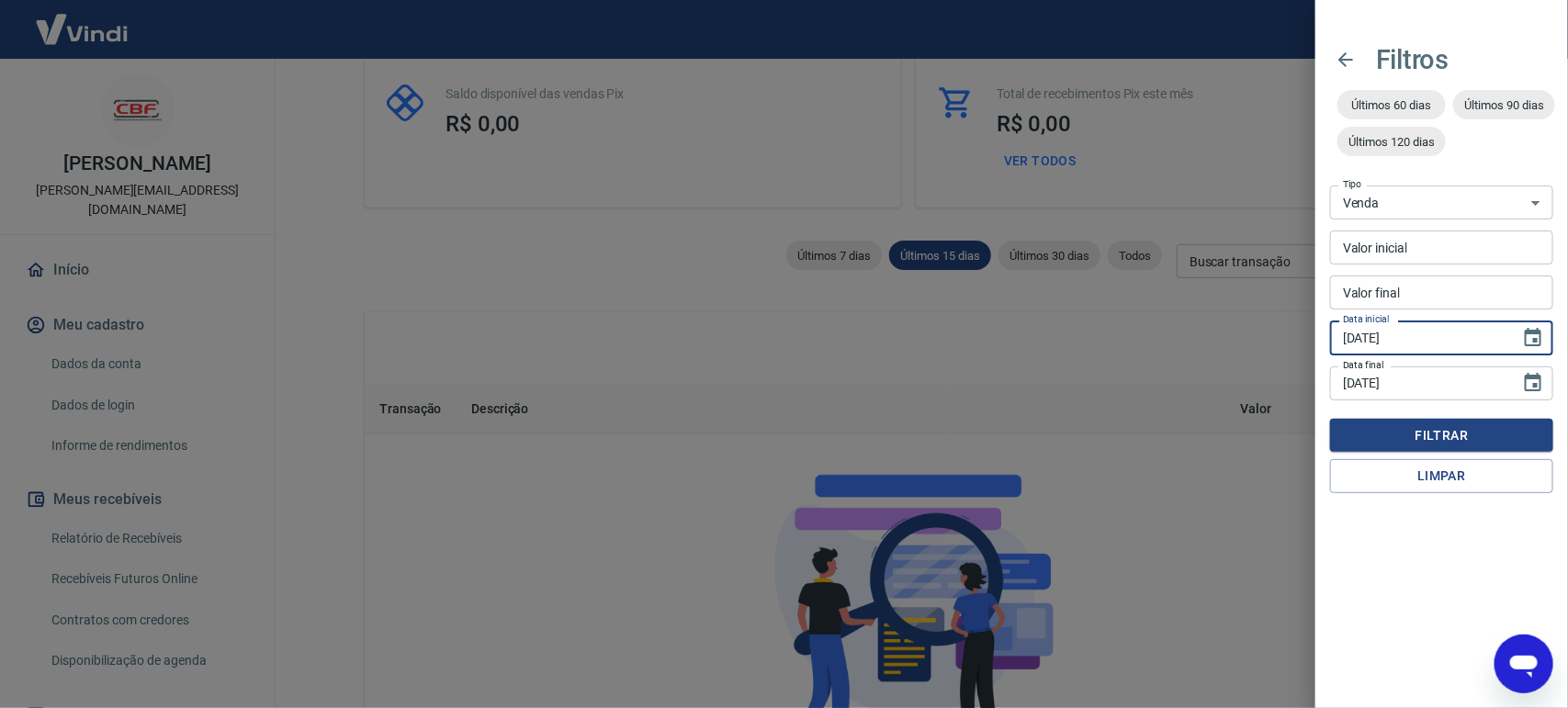 click on "26/06/2025" at bounding box center (1418, 337) 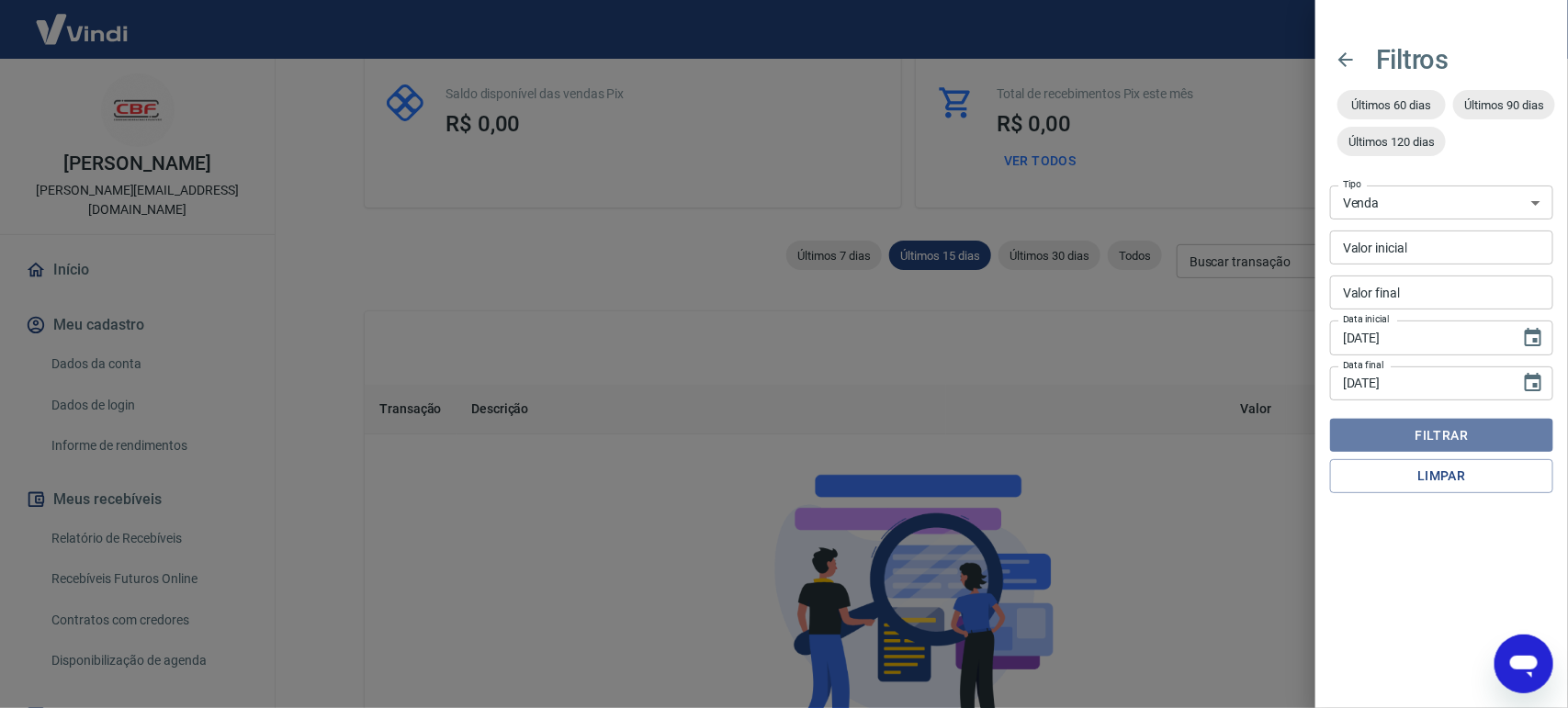 click on "Filtrar" at bounding box center (1441, 435) 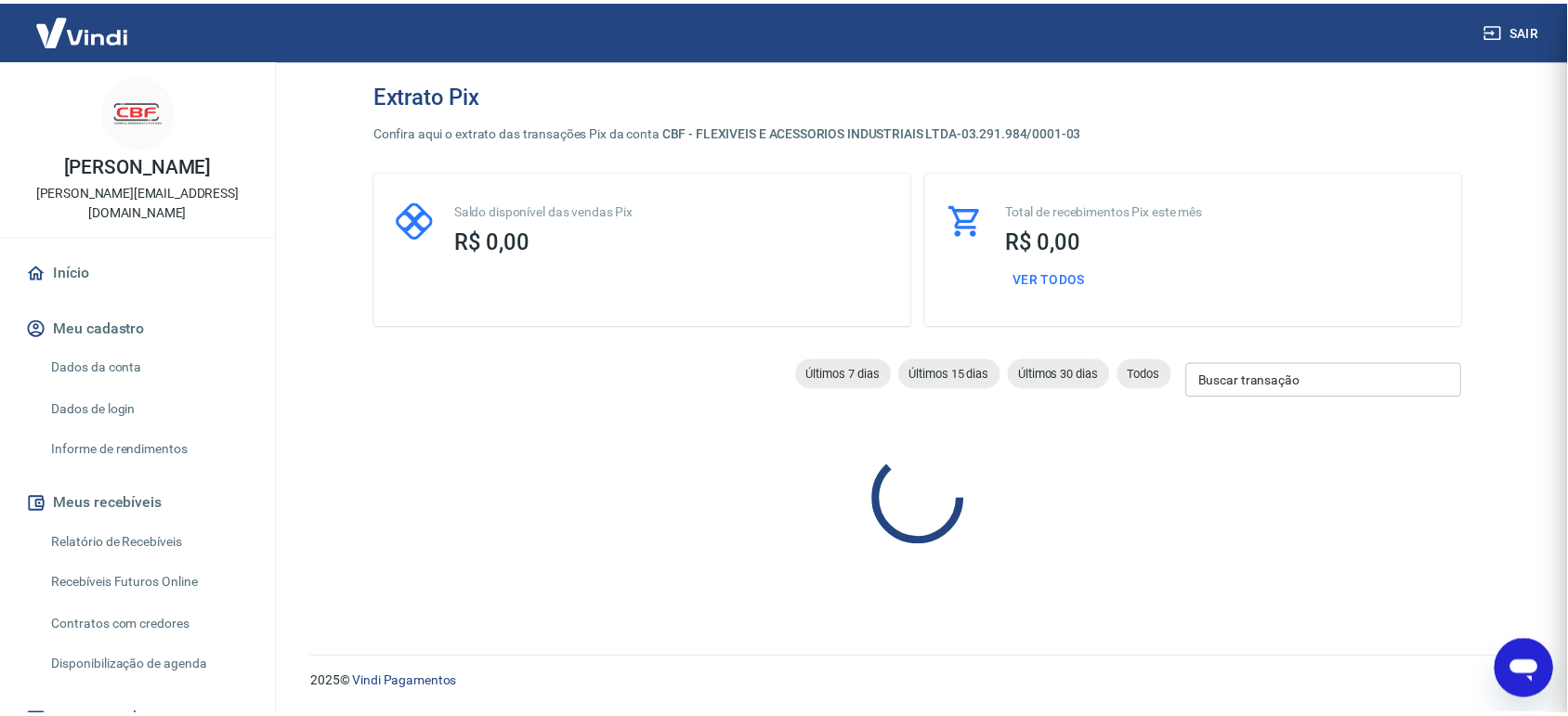 scroll, scrollTop: 0, scrollLeft: 0, axis: both 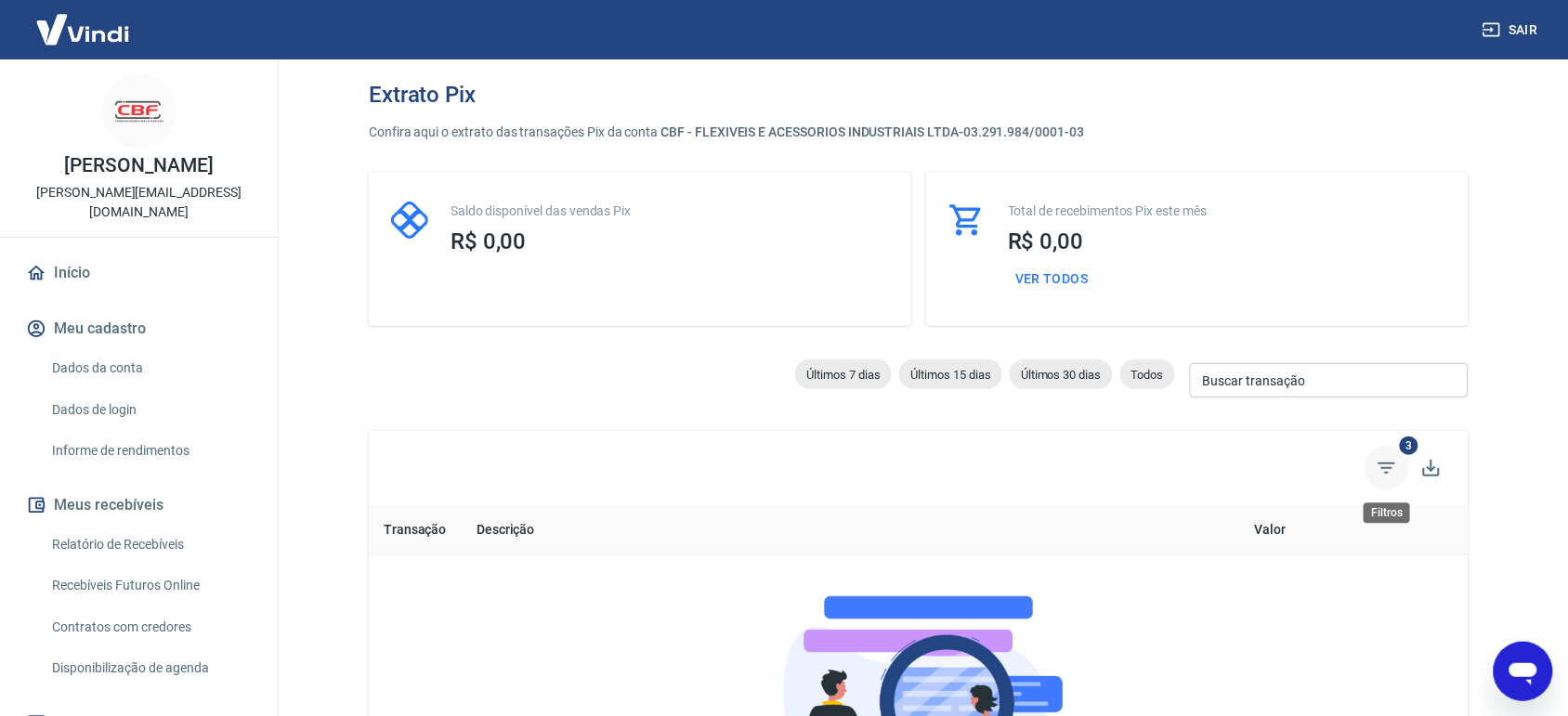 click at bounding box center (1387, 468) 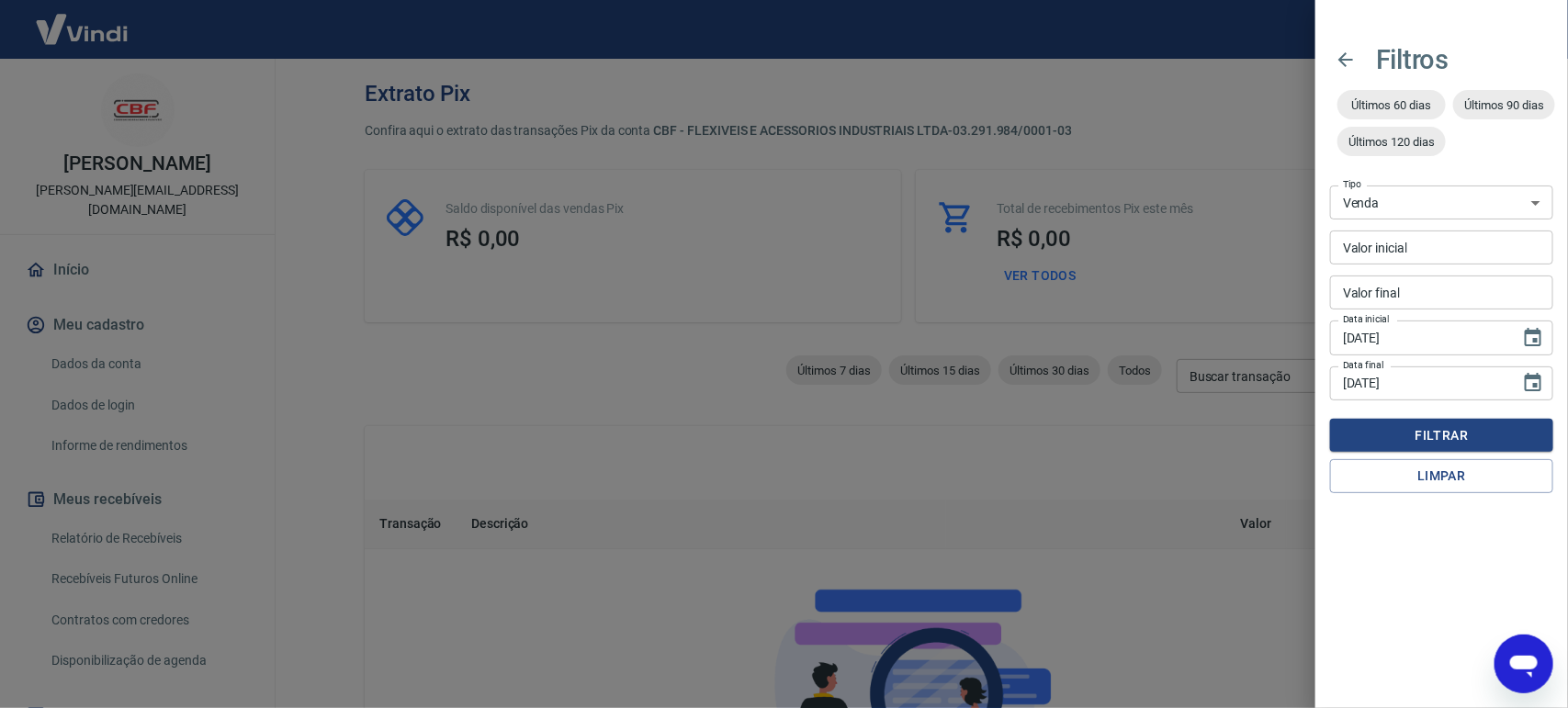type on "x" 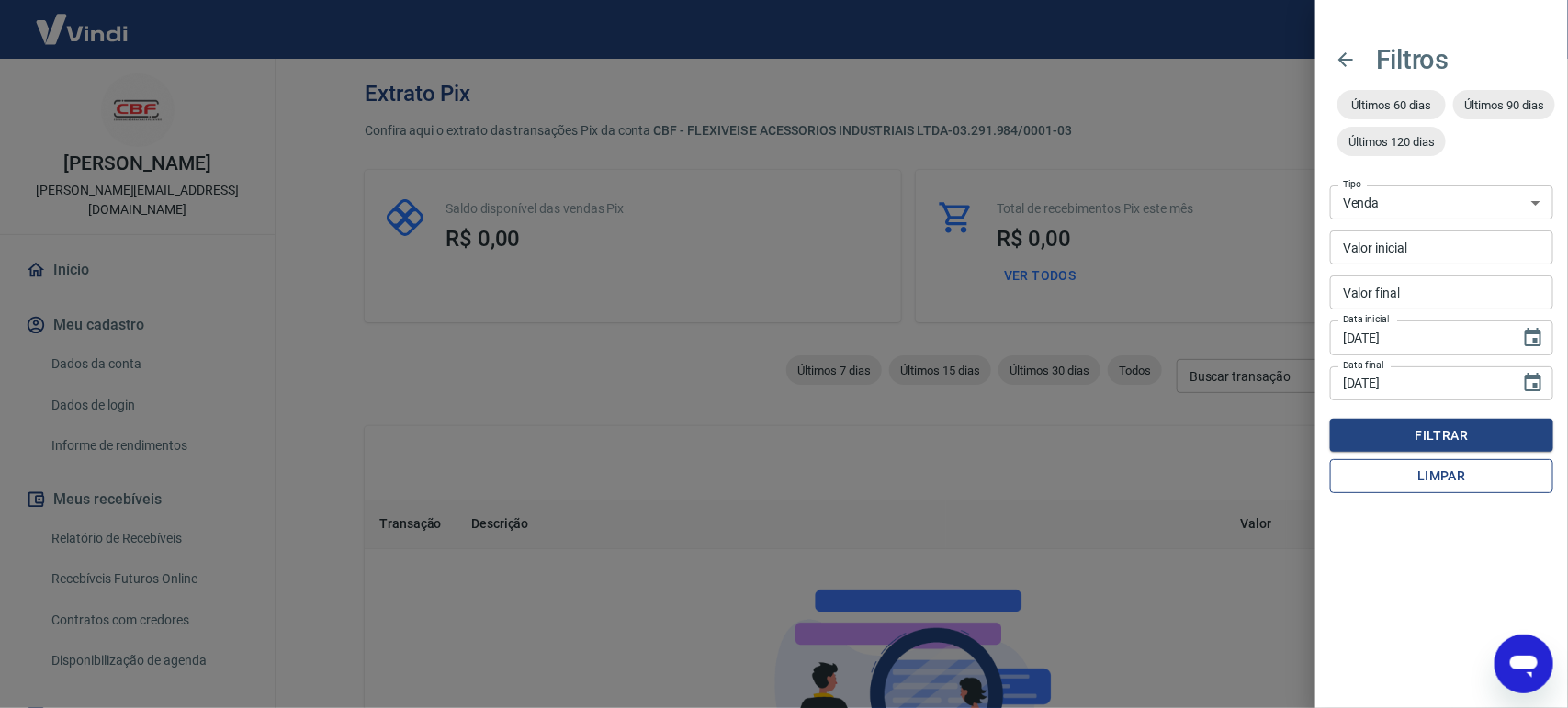 click on "Limpar" at bounding box center [1441, 476] 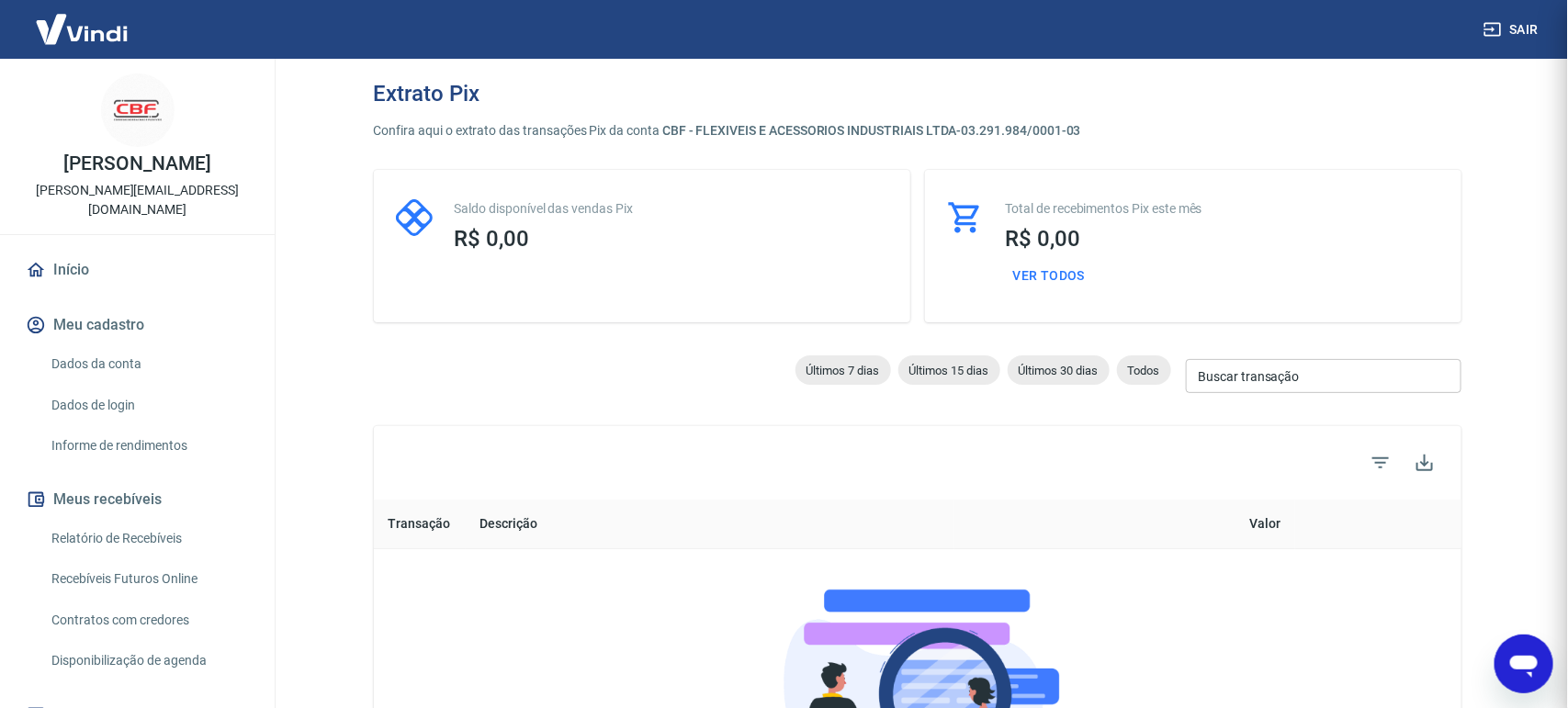 select 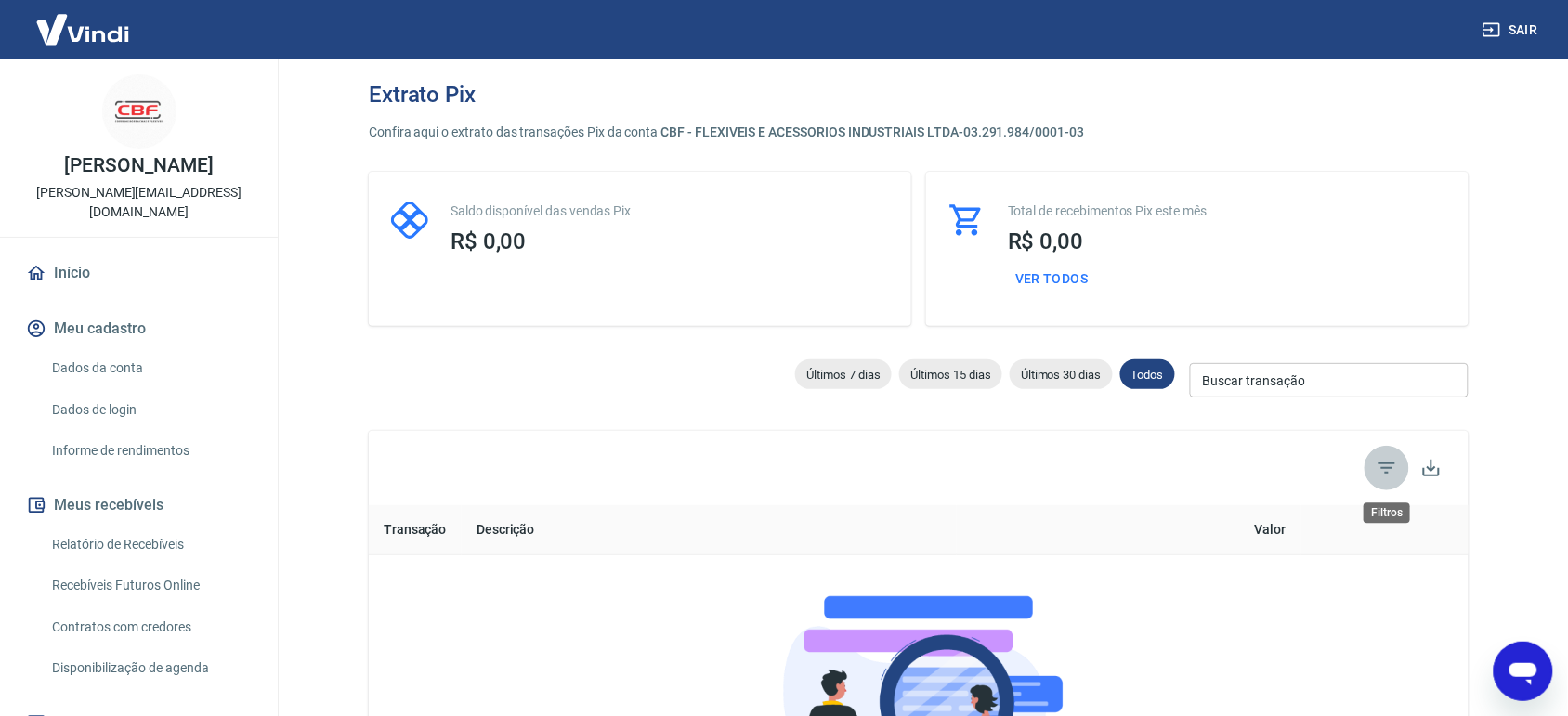 click 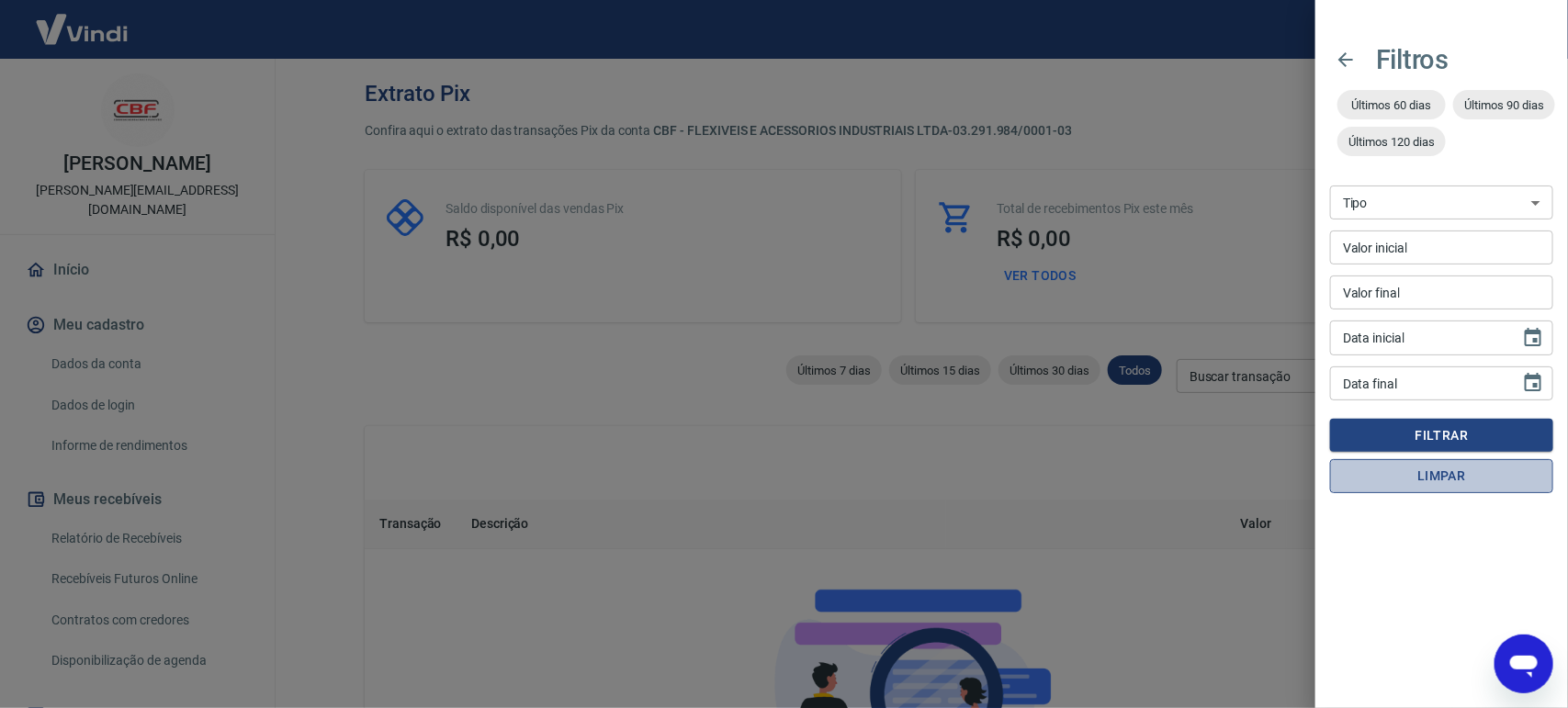 click on "Limpar" at bounding box center [1441, 476] 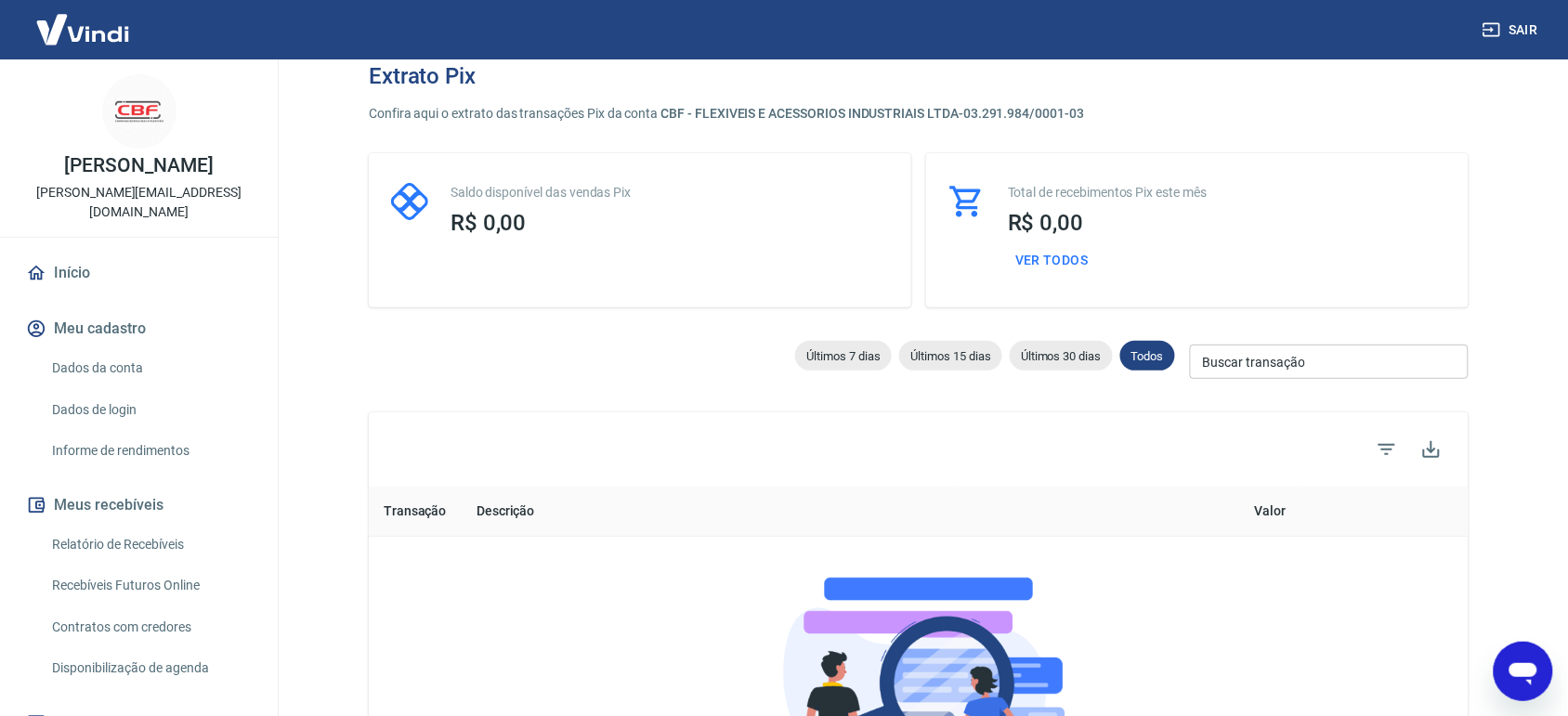 scroll, scrollTop: 0, scrollLeft: 0, axis: both 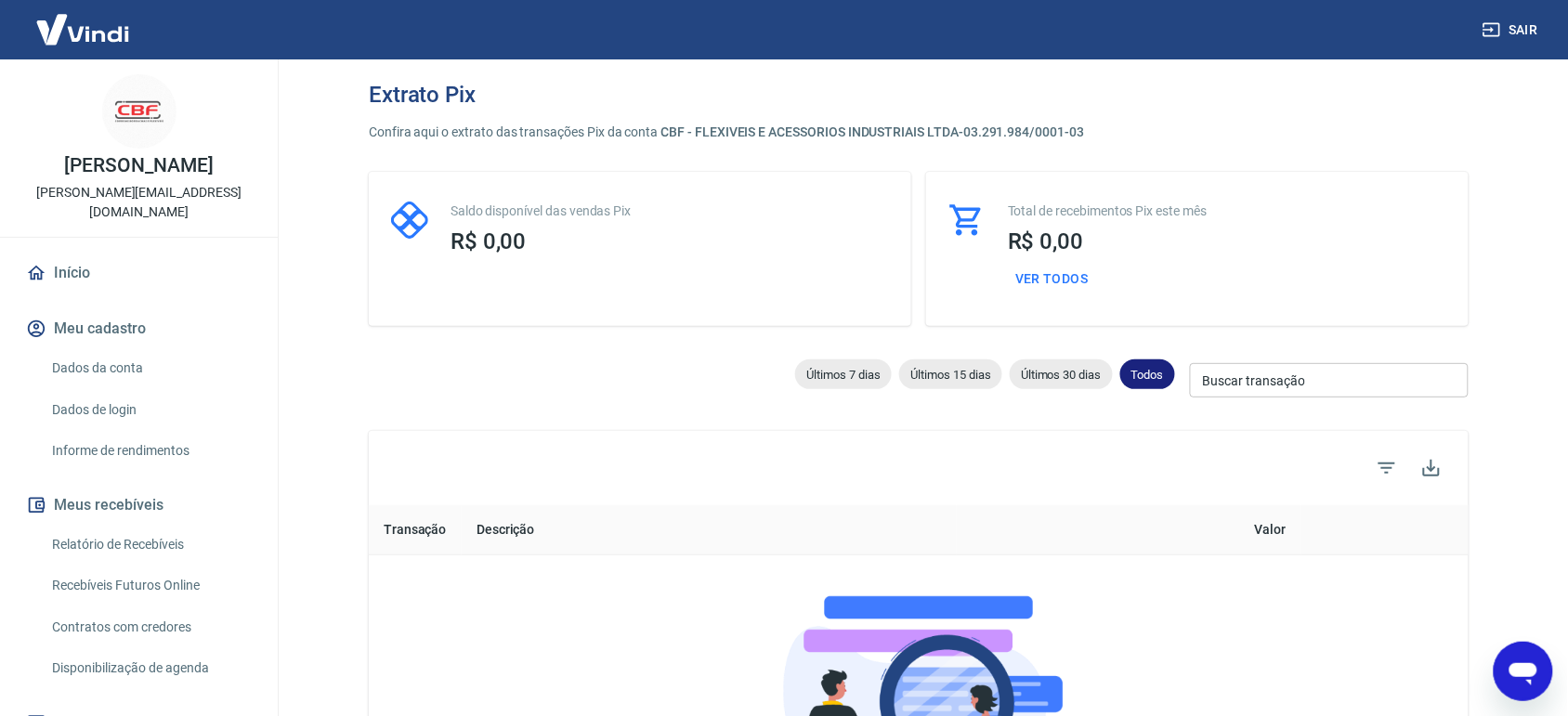 click on "Todos" at bounding box center [1147, 374] 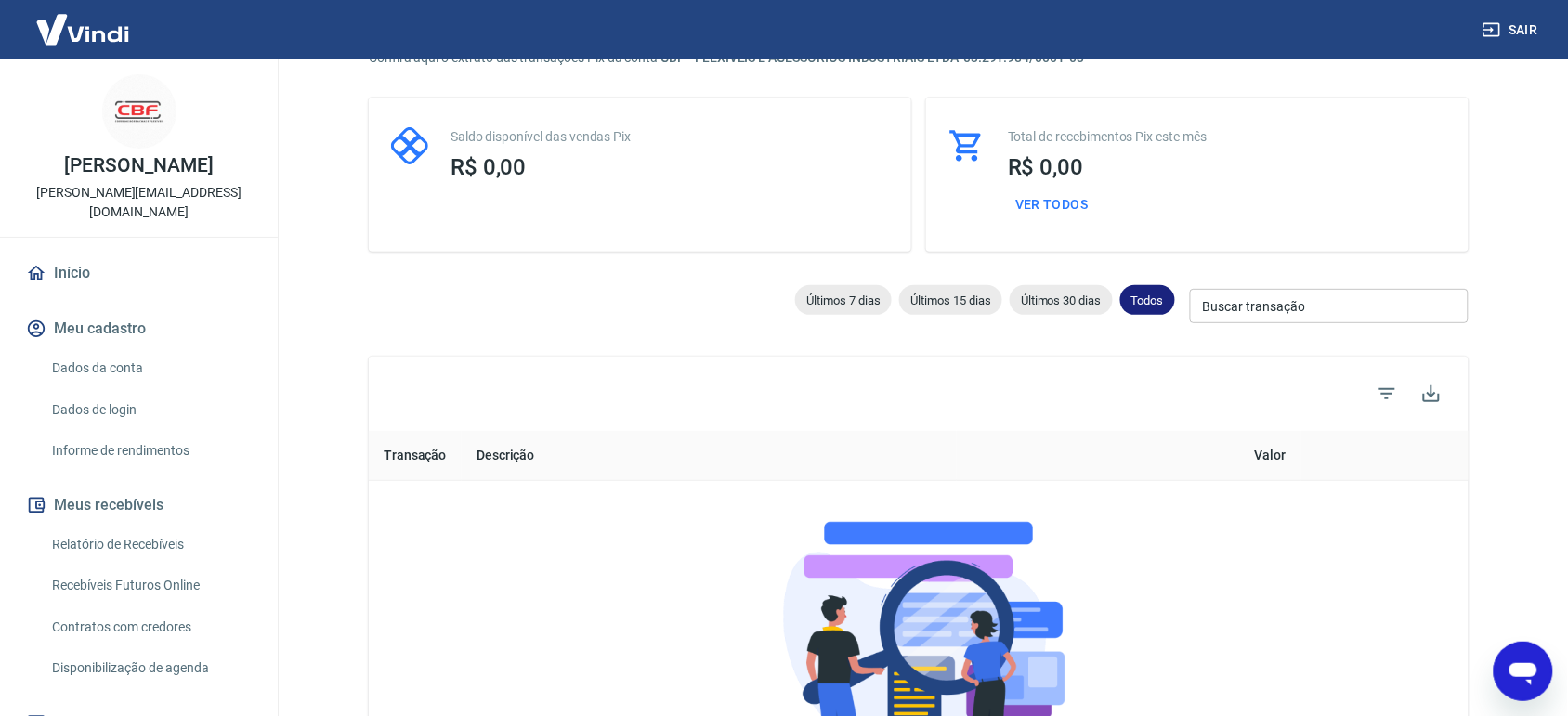 scroll, scrollTop: 116, scrollLeft: 0, axis: vertical 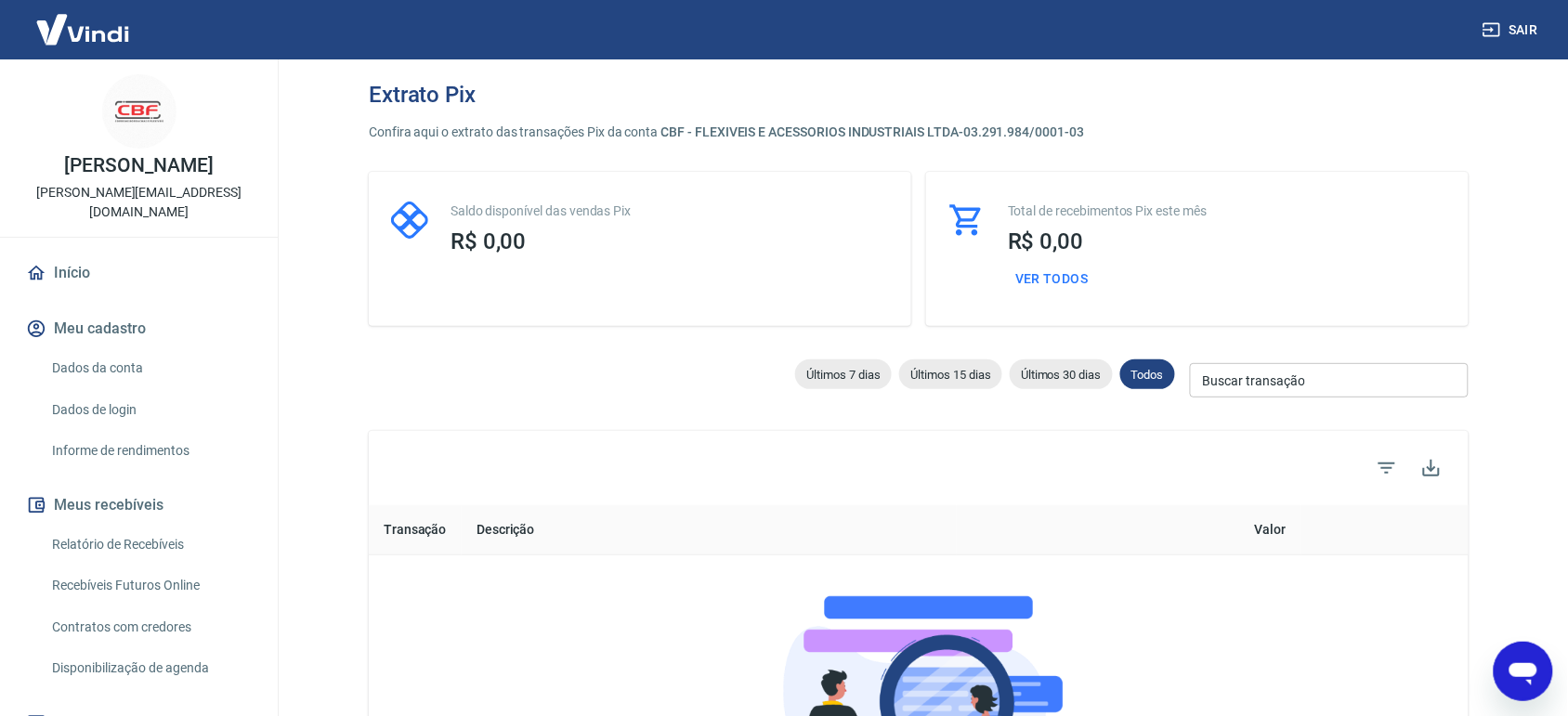 type on "x" 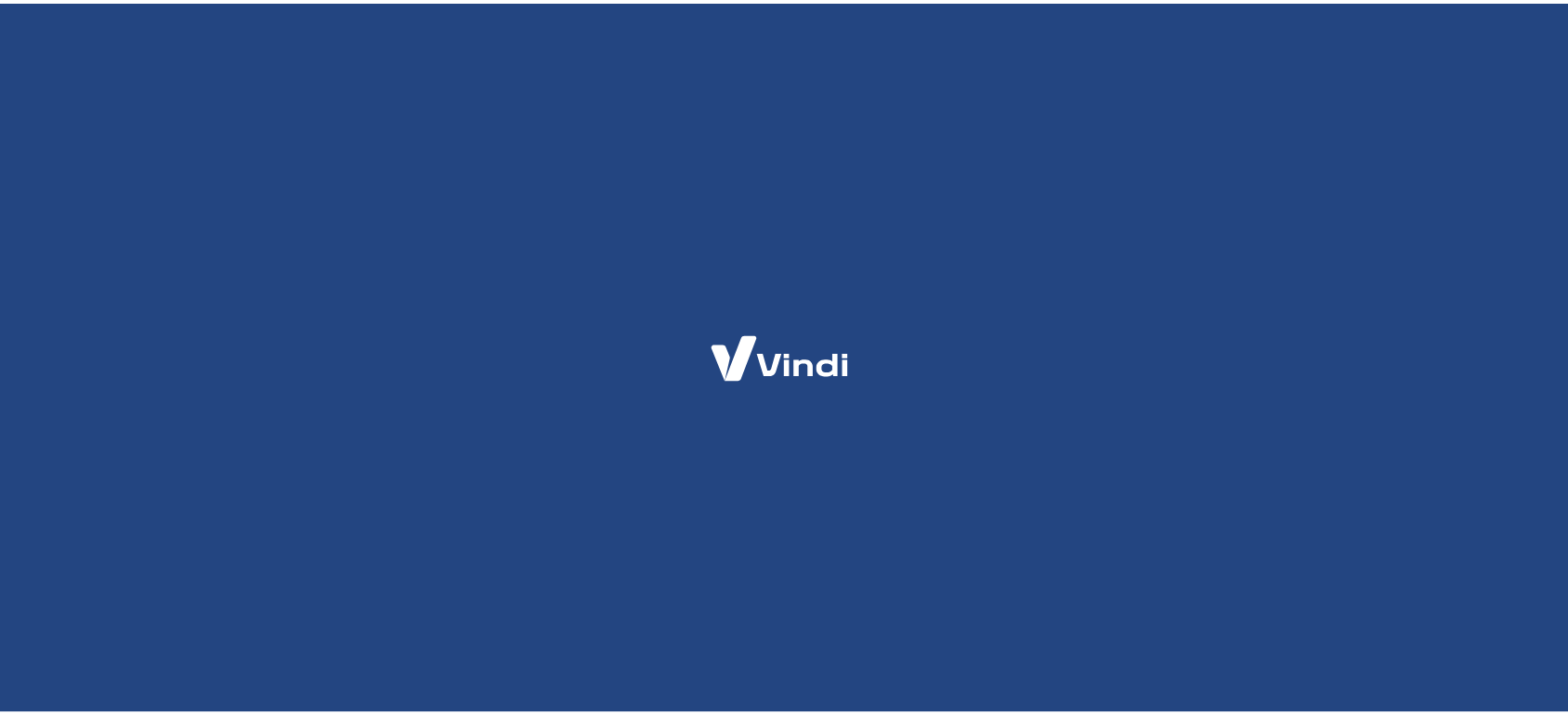 scroll, scrollTop: 0, scrollLeft: 0, axis: both 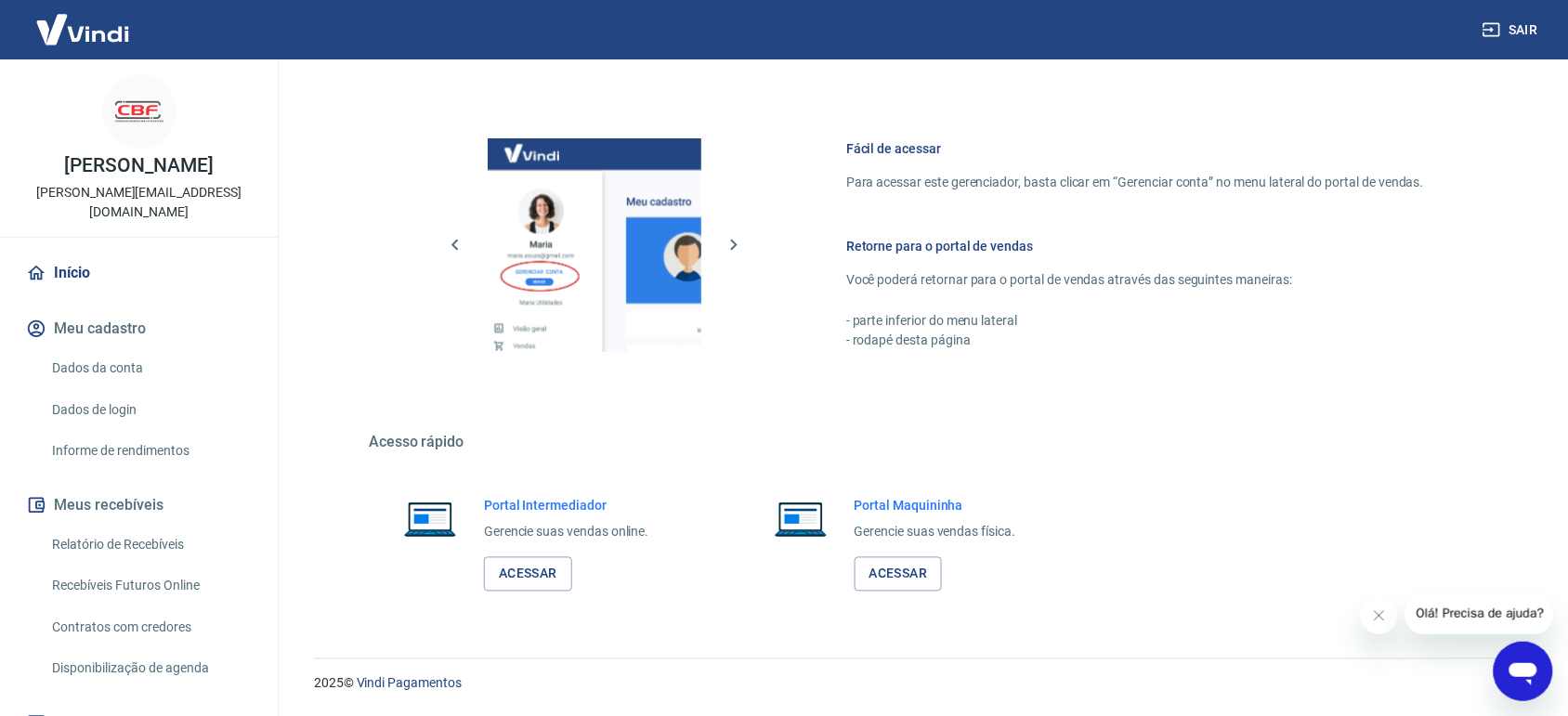 click on "Relatório de Recebíveis" at bounding box center (150, 544) 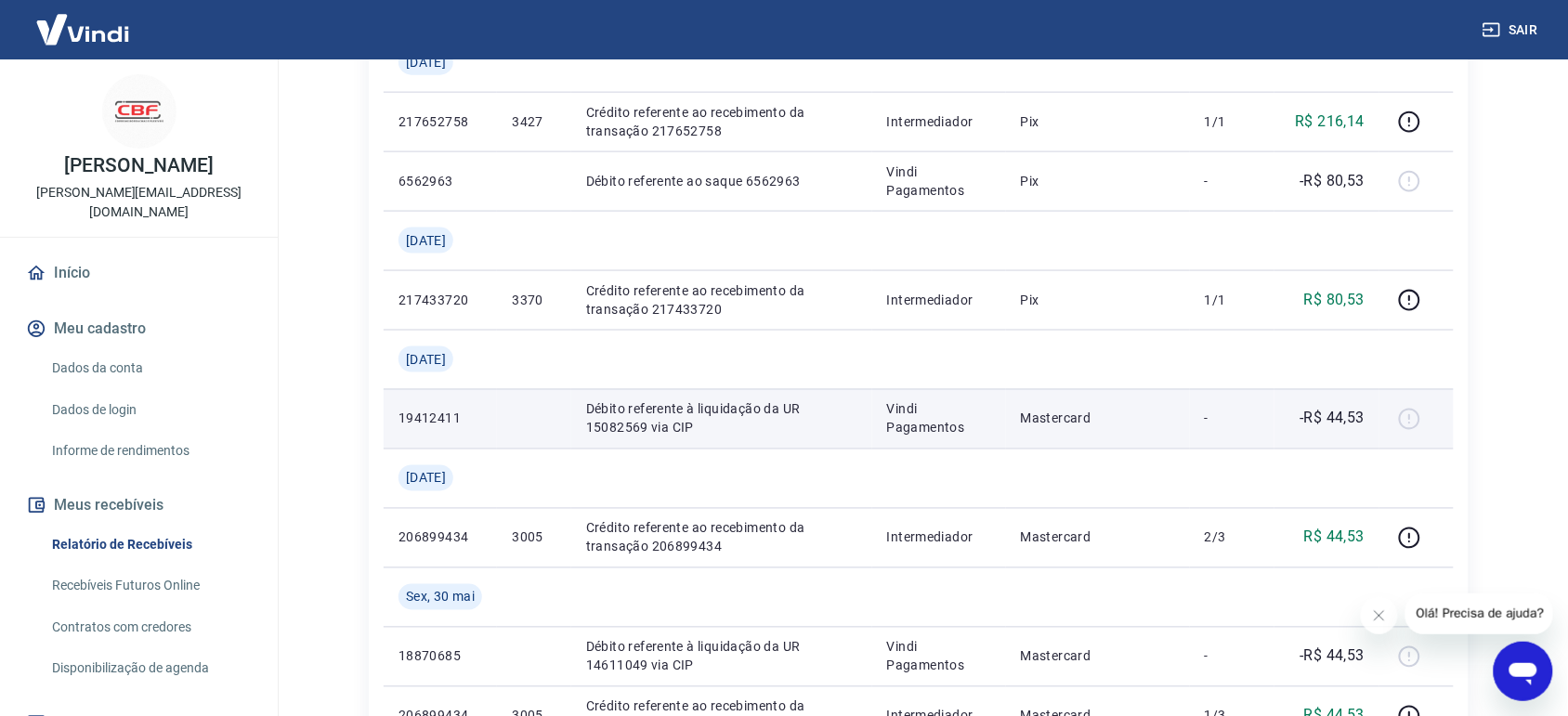 scroll, scrollTop: 696, scrollLeft: 0, axis: vertical 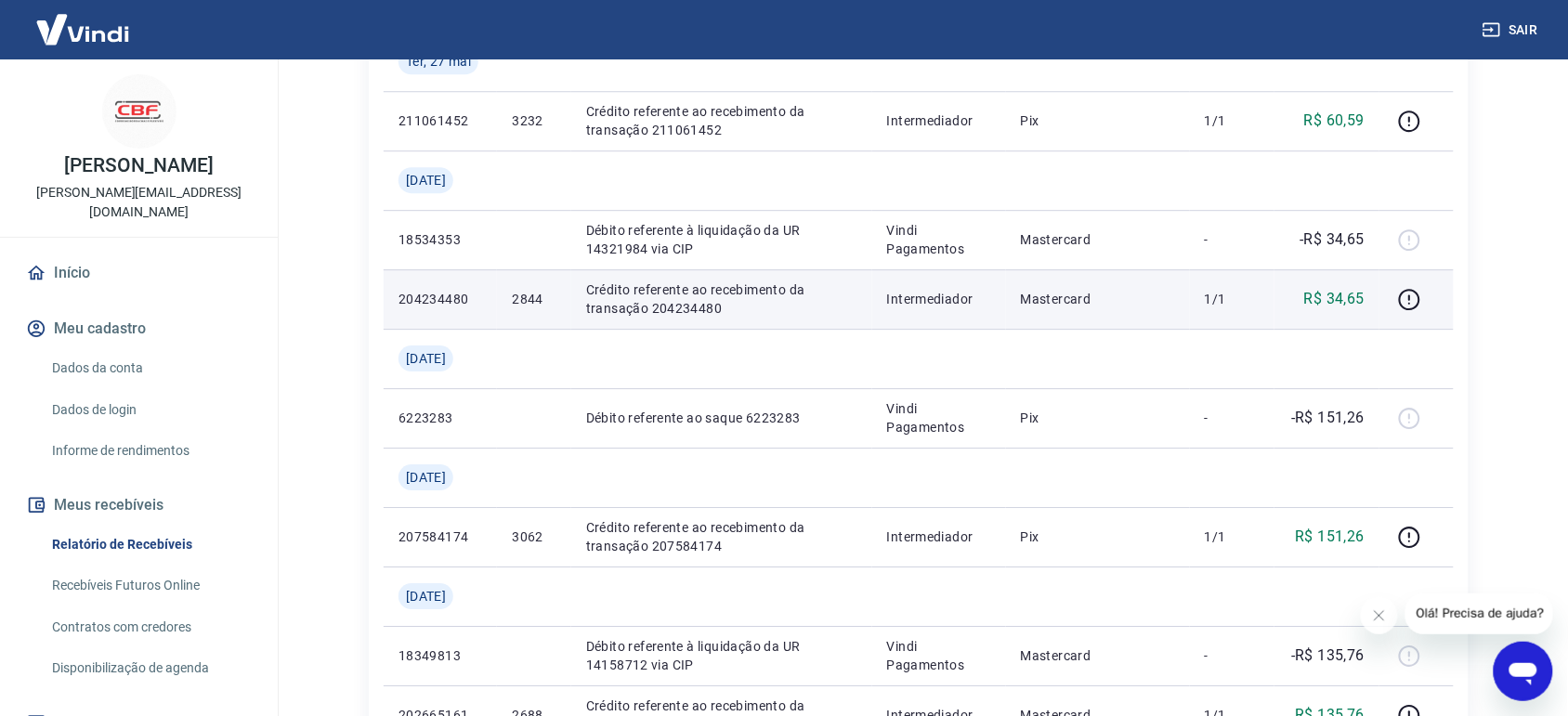 click on "Crédito referente ao recebimento da transação 204234480" at bounding box center [722, 299] 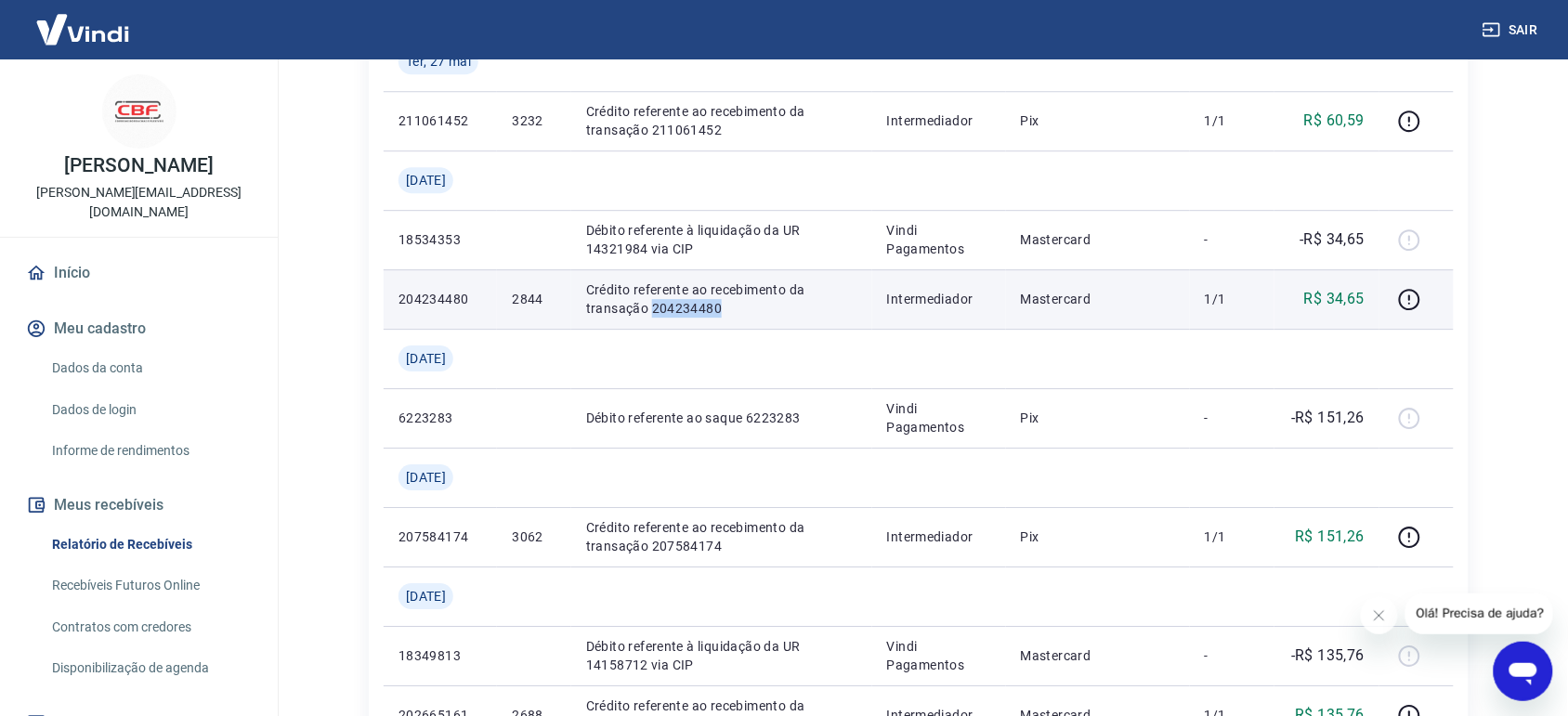 click on "Crédito referente ao recebimento da transação 204234480" at bounding box center [722, 299] 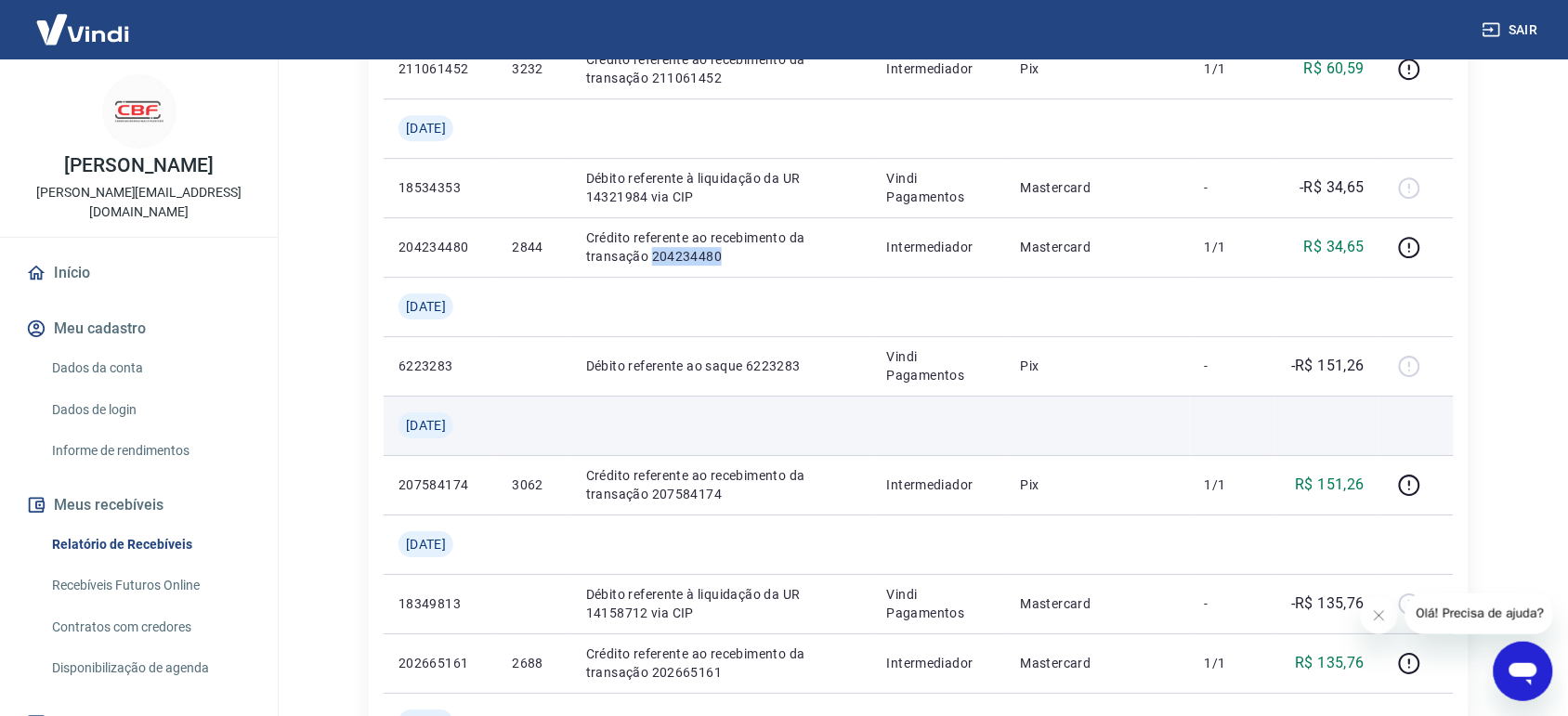 scroll, scrollTop: 1509, scrollLeft: 0, axis: vertical 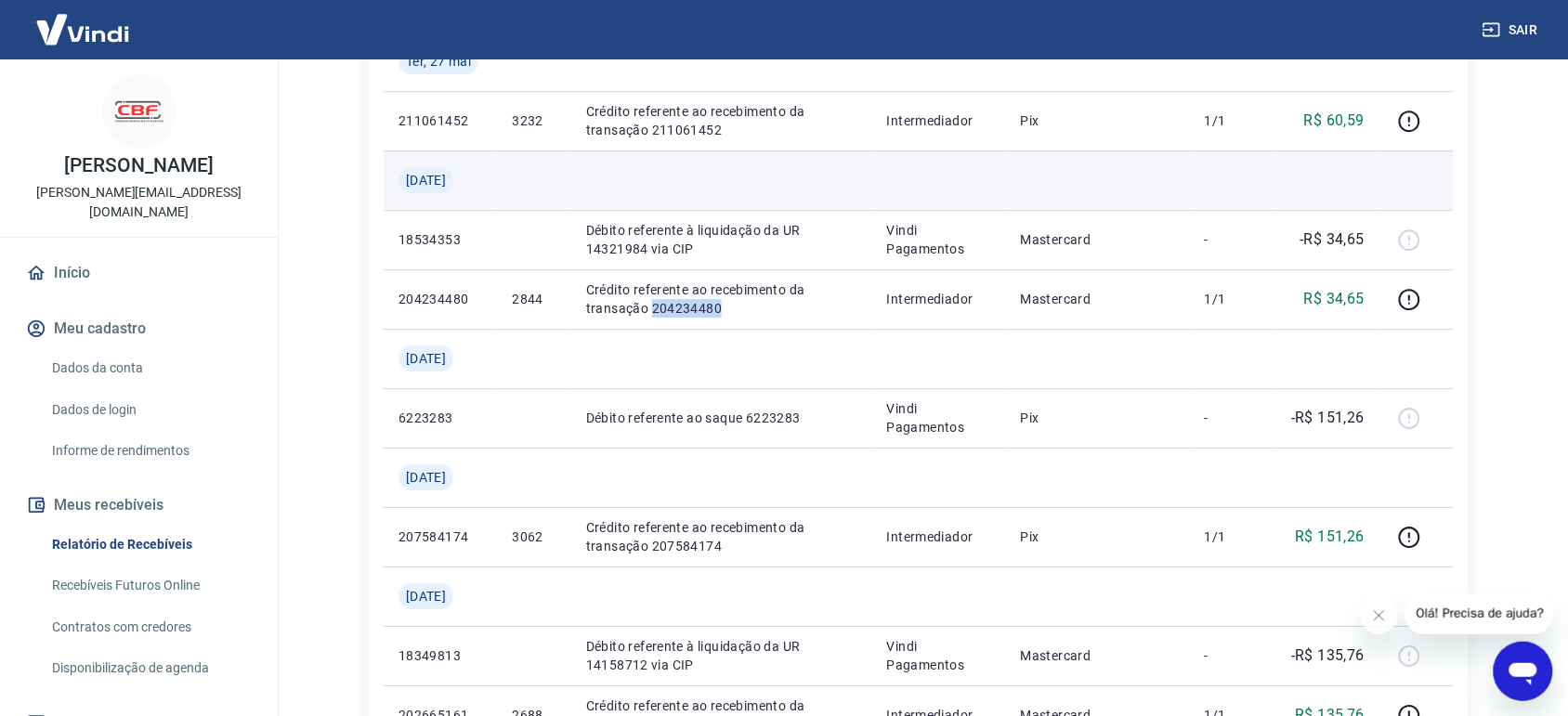 drag, startPoint x: 406, startPoint y: 182, endPoint x: 488, endPoint y: 183, distance: 82.006097 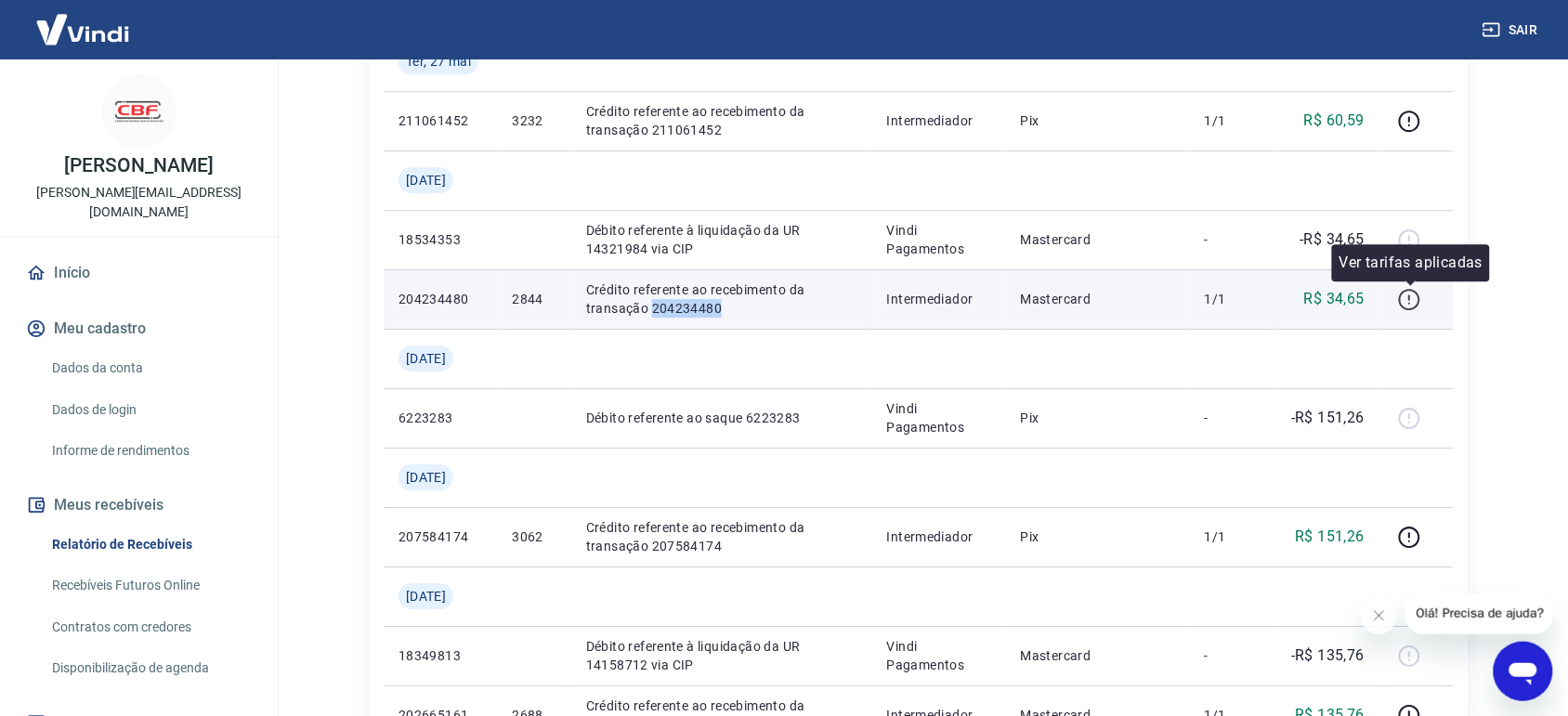 click 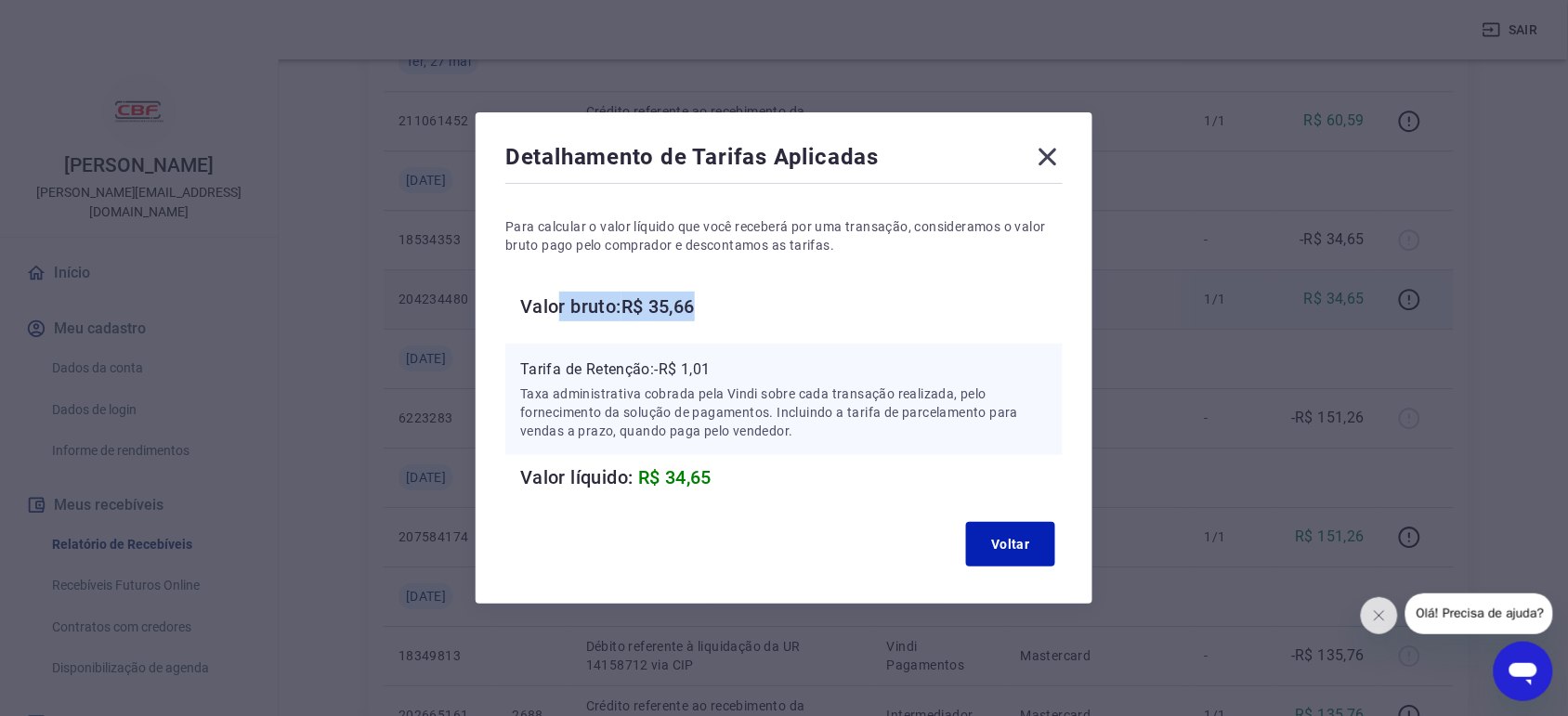 drag, startPoint x: 577, startPoint y: 306, endPoint x: 725, endPoint y: 314, distance: 148.21606 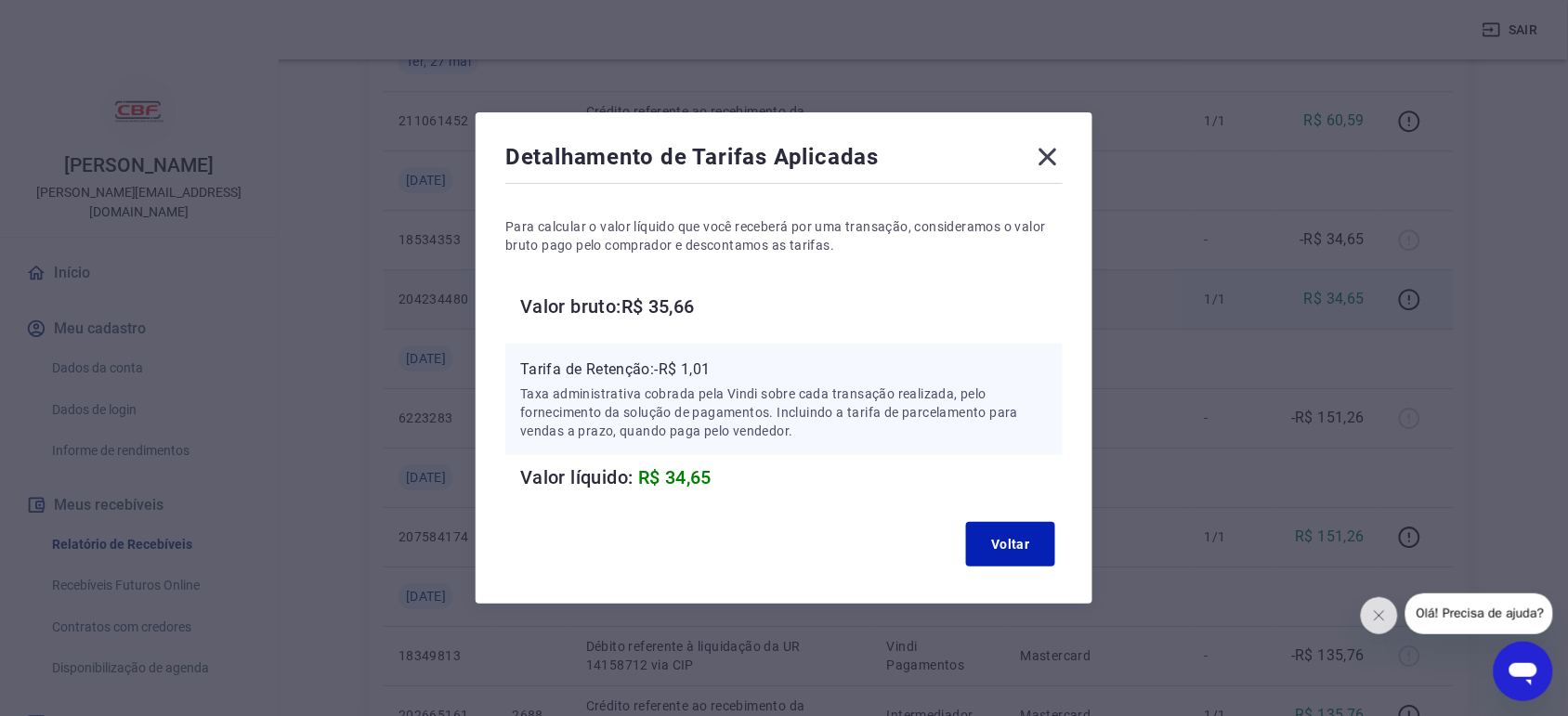 click on "Tarifa de Retenção:  -R$ 1,01" at bounding box center [784, 370] 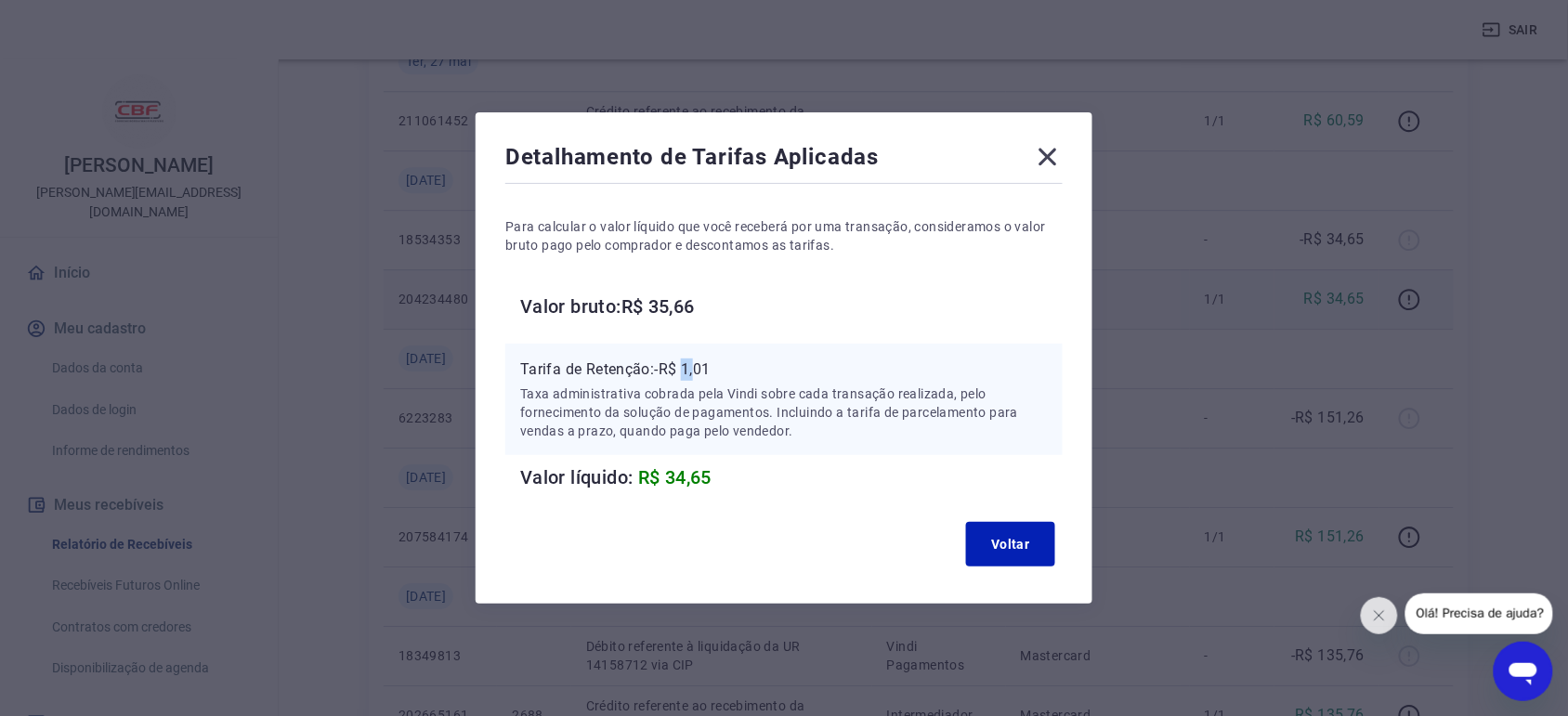 click on "Tarifa de Retenção:  -R$ 1,01" at bounding box center (784, 370) 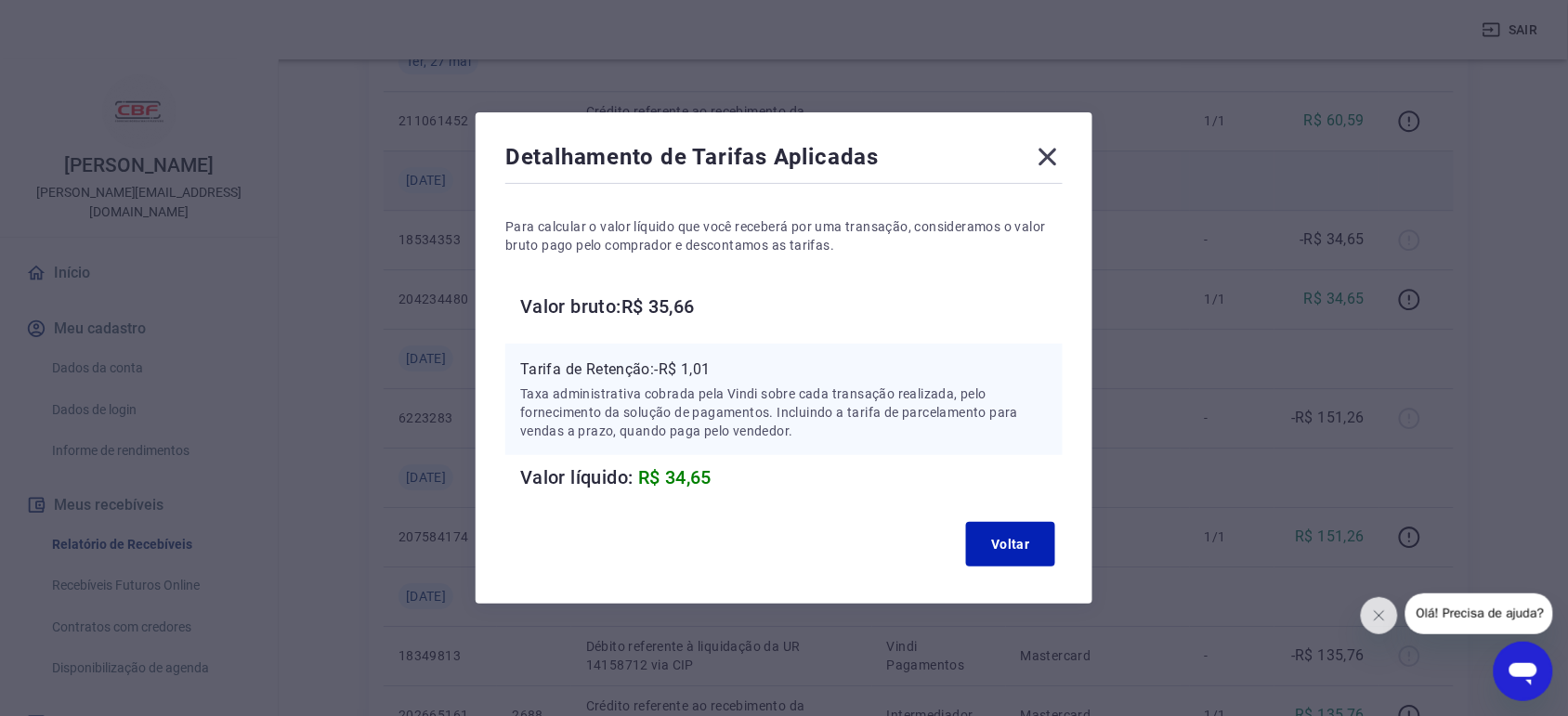 drag, startPoint x: 1061, startPoint y: 165, endPoint x: 991, endPoint y: 186, distance: 73.082146 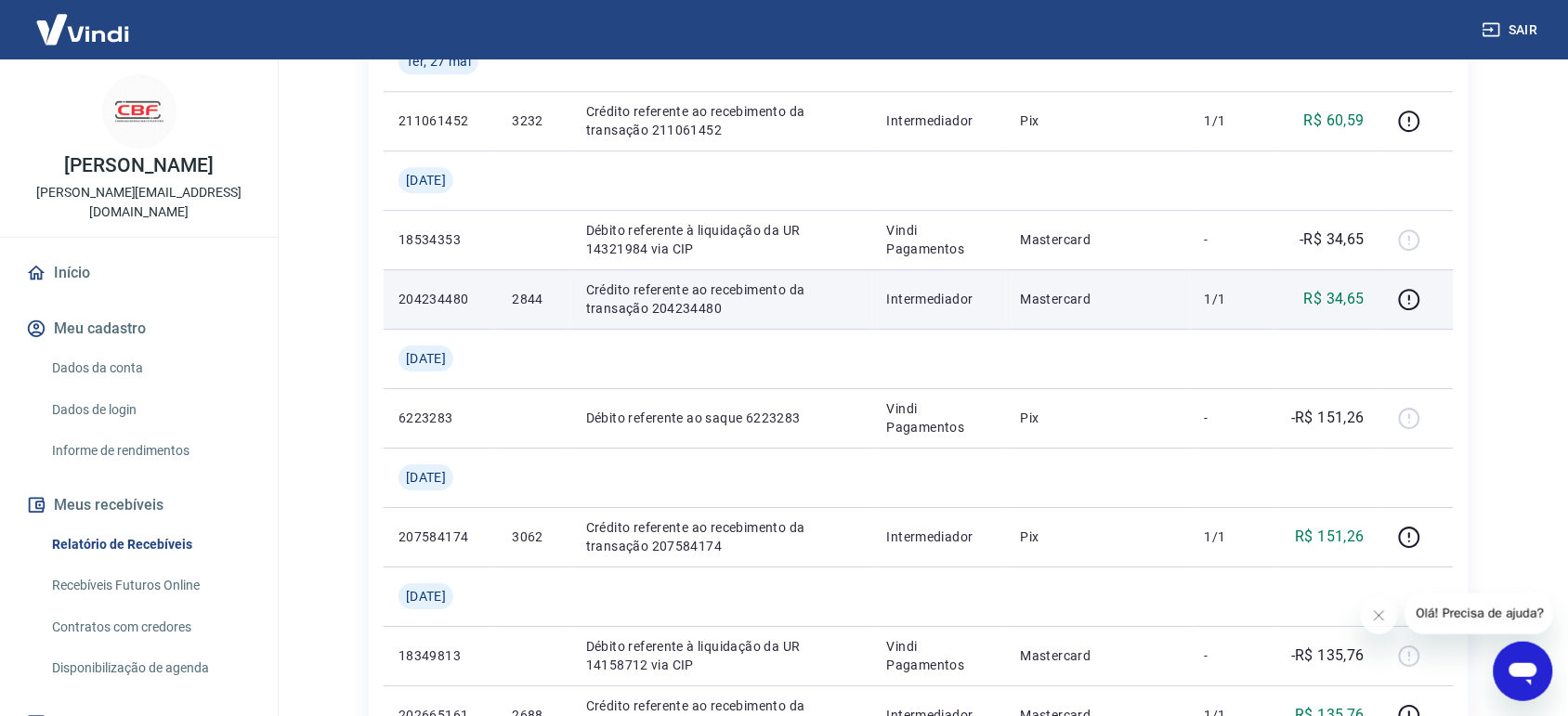 click on "2844" at bounding box center [533, 299] 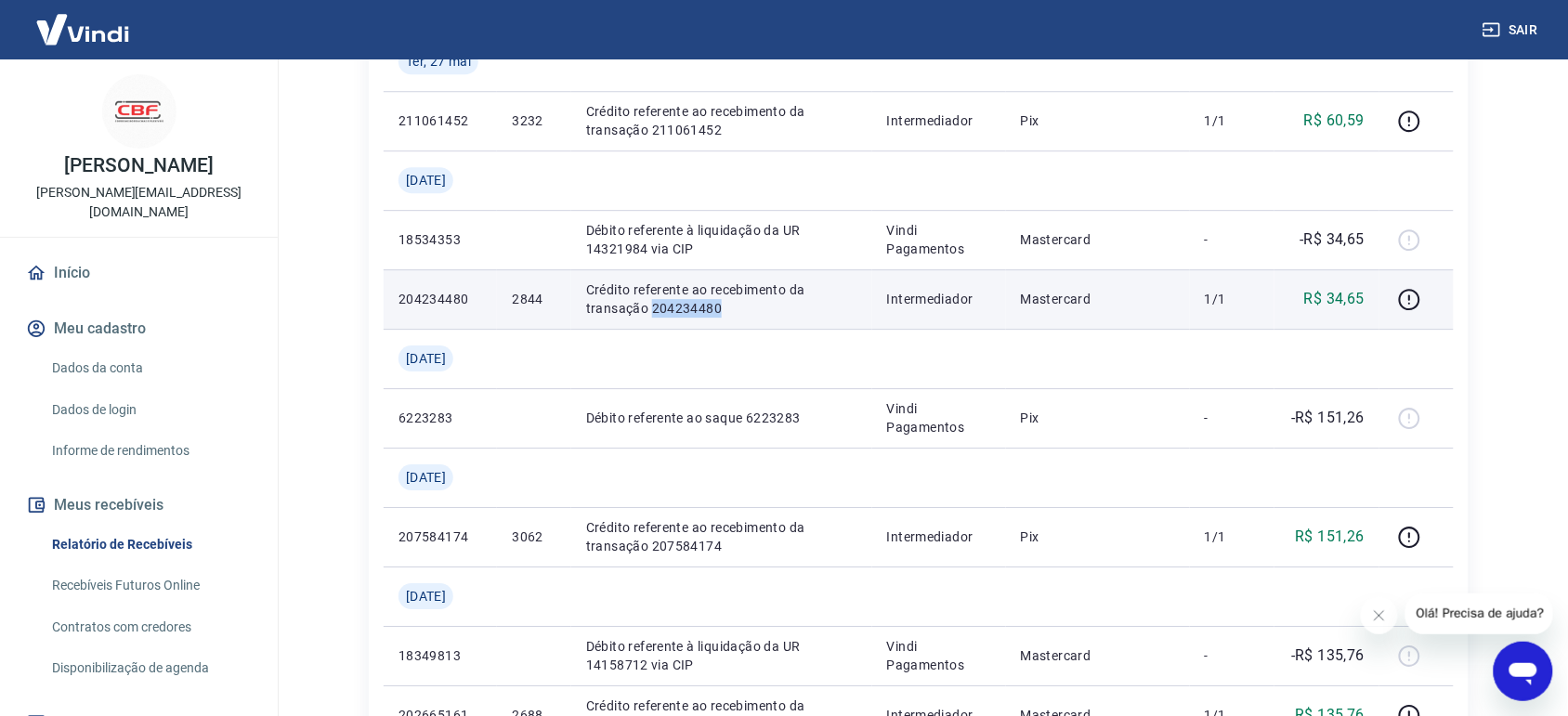 click on "Crédito referente ao recebimento da transação 204234480" at bounding box center [722, 299] 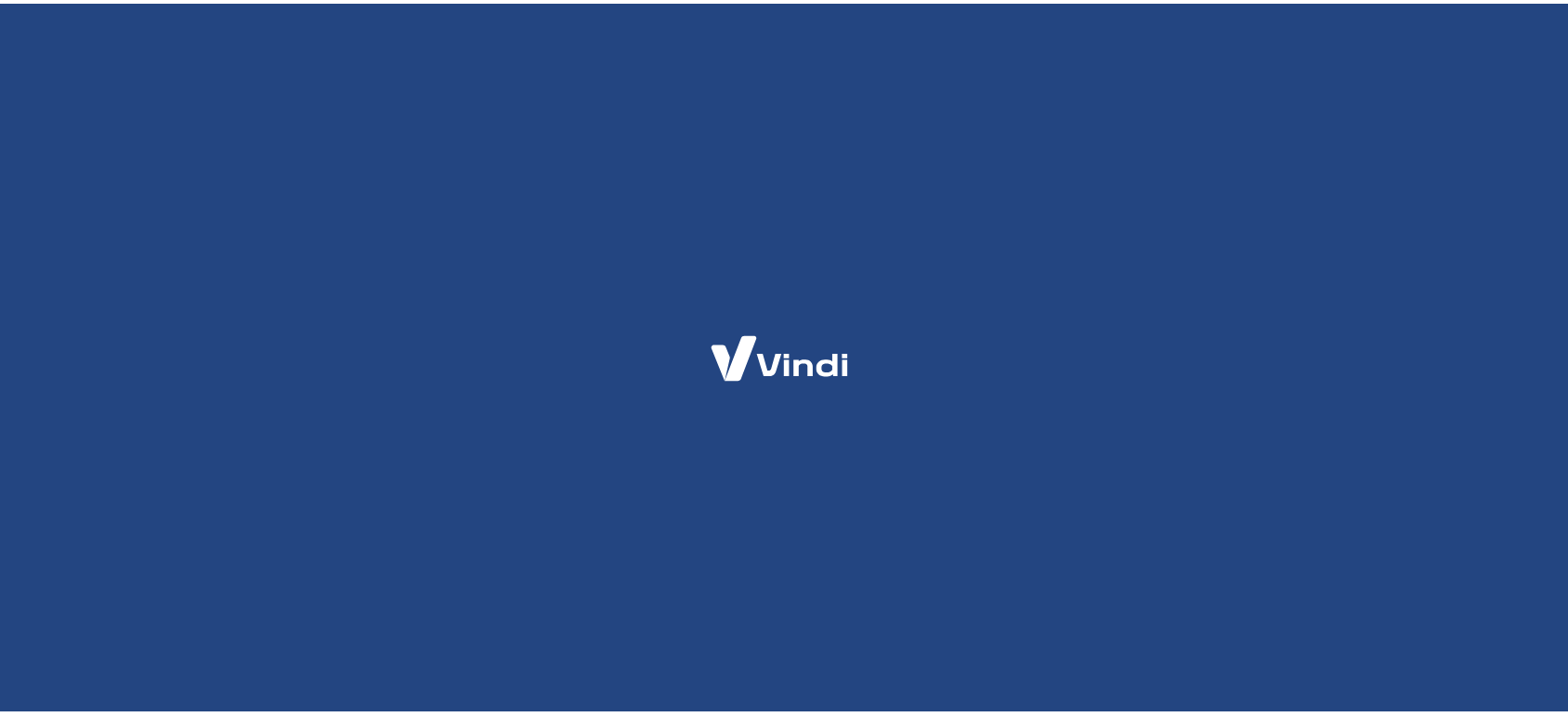 scroll, scrollTop: 0, scrollLeft: 0, axis: both 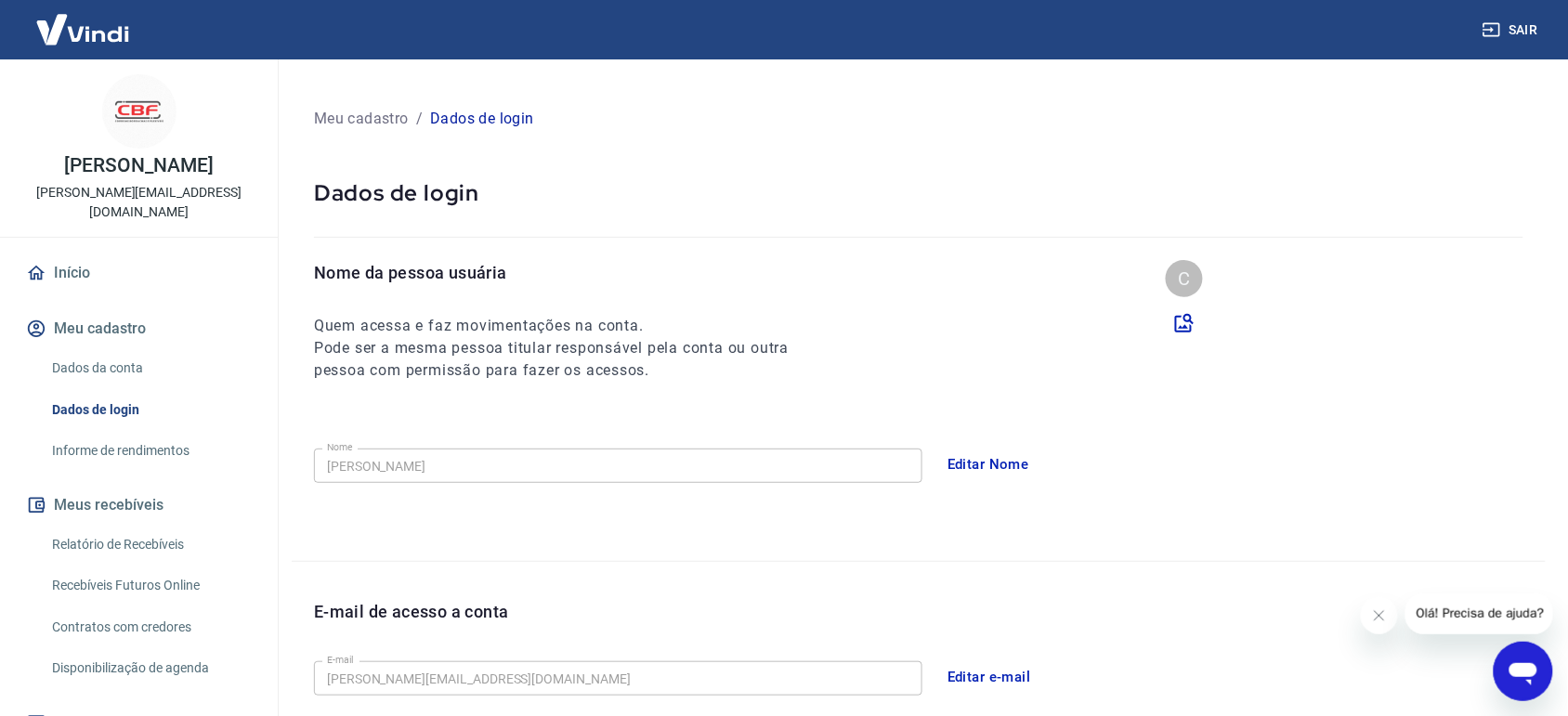 click 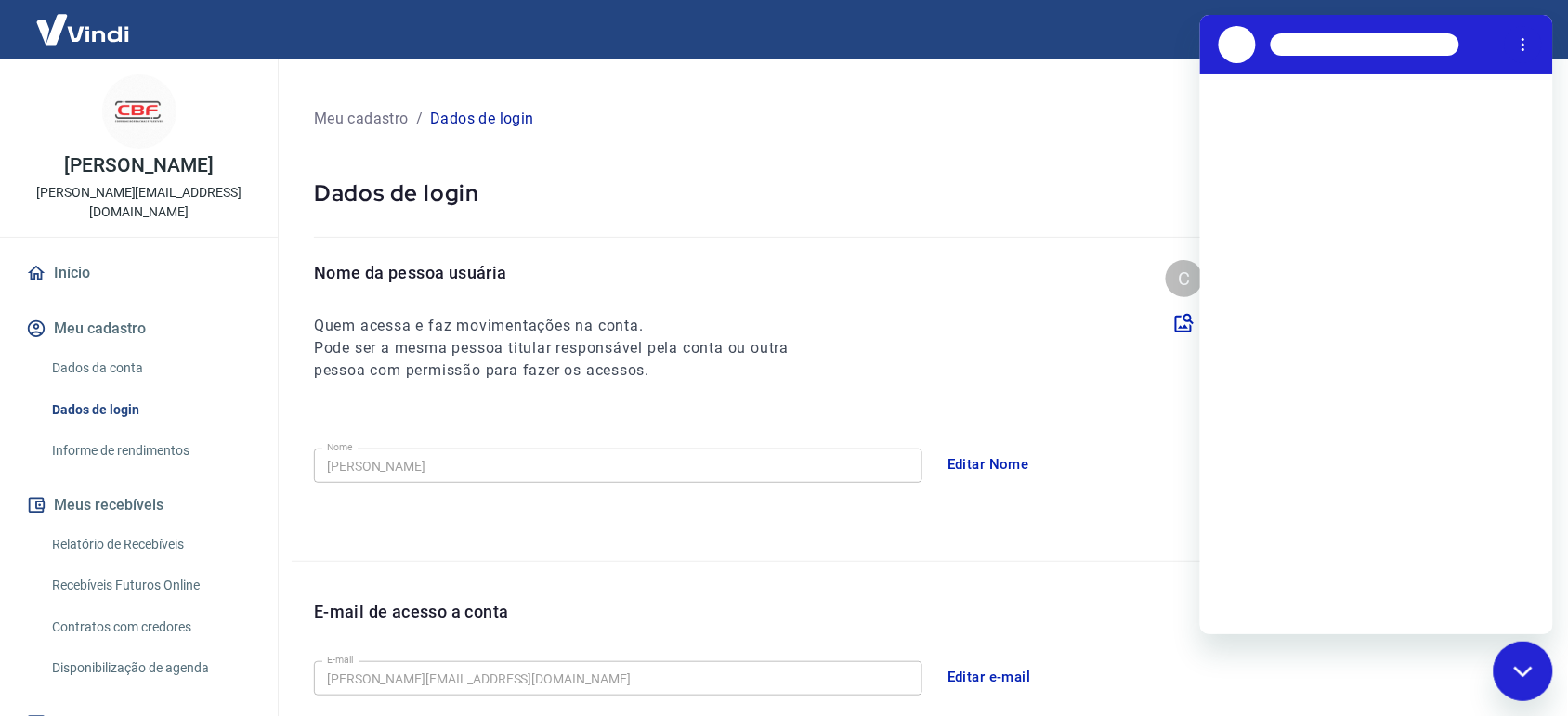 scroll, scrollTop: 0, scrollLeft: 0, axis: both 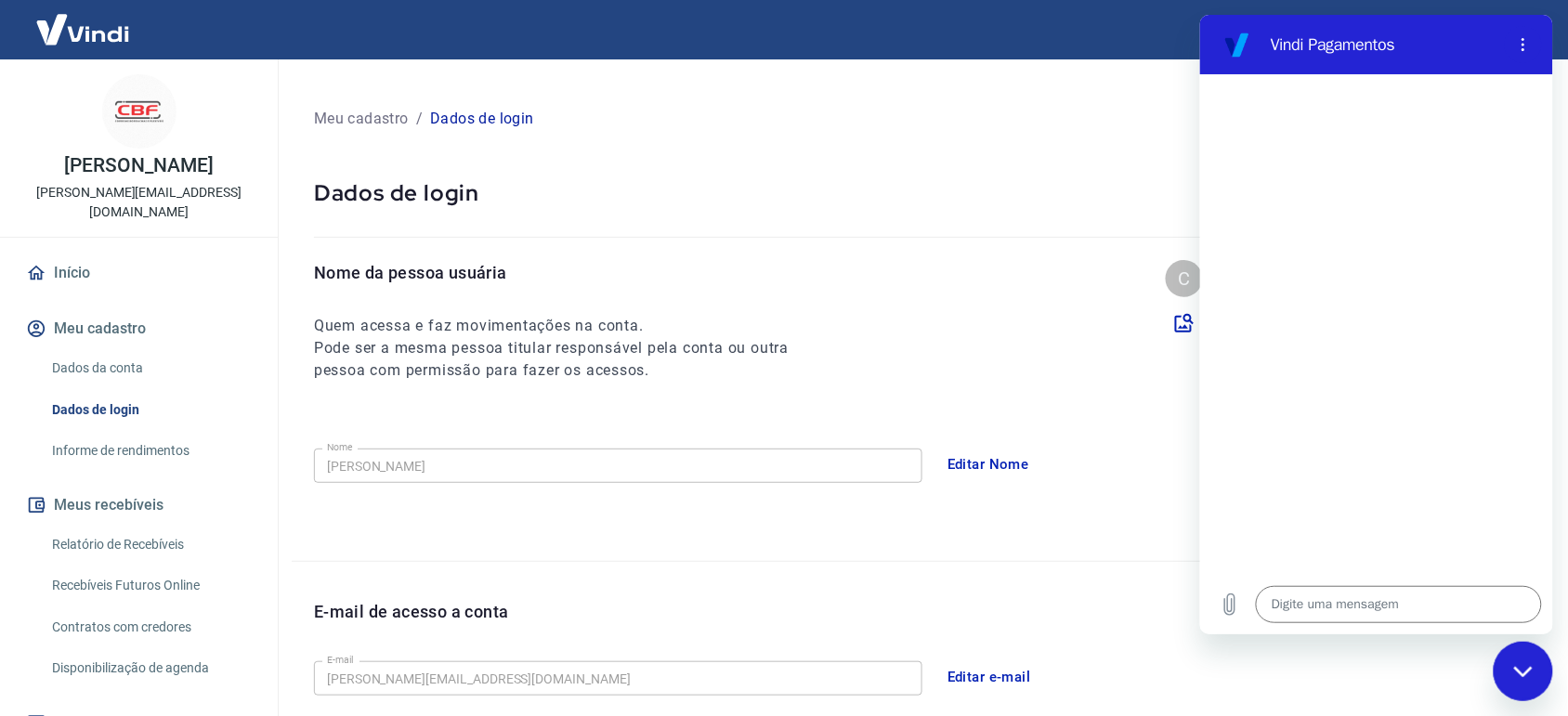 type on "x" 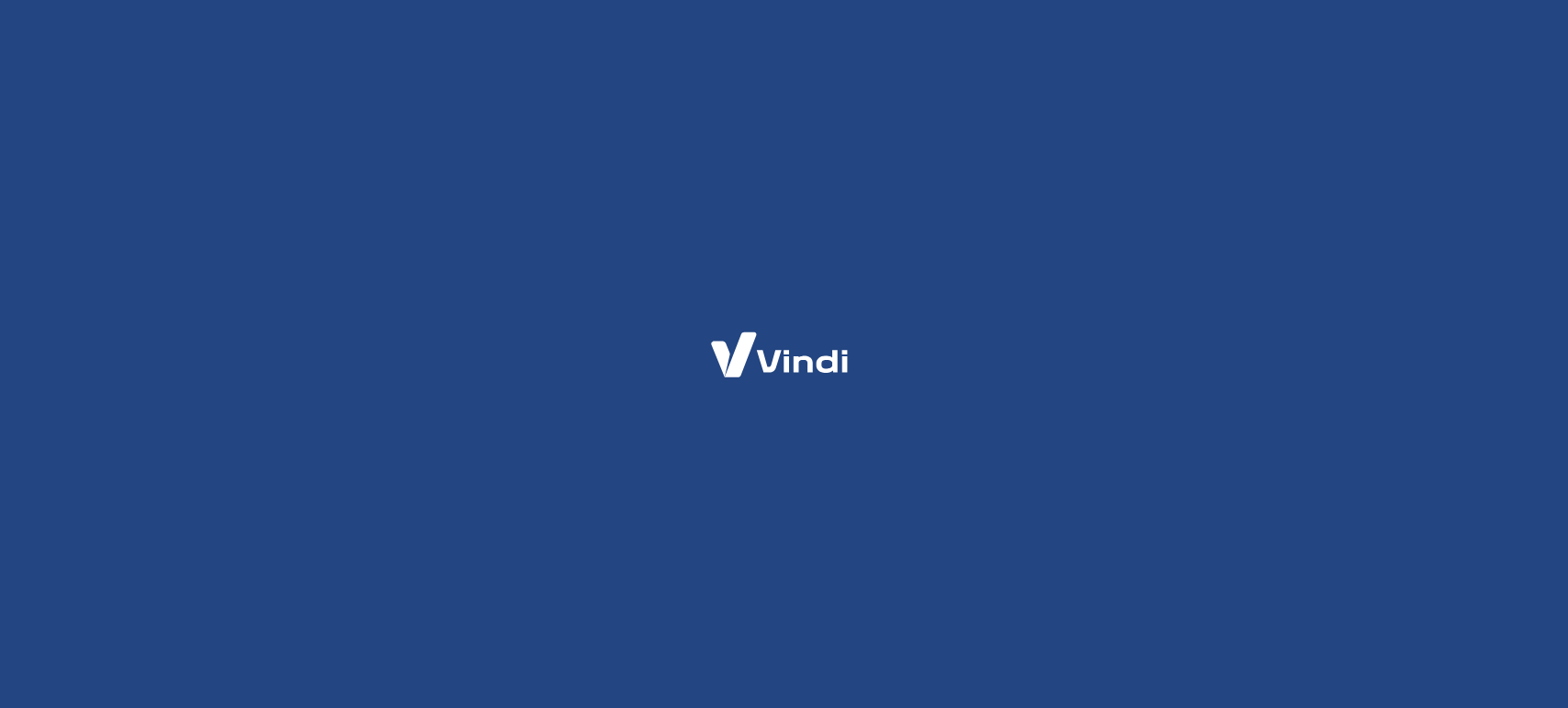 scroll, scrollTop: 0, scrollLeft: 0, axis: both 